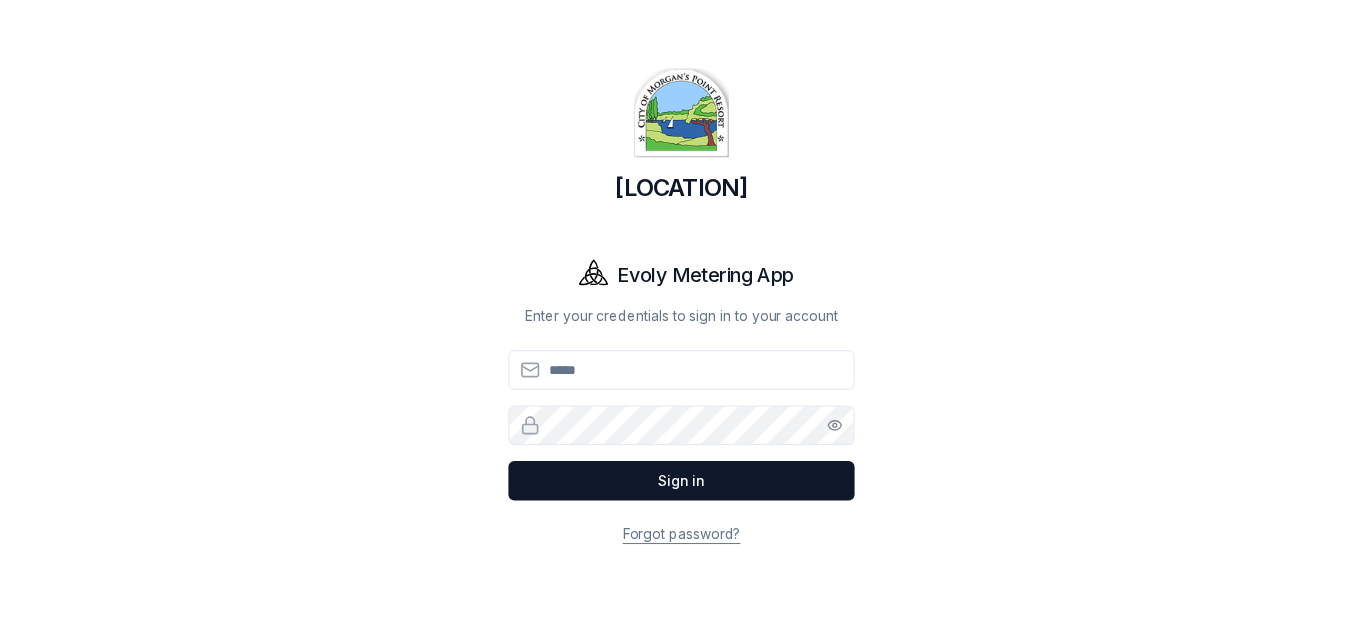 scroll, scrollTop: 0, scrollLeft: 0, axis: both 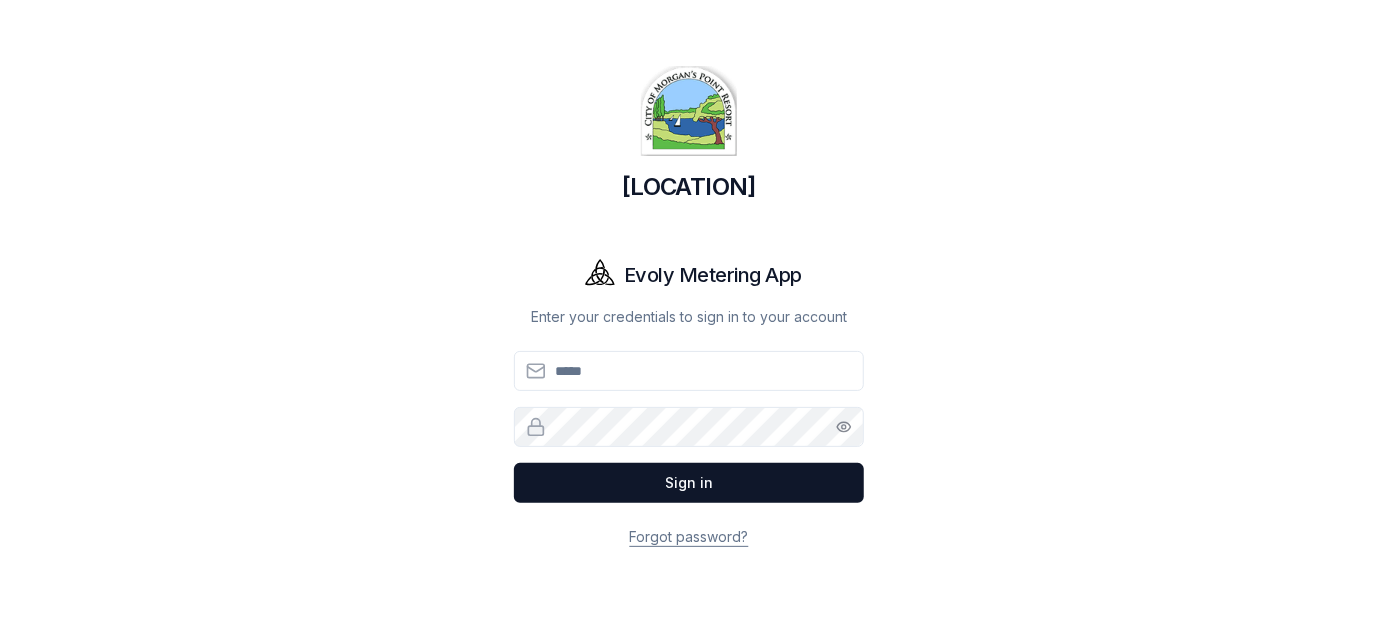 click on "Email" at bounding box center (689, 371) 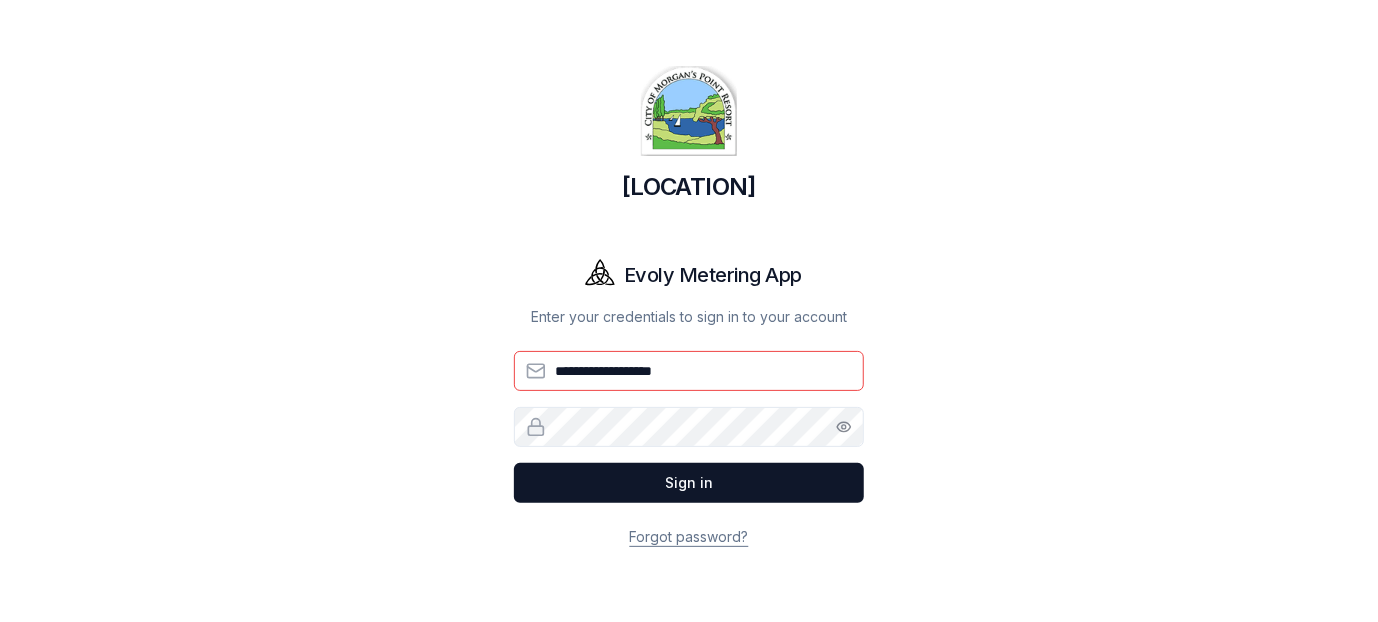 type on "**********" 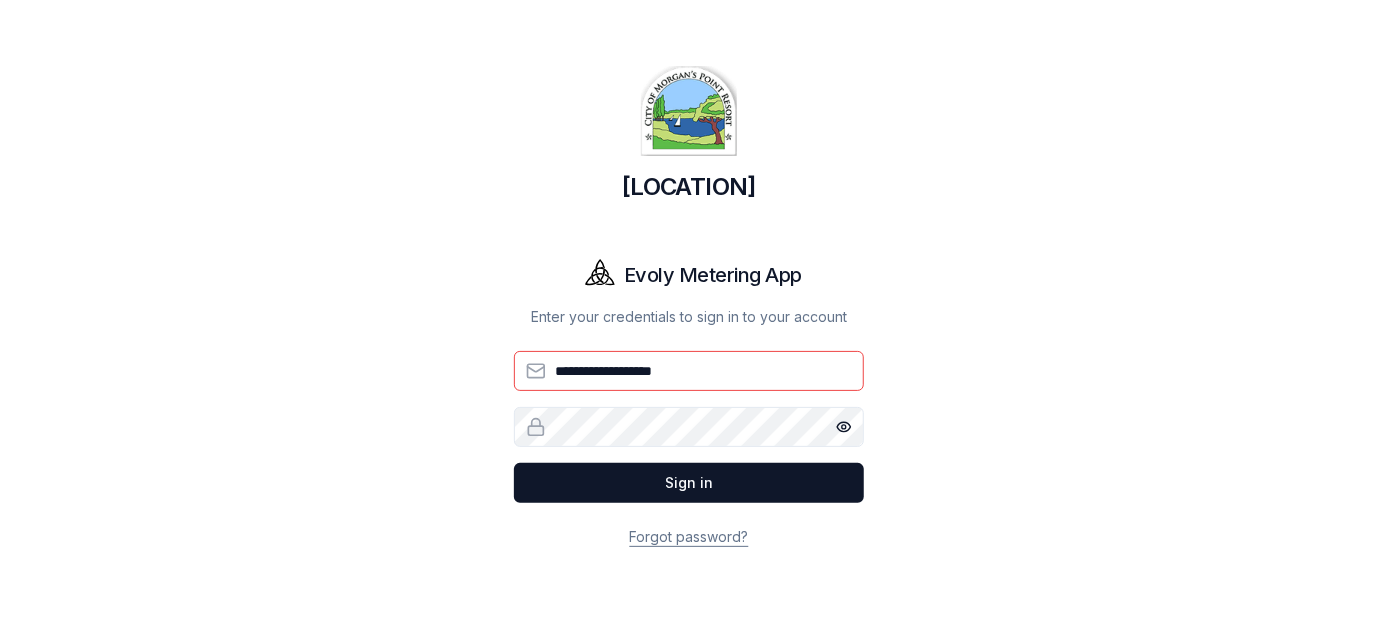 click on "Sign in" at bounding box center (689, 483) 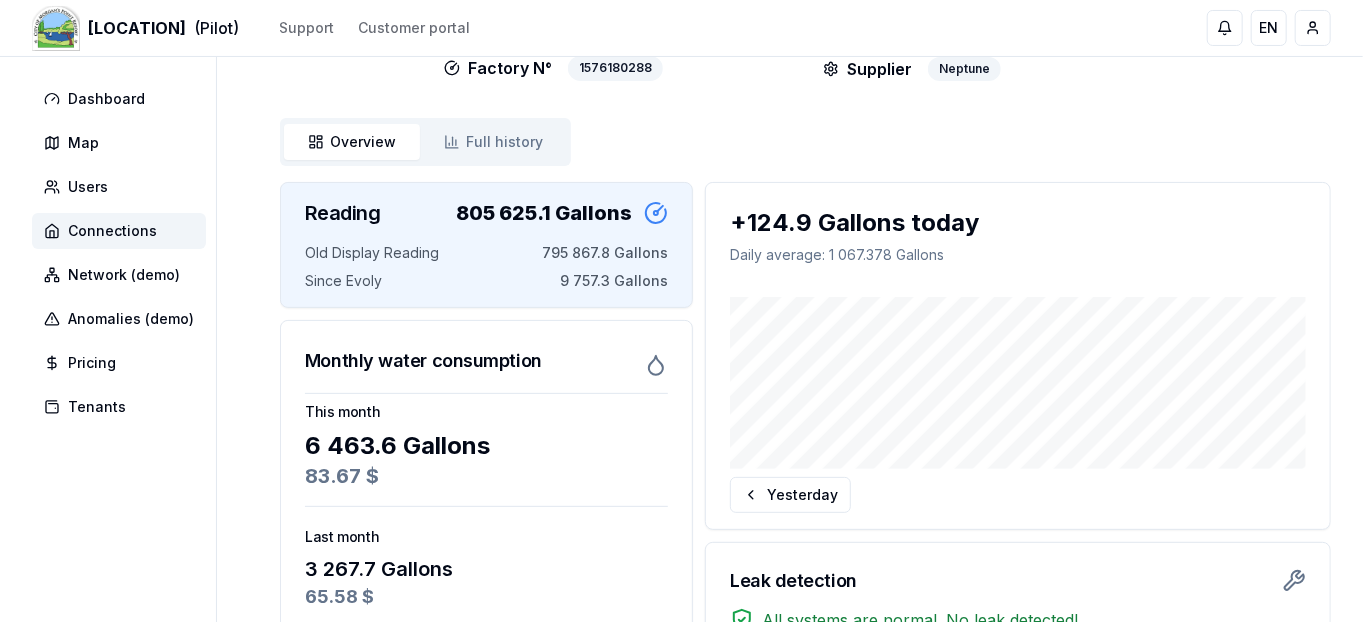 scroll, scrollTop: 126, scrollLeft: 0, axis: vertical 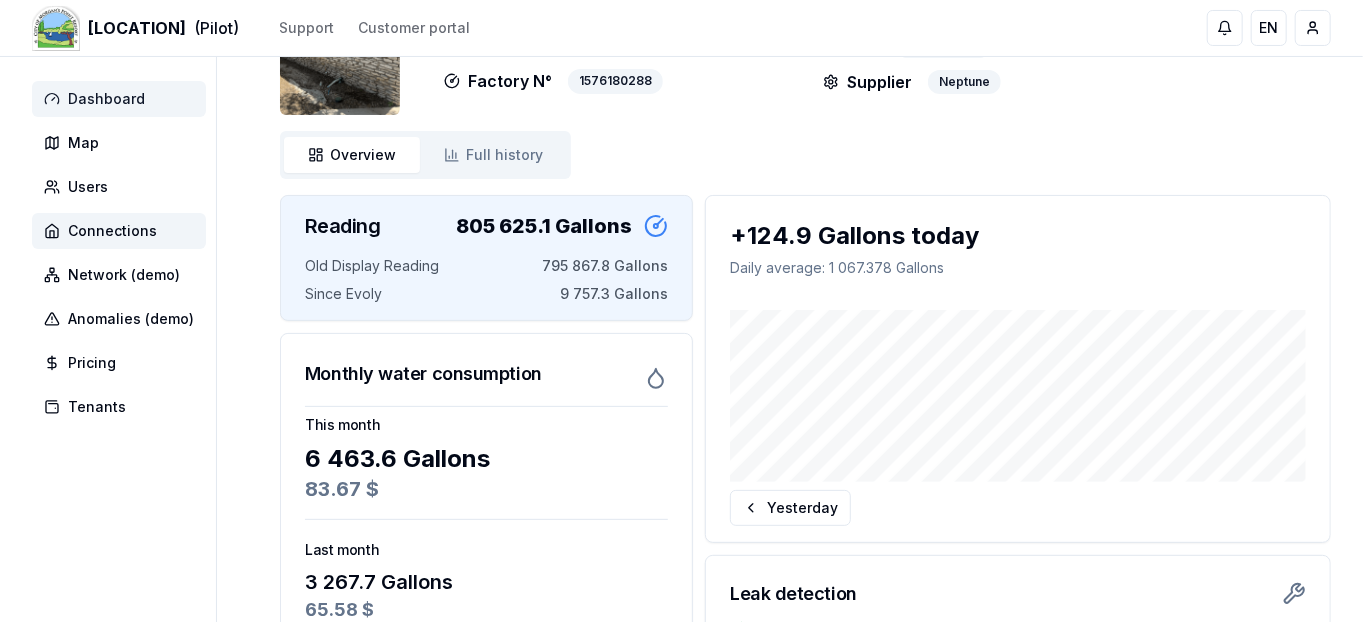 click on "Dashboard" at bounding box center (119, 99) 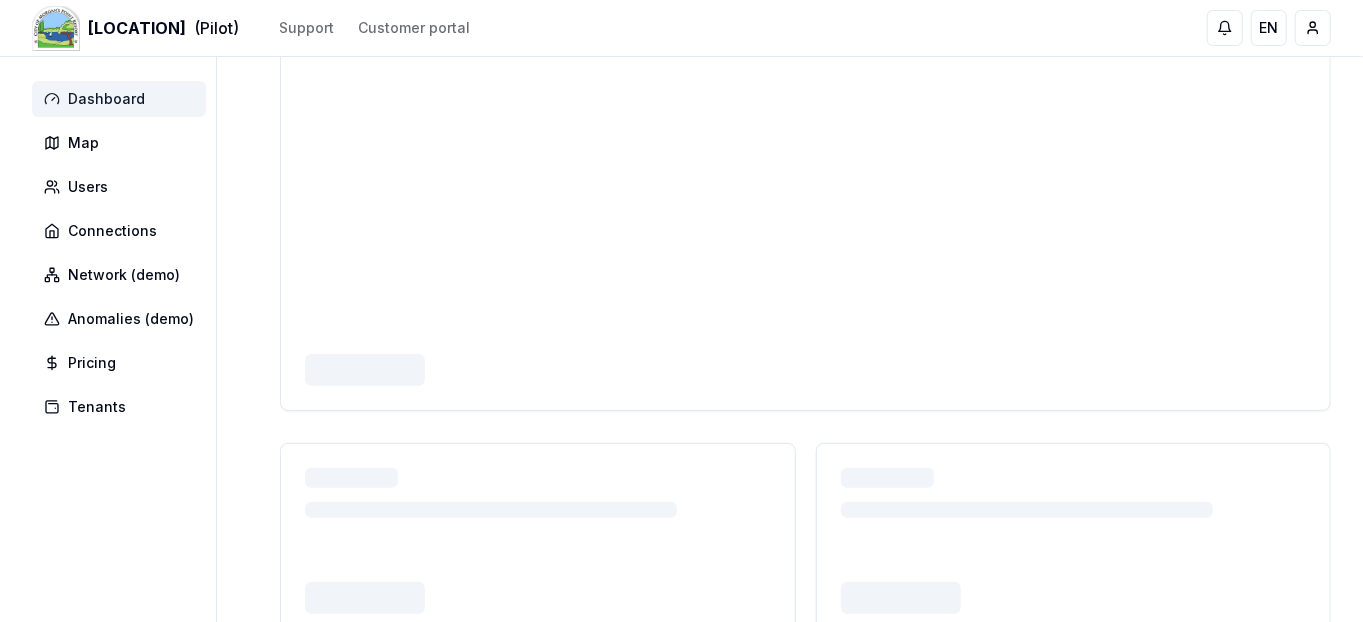 scroll, scrollTop: 0, scrollLeft: 0, axis: both 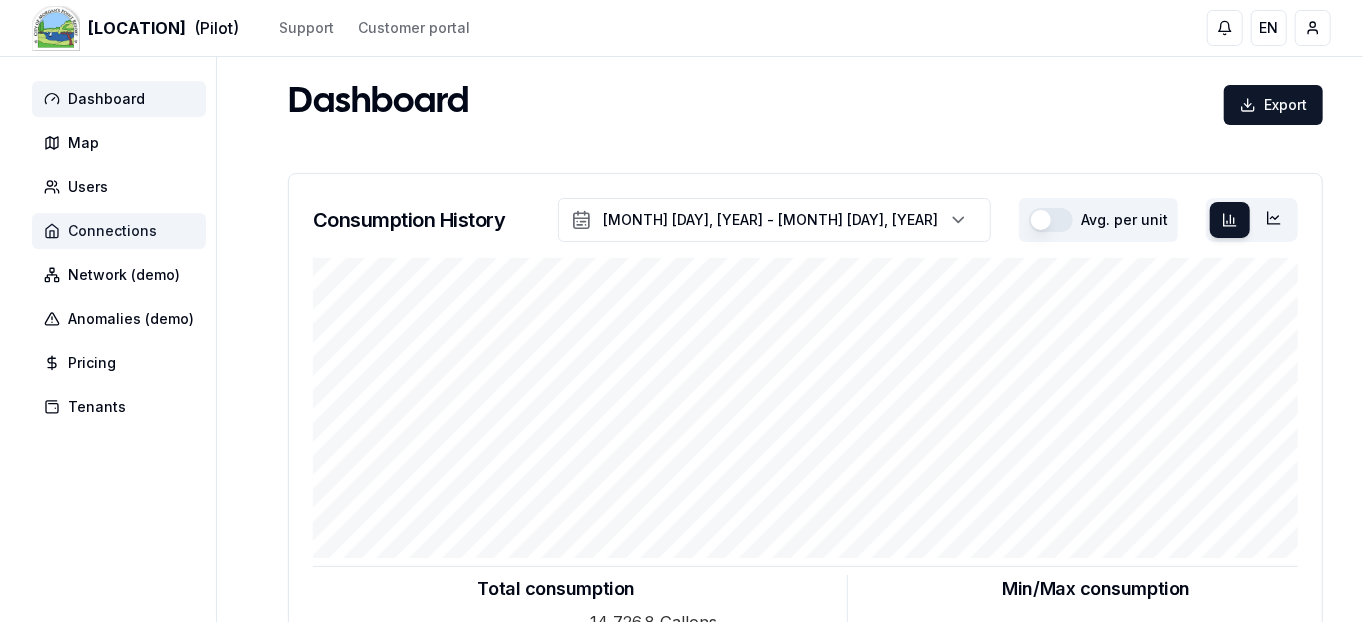 click on "Connections" at bounding box center (112, 231) 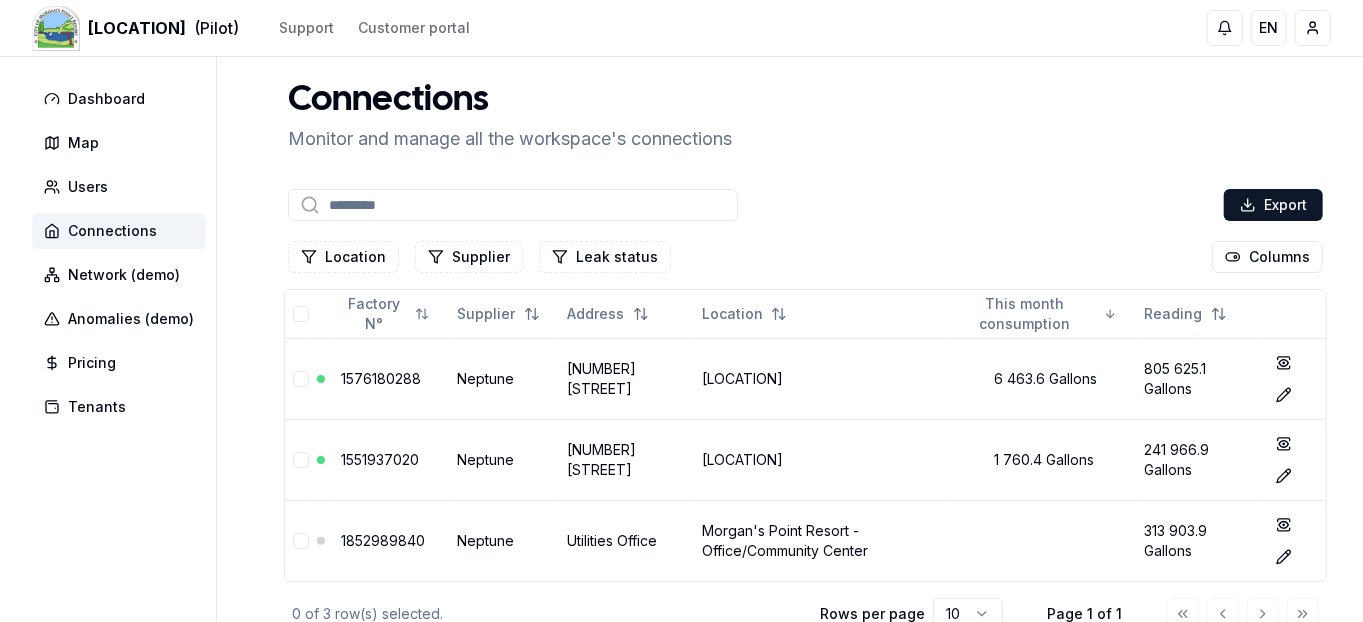 scroll, scrollTop: 129, scrollLeft: 0, axis: vertical 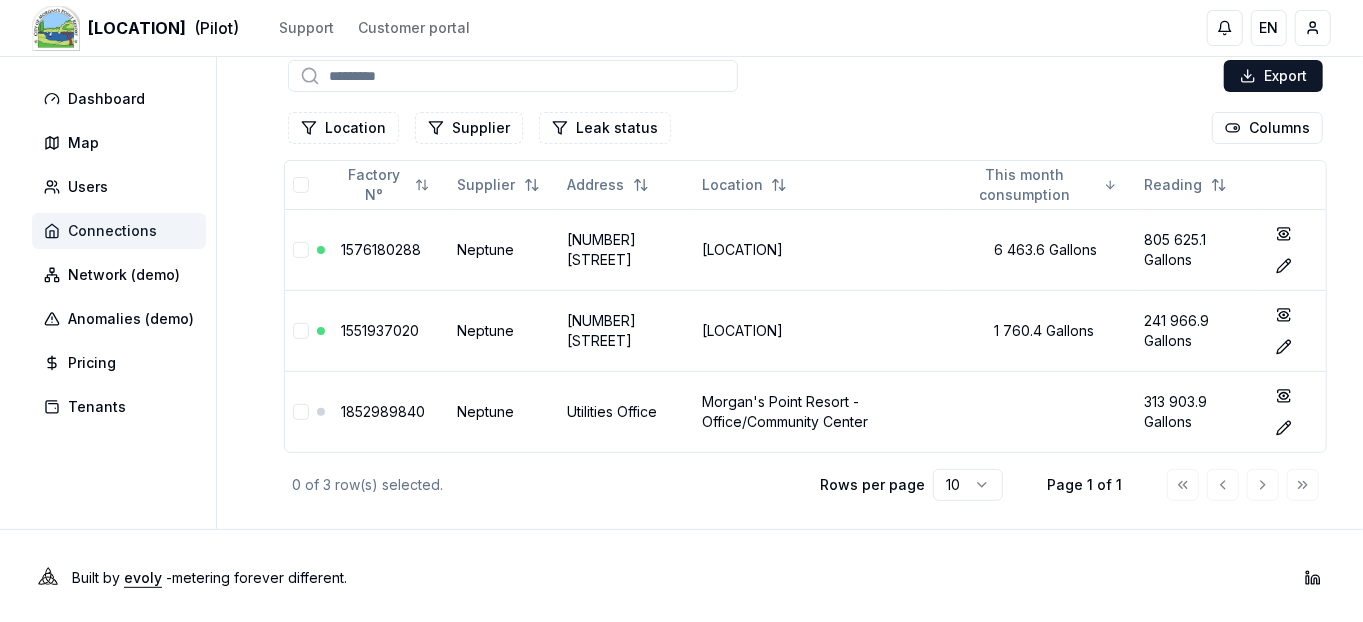 click on "Connections" at bounding box center (119, 231) 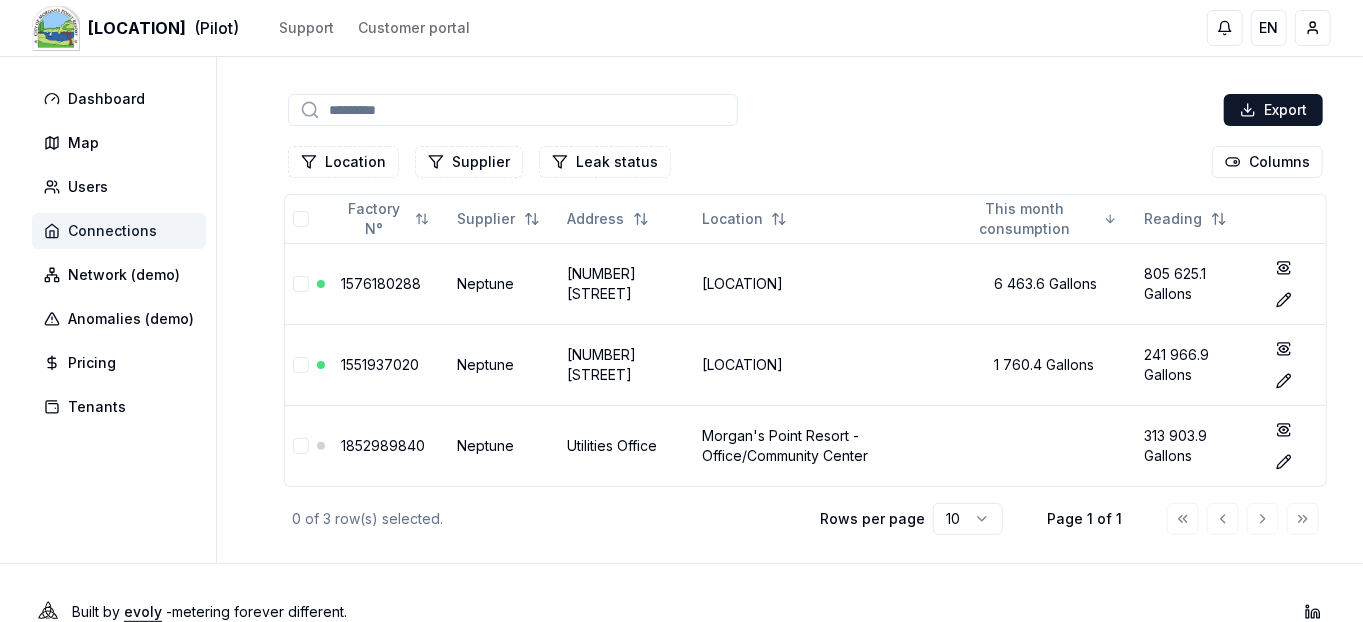 scroll, scrollTop: 129, scrollLeft: 0, axis: vertical 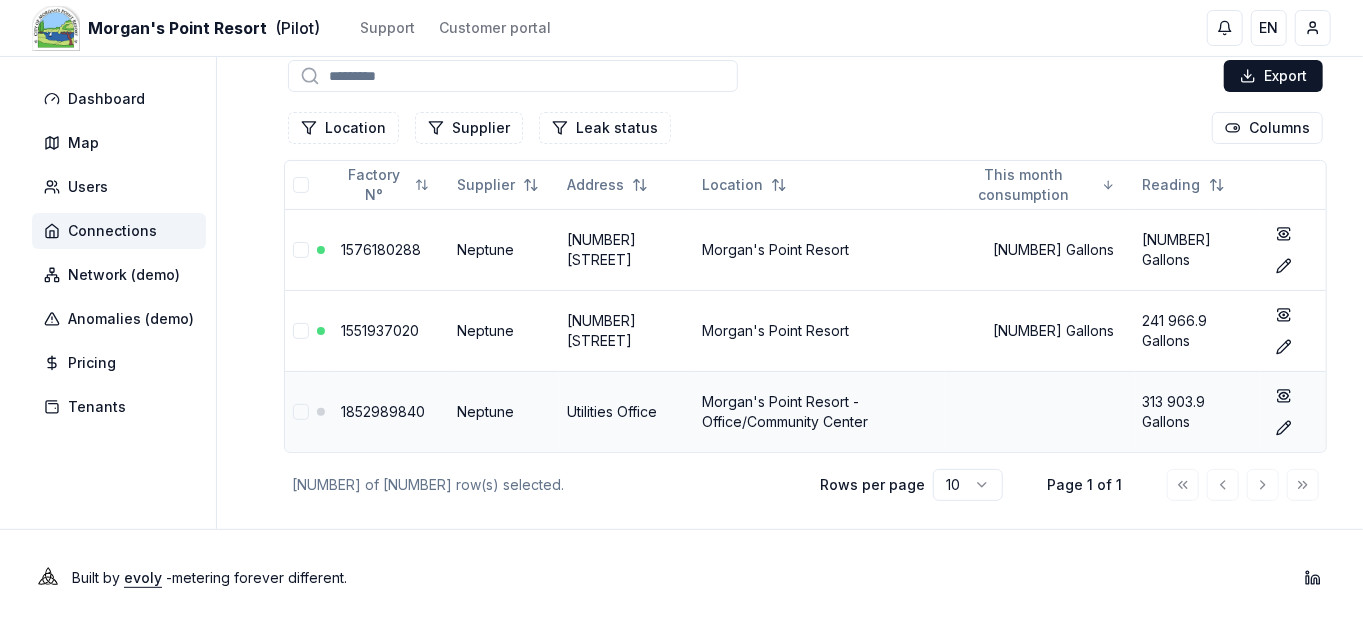 click on "1852989840" at bounding box center (383, 411) 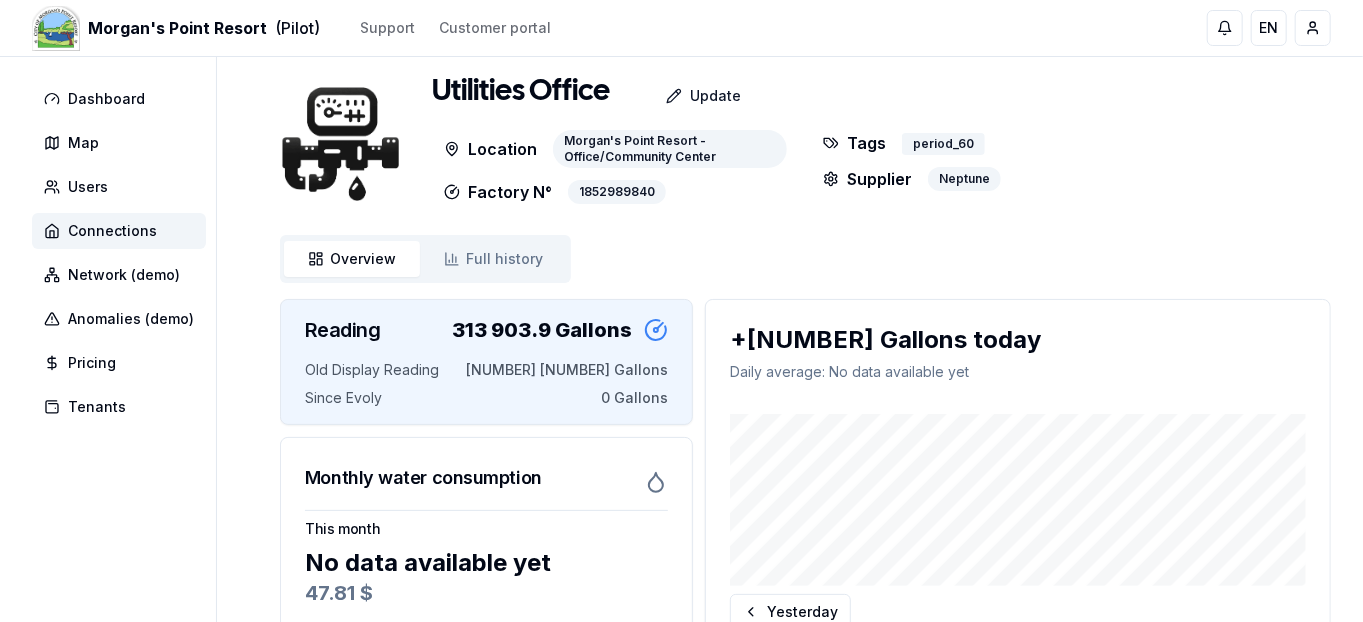 scroll, scrollTop: 17, scrollLeft: 0, axis: vertical 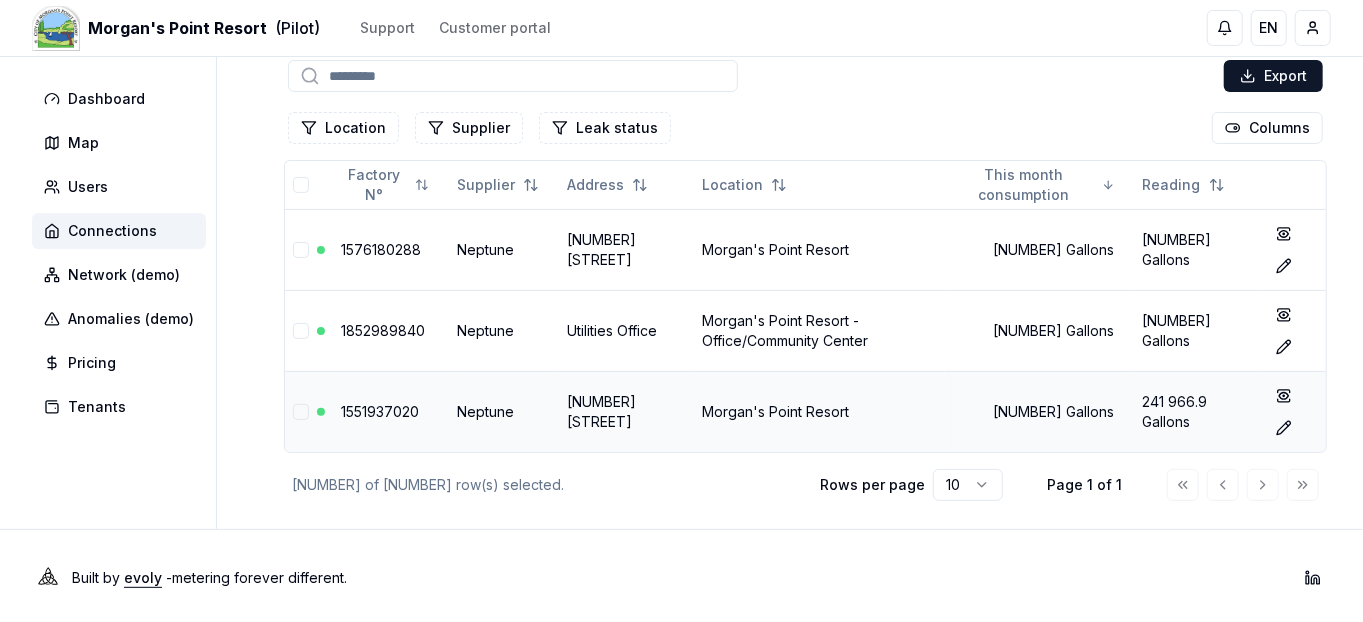 click on "1551937020" at bounding box center (380, 411) 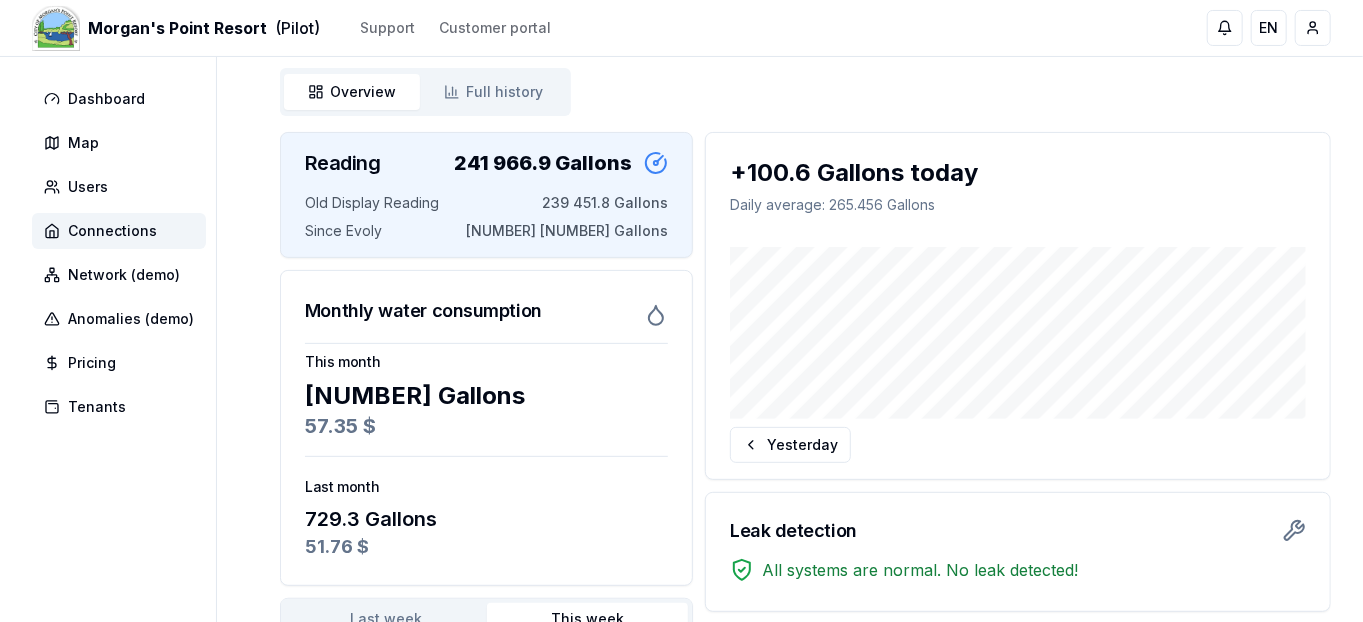 scroll, scrollTop: 197, scrollLeft: 0, axis: vertical 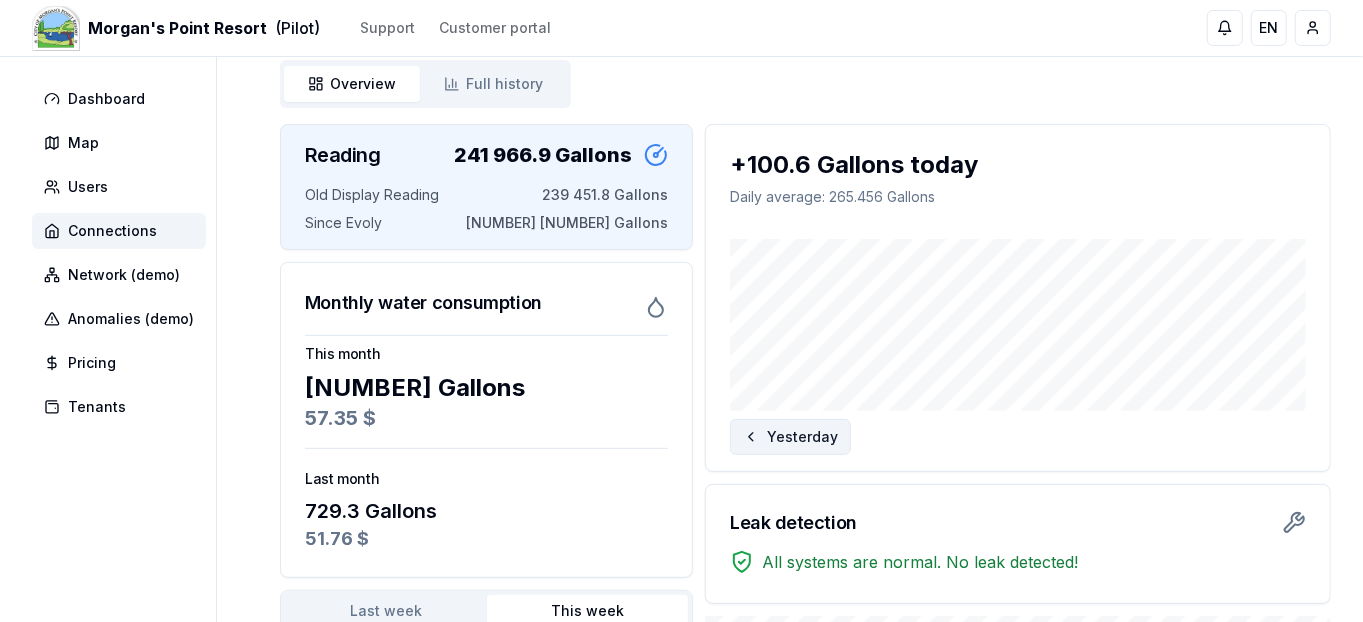 drag, startPoint x: 781, startPoint y: 433, endPoint x: 762, endPoint y: 438, distance: 19.646883 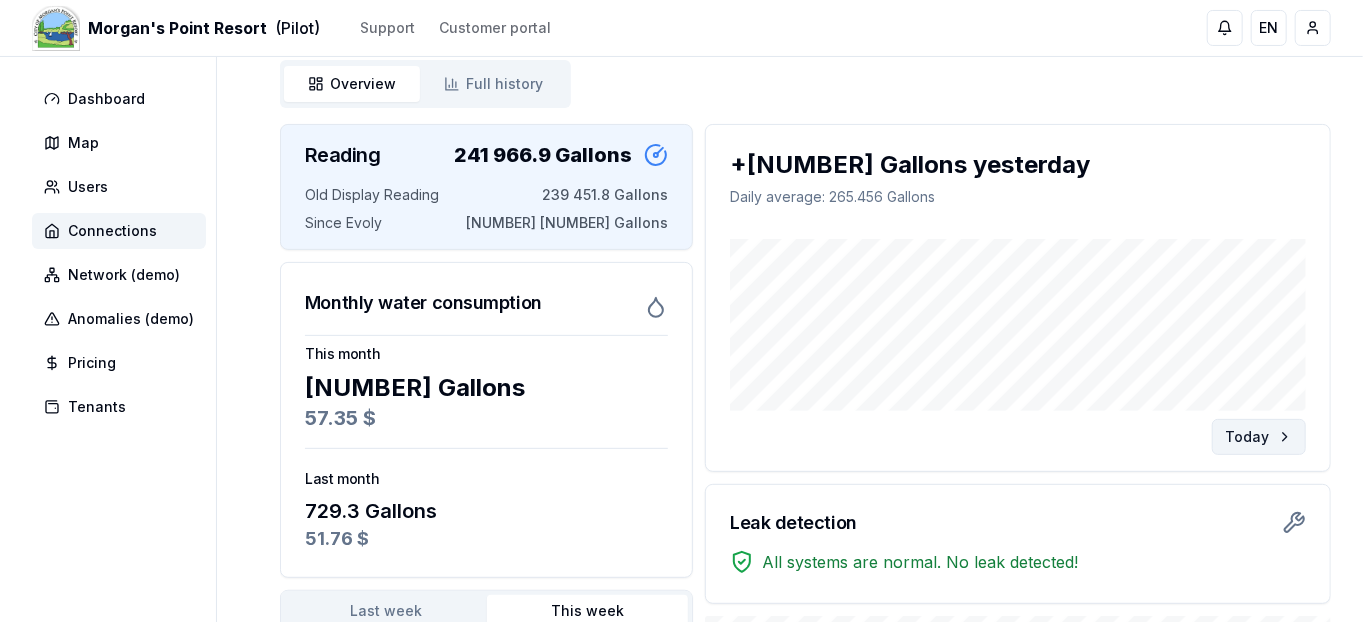 click on "Today" at bounding box center (1259, 437) 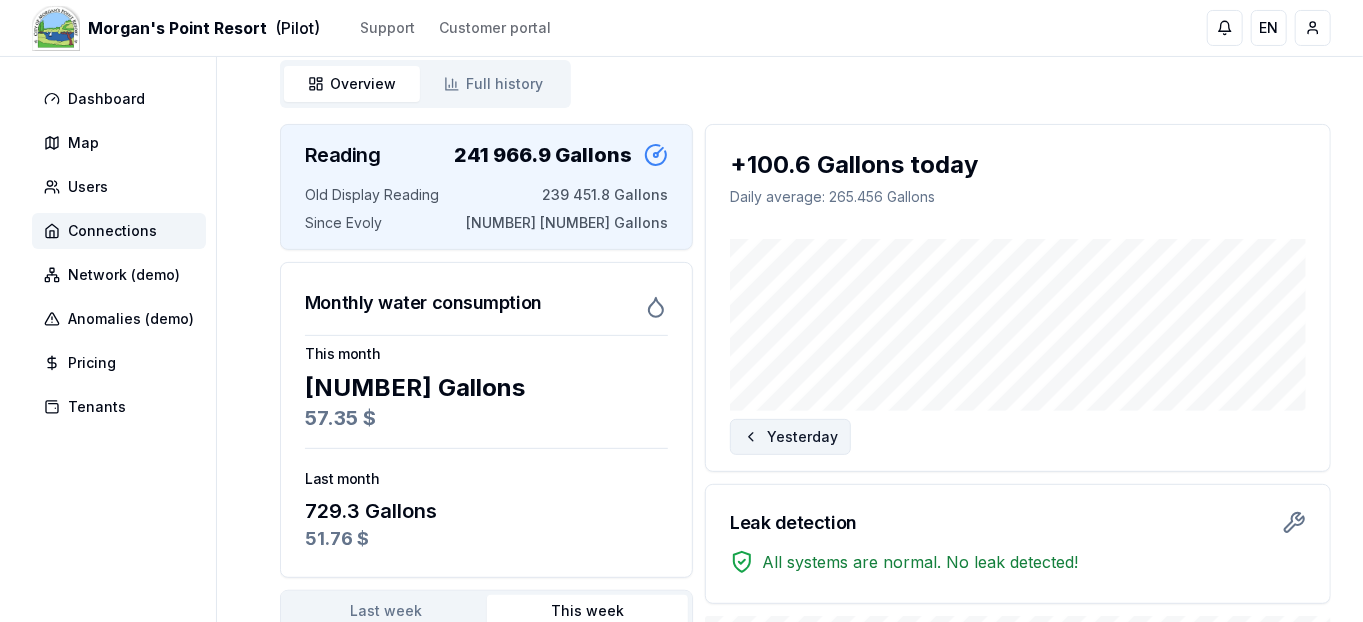 click on "Yesterday" at bounding box center [790, 437] 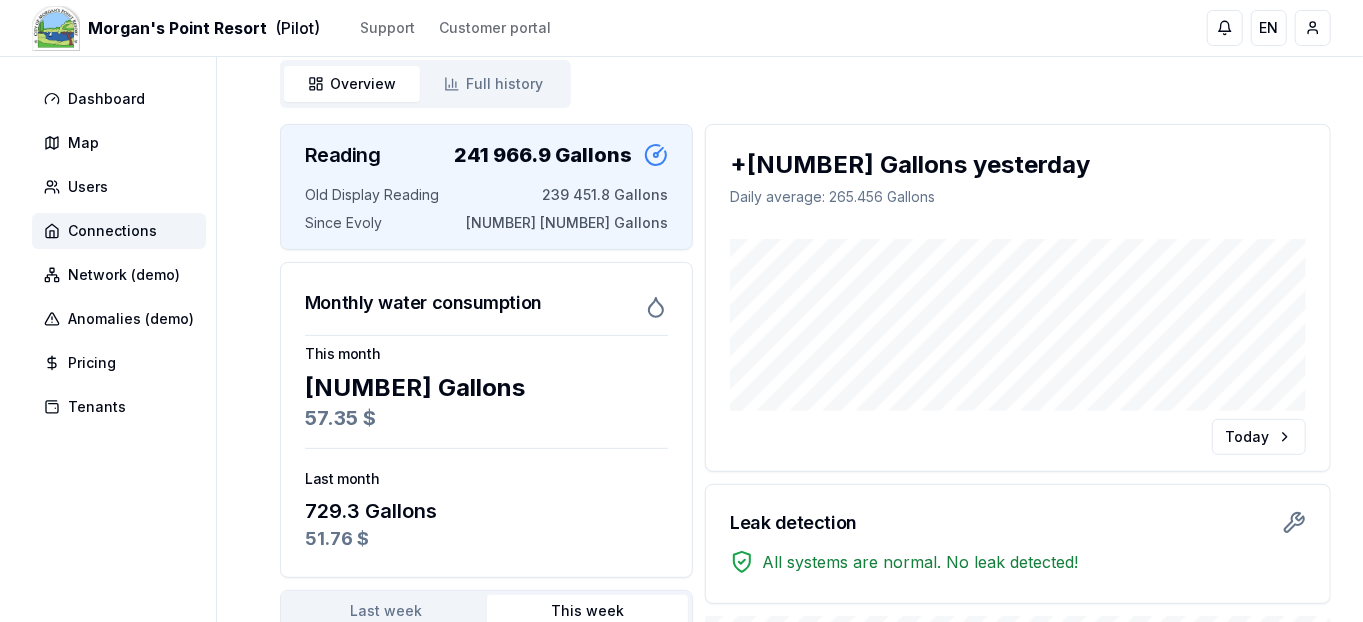 click on "+351.9 Gallons yesterday" at bounding box center [1018, 165] 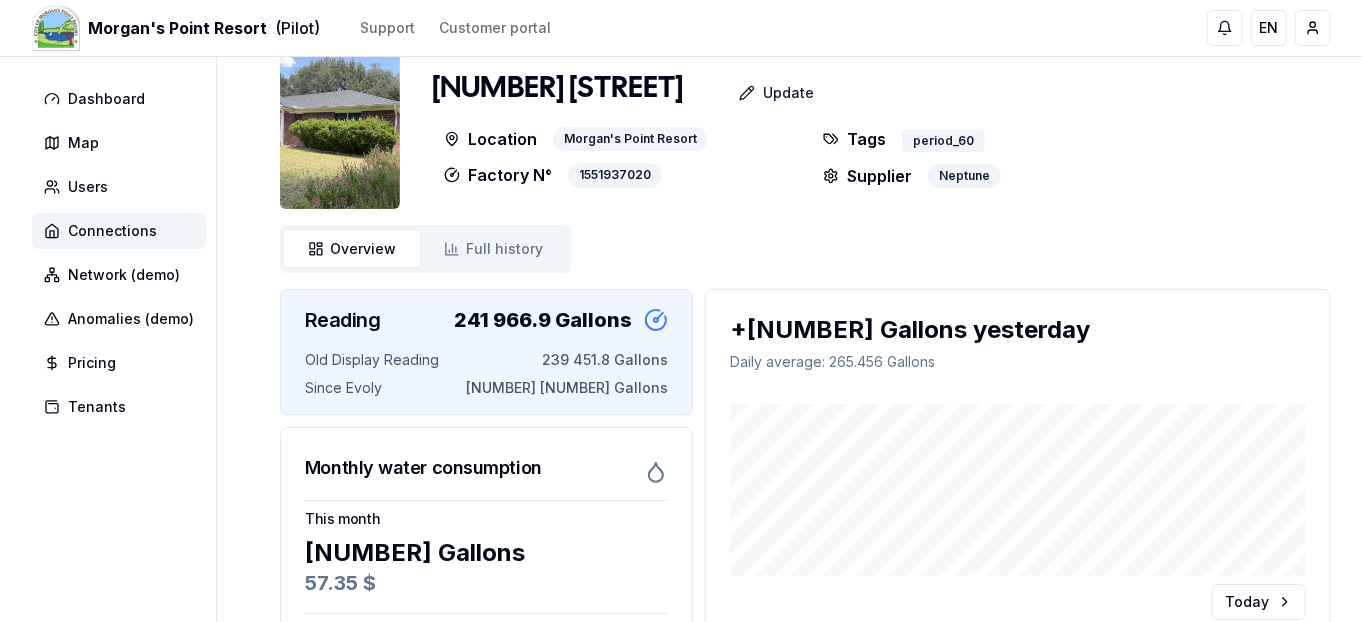 scroll, scrollTop: 30, scrollLeft: 0, axis: vertical 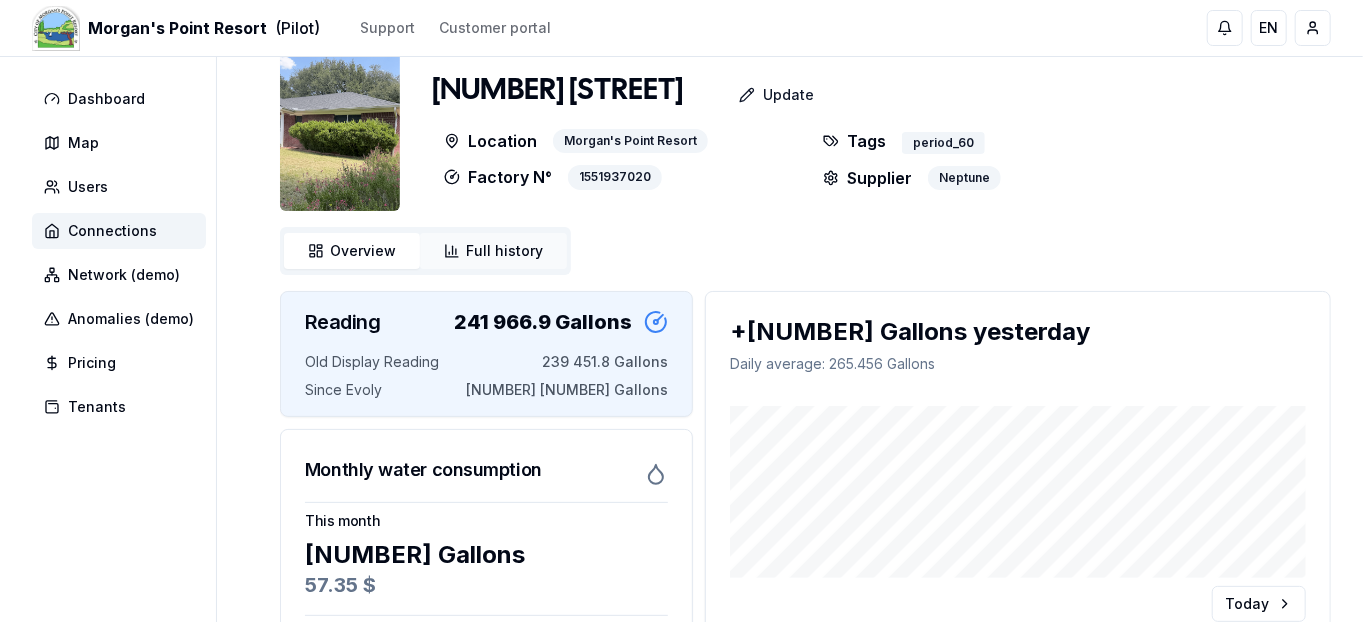 click on "Full history" at bounding box center [504, 251] 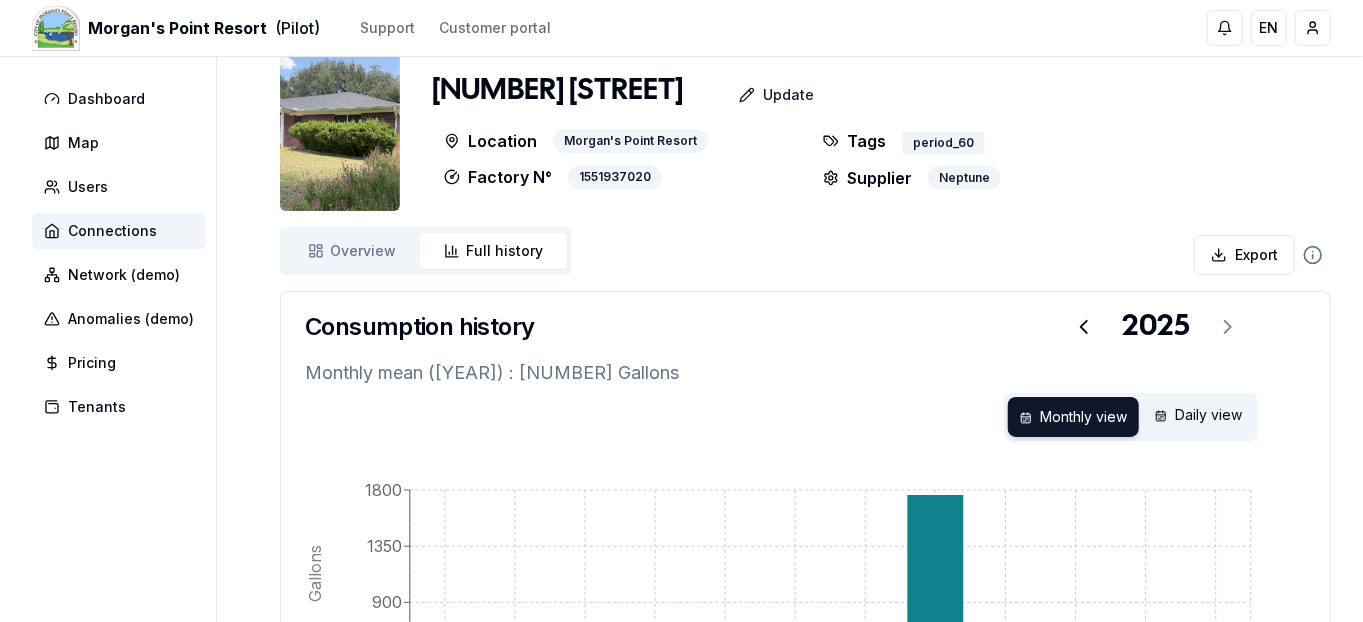 scroll, scrollTop: 65, scrollLeft: 0, axis: vertical 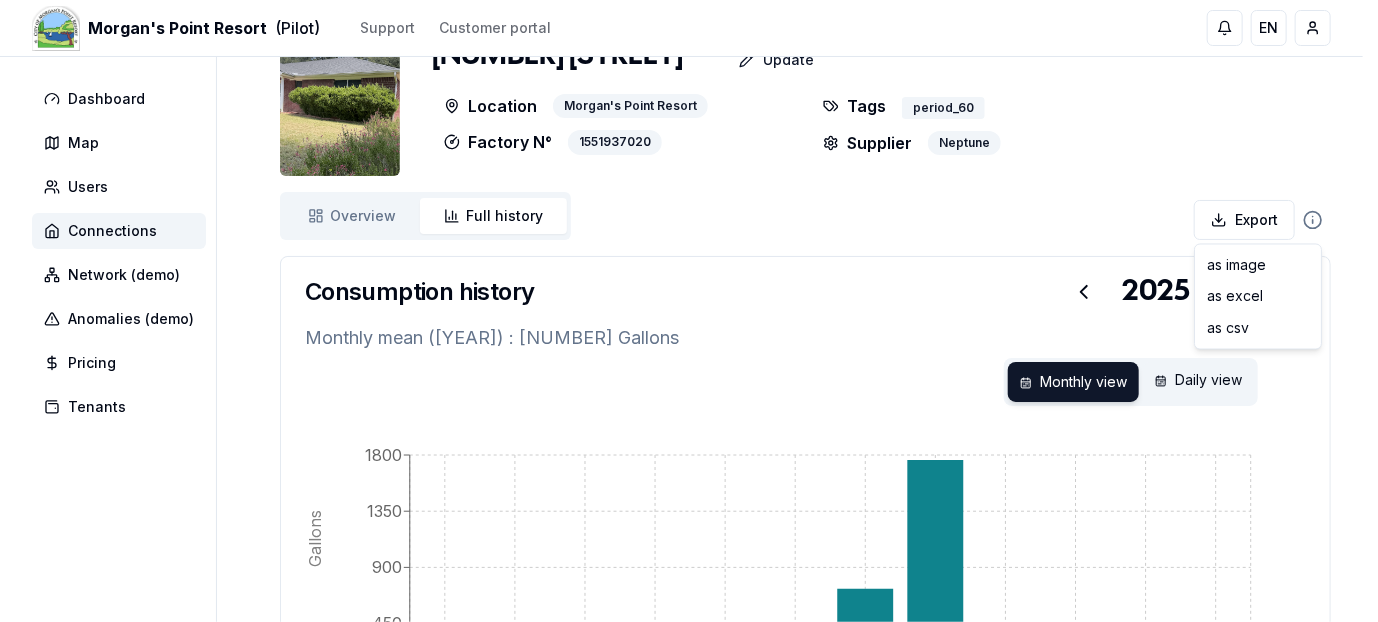 click on "Morgan's Point Resort (Pilot) Support Customer portal EN Jerry Word Dashboard Map Users Connections Network (demo) Anomalies (demo) Pricing Tenants 40 Buttercup Loop Update Location Morgan's Point Resort Factory N° 1551937020 Tags period_60 Supplier Neptune Overview Overview Full history History Export Consumption history 2025   Monthly mean (2025) : 729.3 Gallons Monthly view Daily view Jan 2025 Feb 2025 Mar 2025 Apr 2025 May 2025 Jun 2025 Jul 2025 Aug 2025 Sep 2025 Oct 2025 Nov 2025 Dec 2025 0 450 900 1350 1800 Gallons Jan Dec Built by   evoly   -  metering forever different . Linkedin 0 as image as excel as csv" at bounding box center [689, 435] 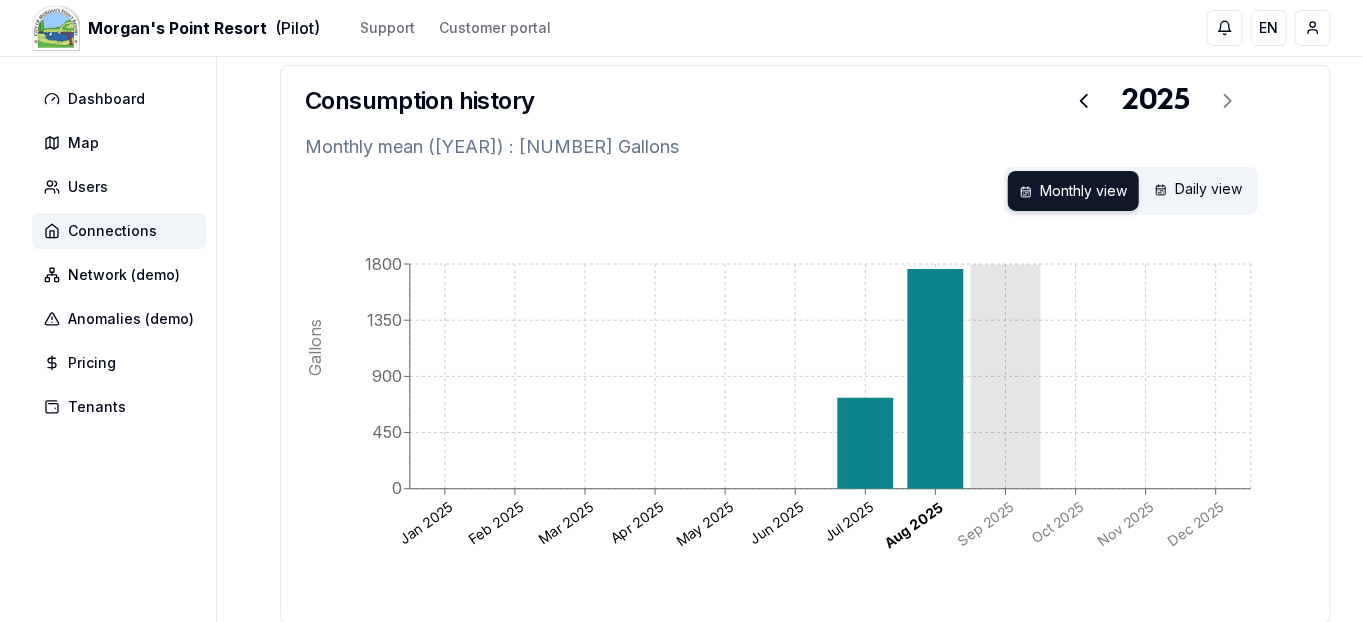 scroll, scrollTop: 272, scrollLeft: 0, axis: vertical 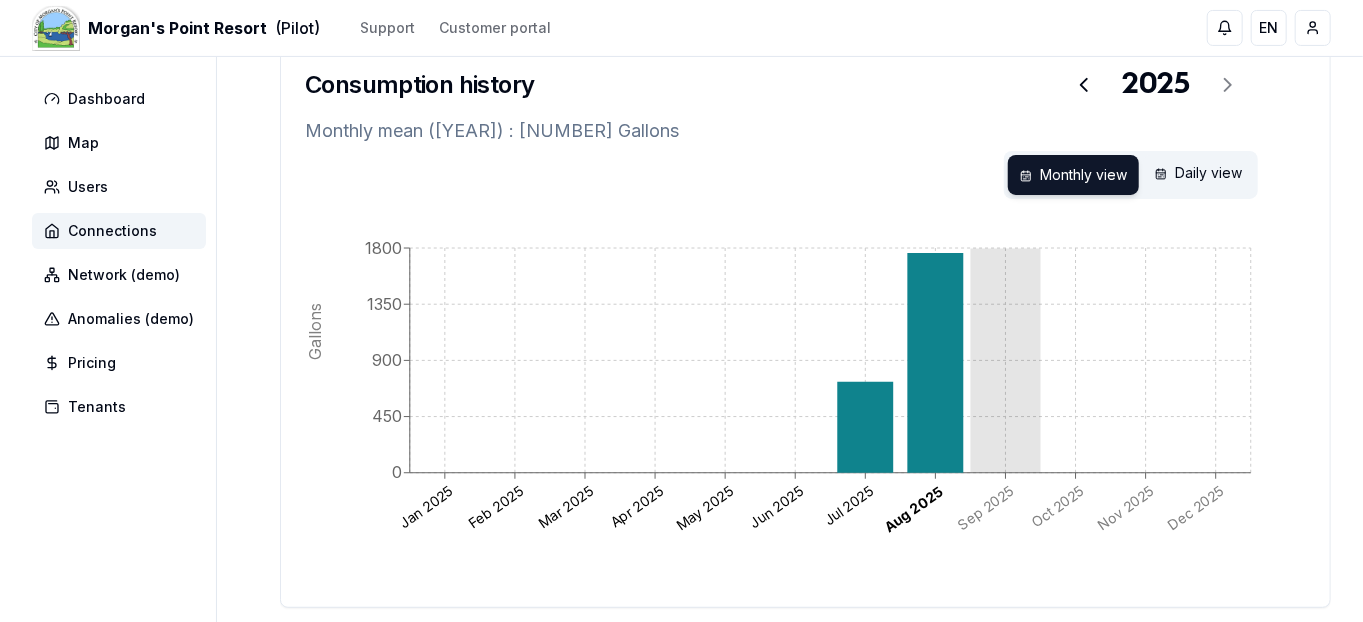 click 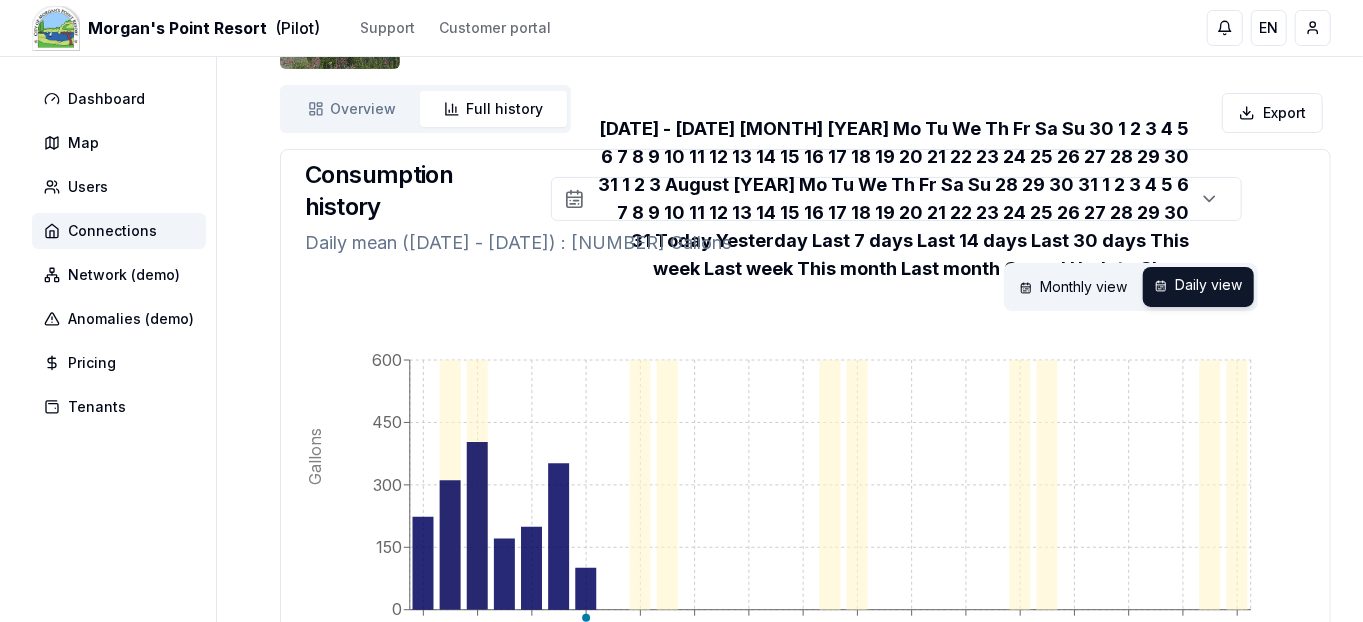 scroll, scrollTop: 167, scrollLeft: 0, axis: vertical 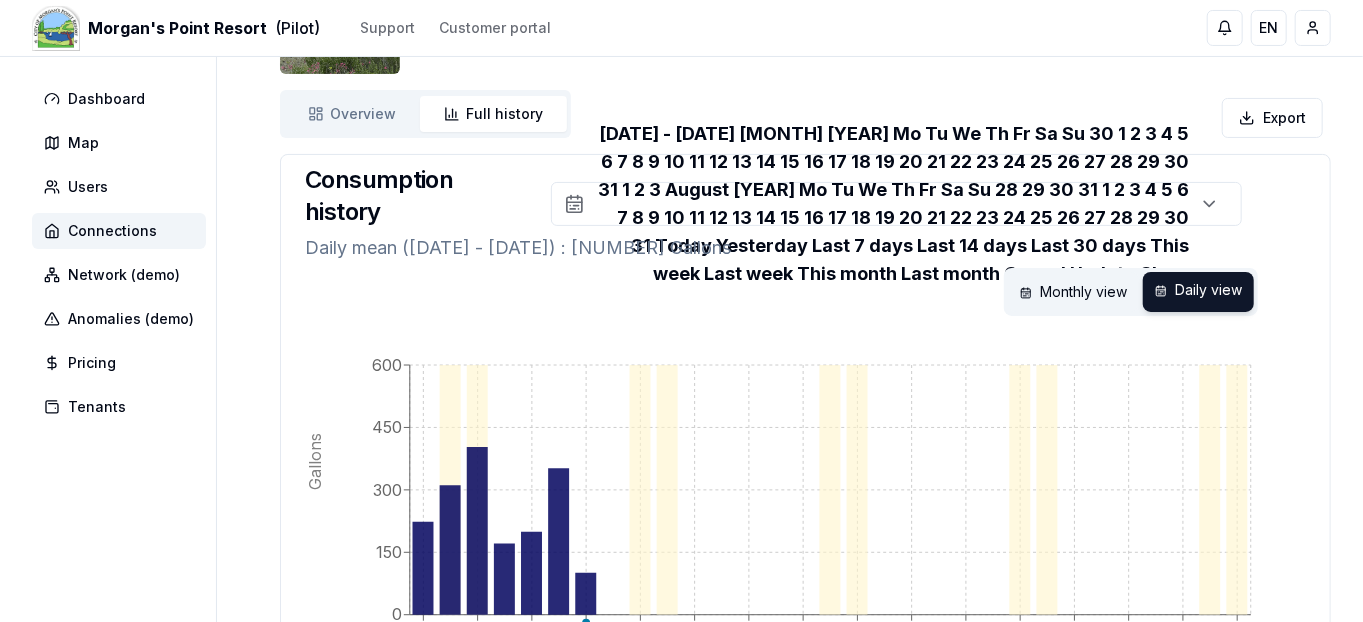 click on "Morgan's Point Resort (Pilot) Support Customer portal EN Jerry Word Dashboard Map Users Connections Network (demo) Anomalies (demo) Pricing Tenants 40 Buttercup Loop Update Location Morgan's Point Resort Factory N° 1551937020 Tags period_60 Supplier Neptune Overview Overview Full history History Export Consumption history Jul 31, 2025 - Aug 30, 2025 Daily mean (01 Aug - 31 Aug) : 276.633 Gallons Monthly view Daily view Fr 01 Aug Su 03 Aug Tu 05 Aug Th 07 Aug Sa 09 Aug Mo 11 Aug We 13 Aug Fr 15 Aug Su 17 Aug Tu 19 Aug Th 21 Aug Sa 23 Aug Mo 25 Aug We 27 Aug Fr 29 Aug Su 31 Aug 0 150 300 450 600 Gallons Built by   evoly   -  metering forever different . Linkedin 600" at bounding box center (681, 339) 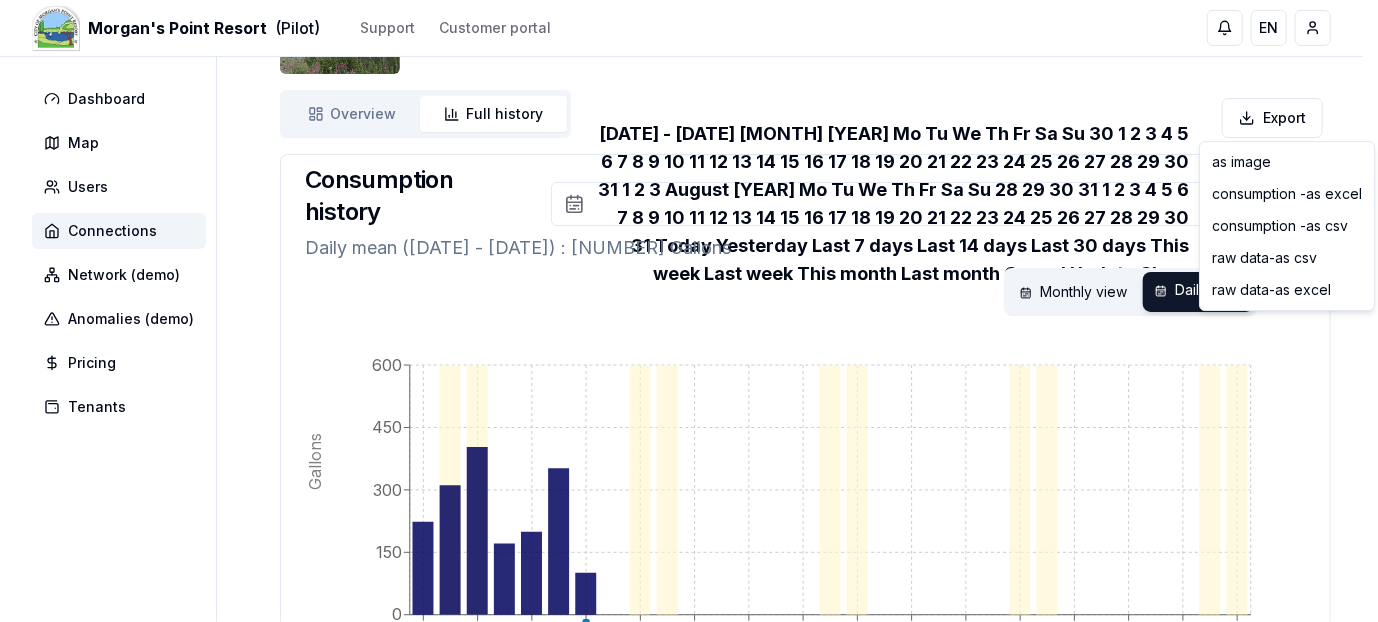 click on "Morgan's Point Resort (Pilot) Support Customer portal EN Jerry Word Dashboard Map Users Connections Network (demo) Anomalies (demo) Pricing Tenants 40 Buttercup Loop Update Location Morgan's Point Resort Factory N° 1551937020 Tags period_60 Supplier Neptune Overview Overview Full history History Export Consumption history Jul 31, 2025 - Aug 30, 2025 Daily mean (01 Aug - 31 Aug) : 276.633 Gallons Monthly view Daily view Fr 01 Aug Su 03 Aug Tu 05 Aug Th 07 Aug Sa 09 Aug Mo 11 Aug We 13 Aug Fr 15 Aug Su 17 Aug Tu 19 Aug Th 21 Aug Sa 23 Aug Mo 25 Aug We 27 Aug Fr 29 Aug Su 31 Aug 0 150 300 450 600 Gallons Built by   evoly   -  metering forever different . Linkedin 600 as image consumption -  as excel consumption -  as csv raw data  -  as csv raw data  -  as excel" at bounding box center (689, 339) 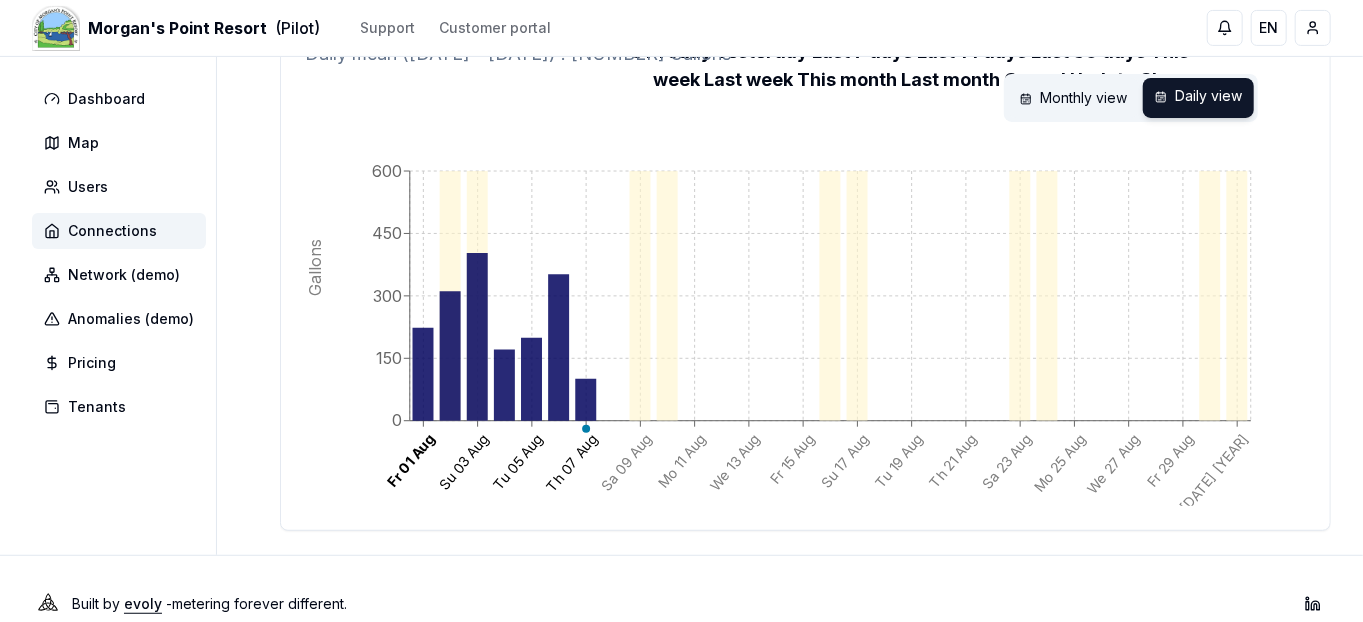 scroll, scrollTop: 367, scrollLeft: 0, axis: vertical 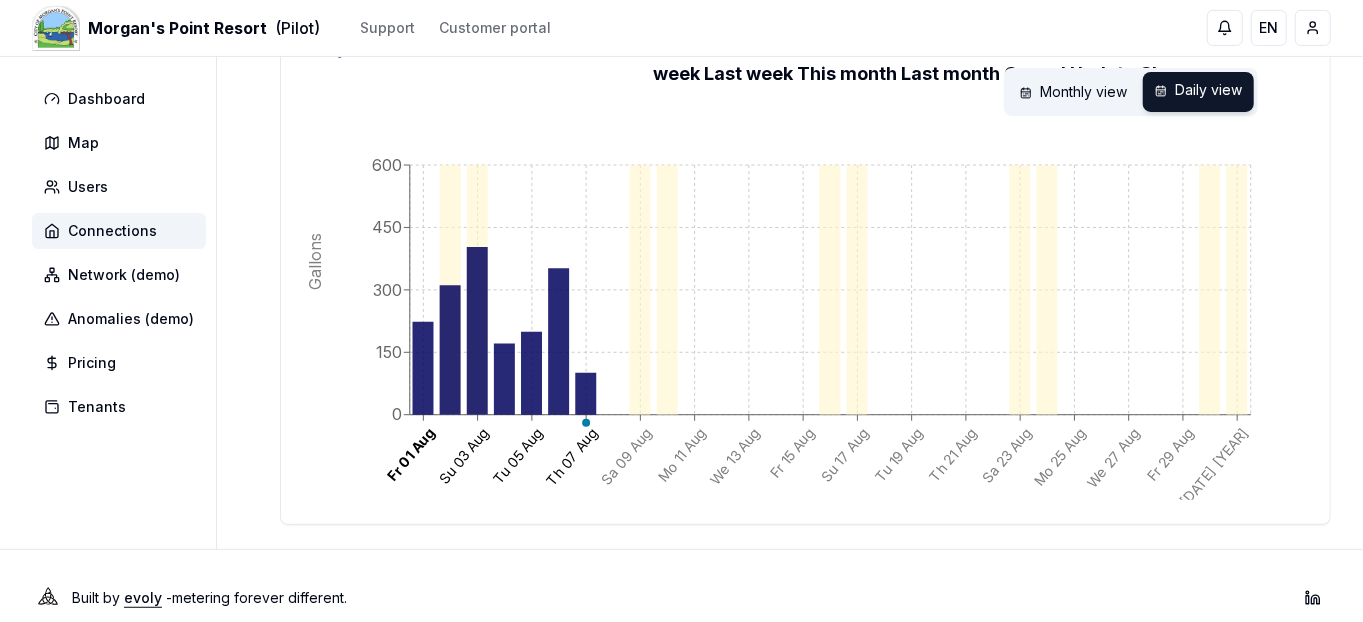 click 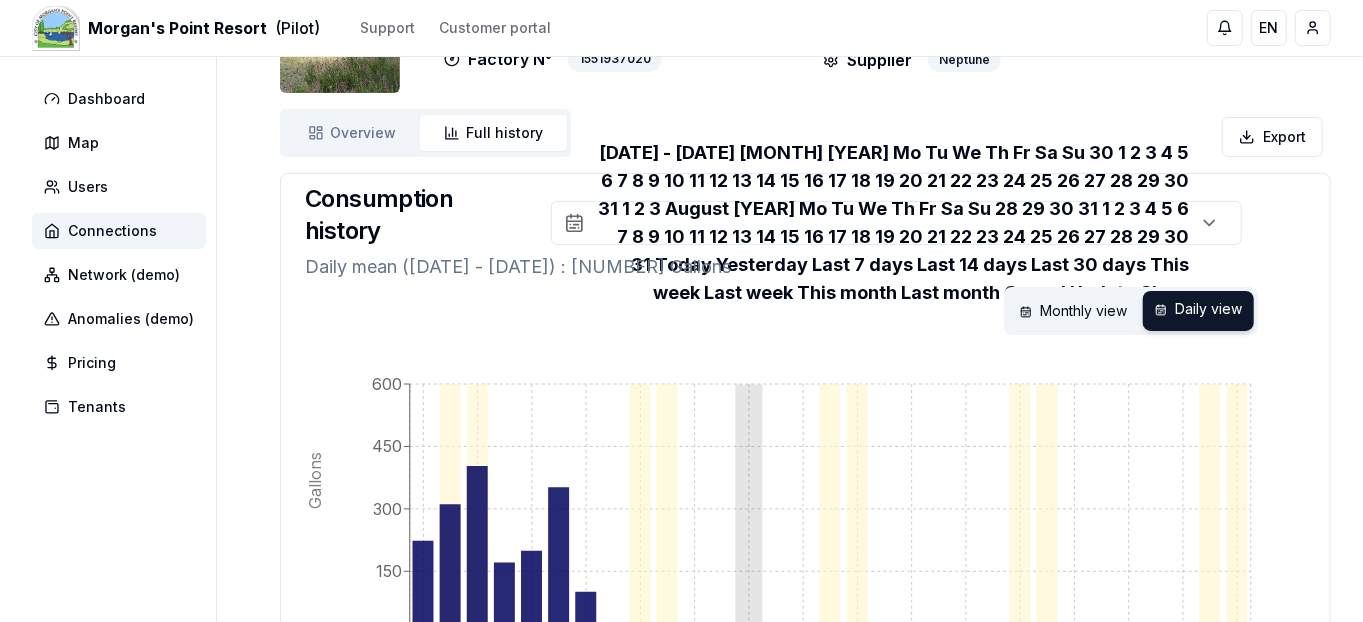 scroll, scrollTop: 142, scrollLeft: 0, axis: vertical 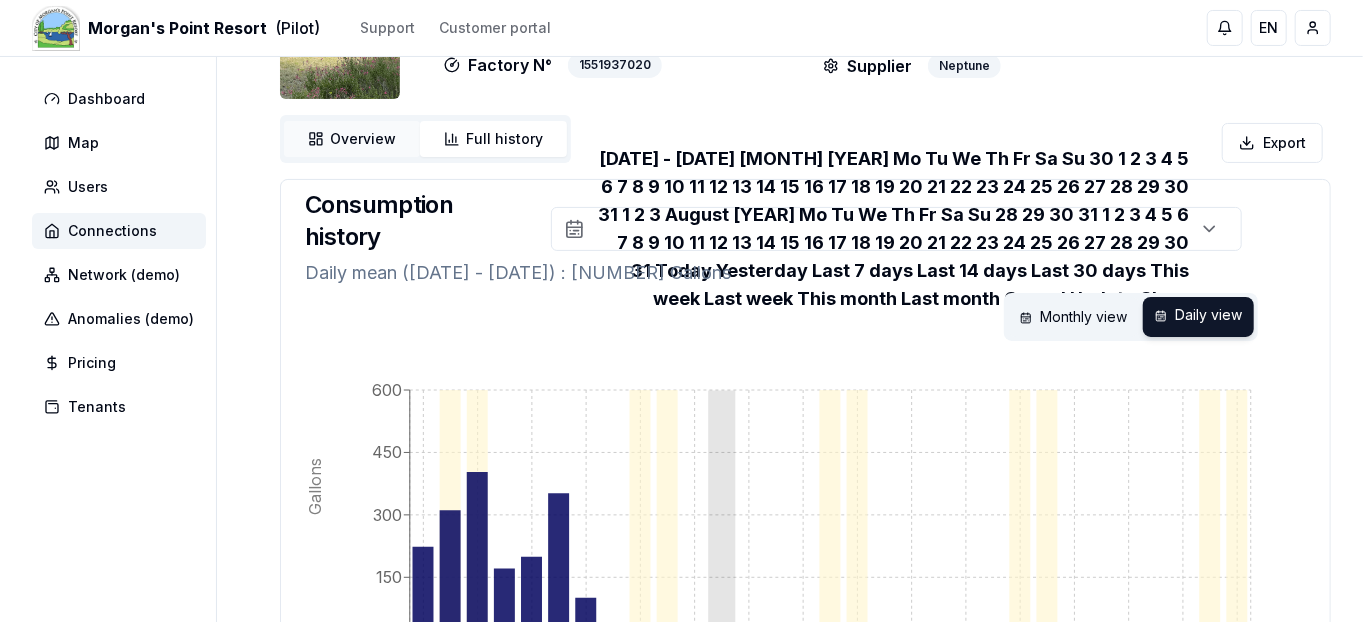 click on "Overview Overview" at bounding box center (352, 139) 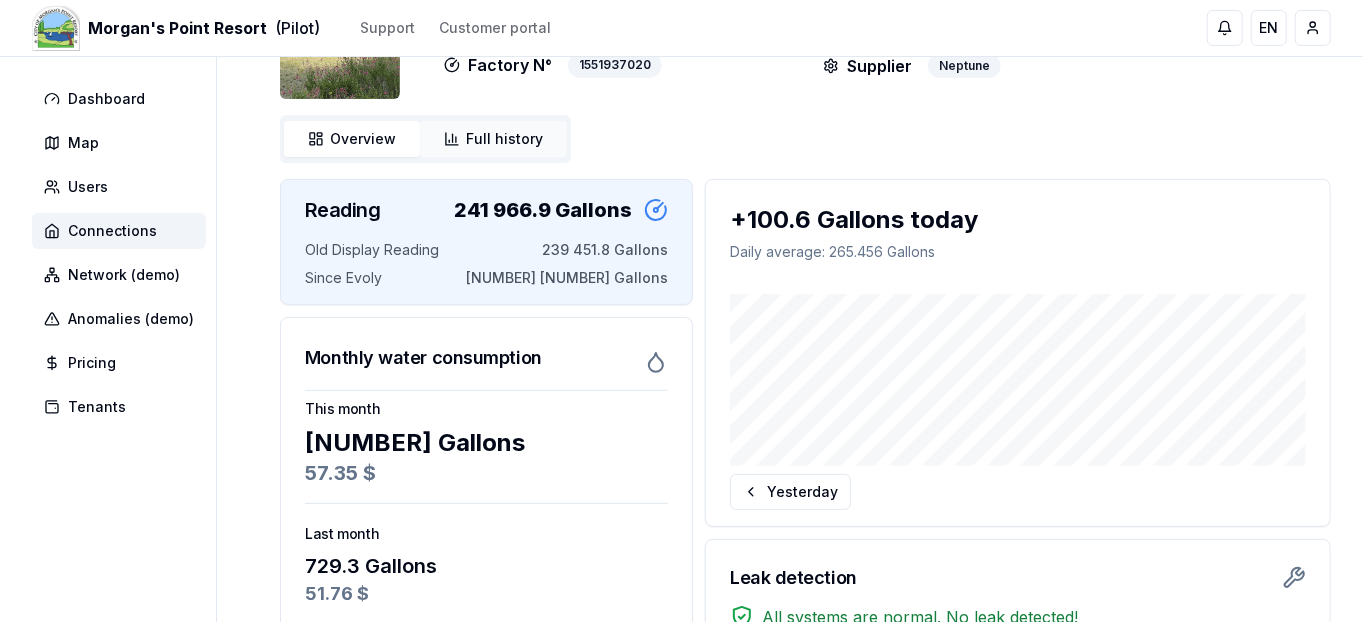 click on "Full history" at bounding box center (504, 139) 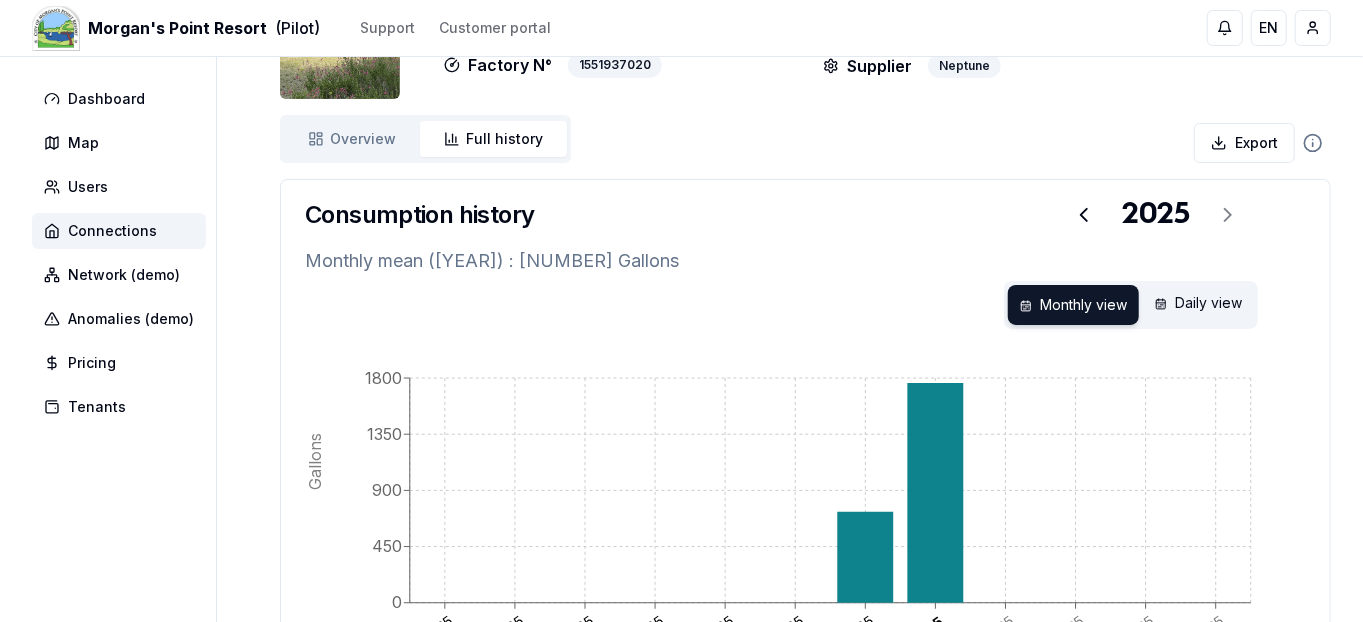 click on "Morgan's Point Resort (Pilot) Support Customer portal EN Jerry Word Dashboard Map Users Connections Network (demo) Anomalies (demo) Pricing Tenants 40 Buttercup Loop Update Location Morgan's Point Resort Factory N° 1551937020 Tags period_60 Supplier Neptune Overview Overview Full history History Export Consumption history 2025   Monthly mean (2025) : 729.3 Gallons Monthly view Daily view Jan 2025 Feb 2025 Mar 2025 Apr 2025 May 2025 Jun 2025 Jul 2025 Aug 2025 Sep 2025 Oct 2025 Nov 2025 Dec 2025 0 450 900 1350 1800 Gallons Jan Dec Built by   evoly   -  metering forever different . Linkedin 600" at bounding box center [681, 358] 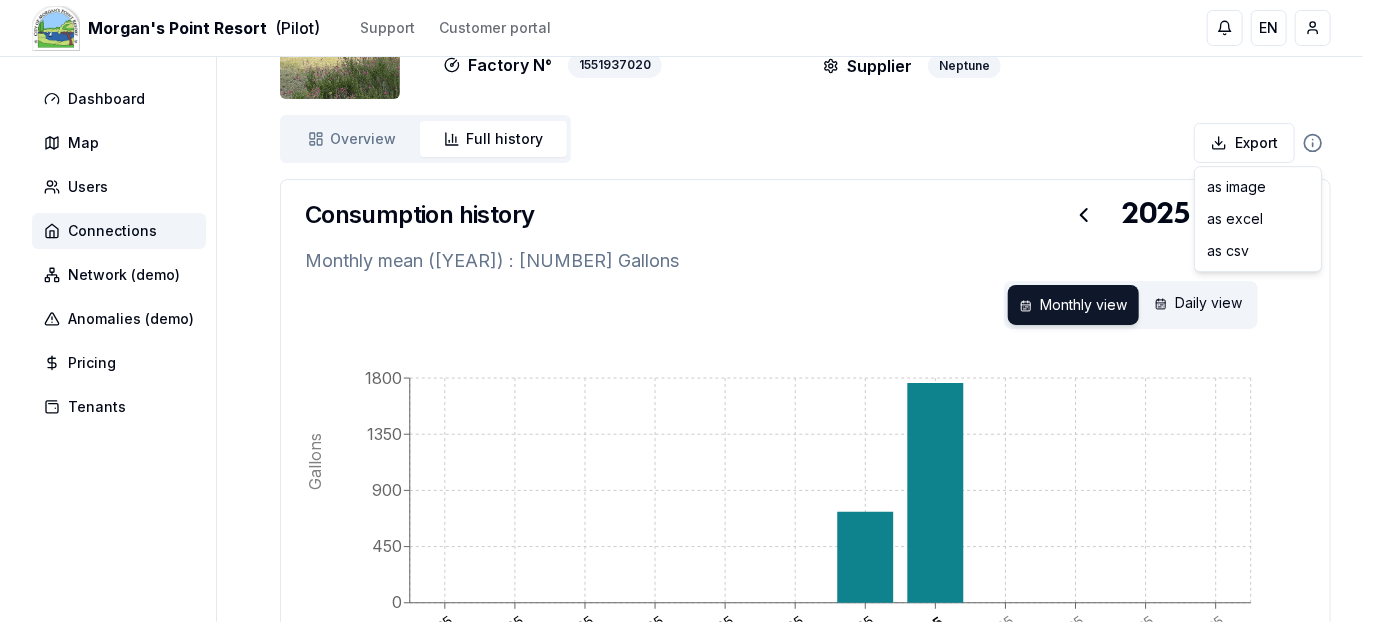 click on "Morgan's Point Resort (Pilot) Support Customer portal EN Jerry Word Dashboard Map Users Connections Network (demo) Anomalies (demo) Pricing Tenants 40 Buttercup Loop Update Location Morgan's Point Resort Factory N° 1551937020 Tags period_60 Supplier Neptune Overview Overview Full history History Export Consumption history 2025   Monthly mean (2025) : 729.3 Gallons Monthly view Daily view Jan 2025 Feb 2025 Mar 2025 Apr 2025 May 2025 Jun 2025 Jul 2025 Aug 2025 Sep 2025 Oct 2025 Nov 2025 Dec 2025 0 450 900 1350 1800 Gallons Jan Dec Built by   evoly   -  metering forever different . Linkedin 600 as image as excel as csv" at bounding box center (689, 358) 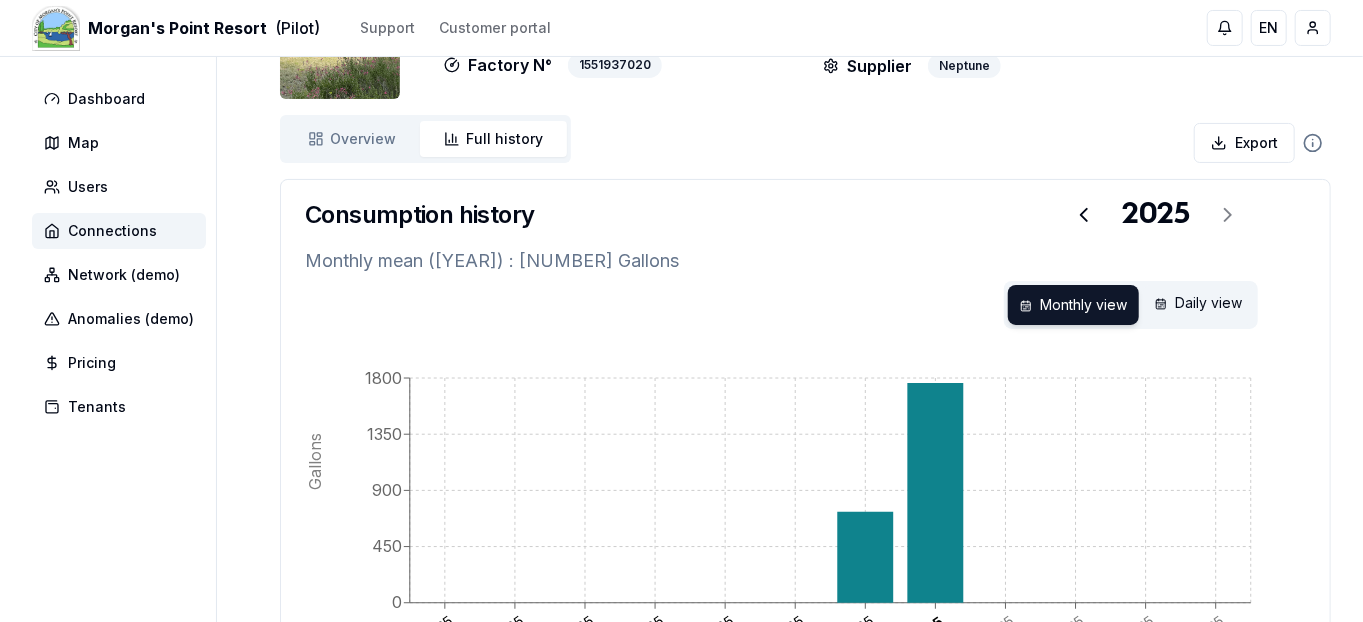 click 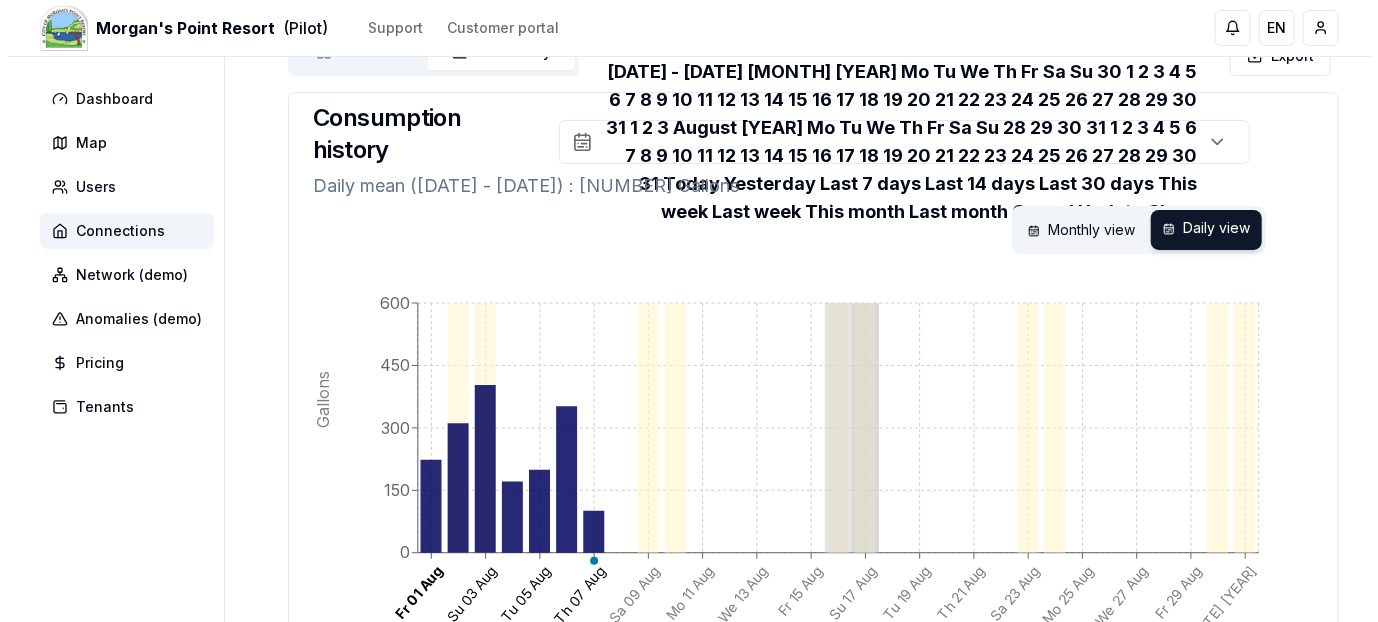 scroll, scrollTop: 220, scrollLeft: 0, axis: vertical 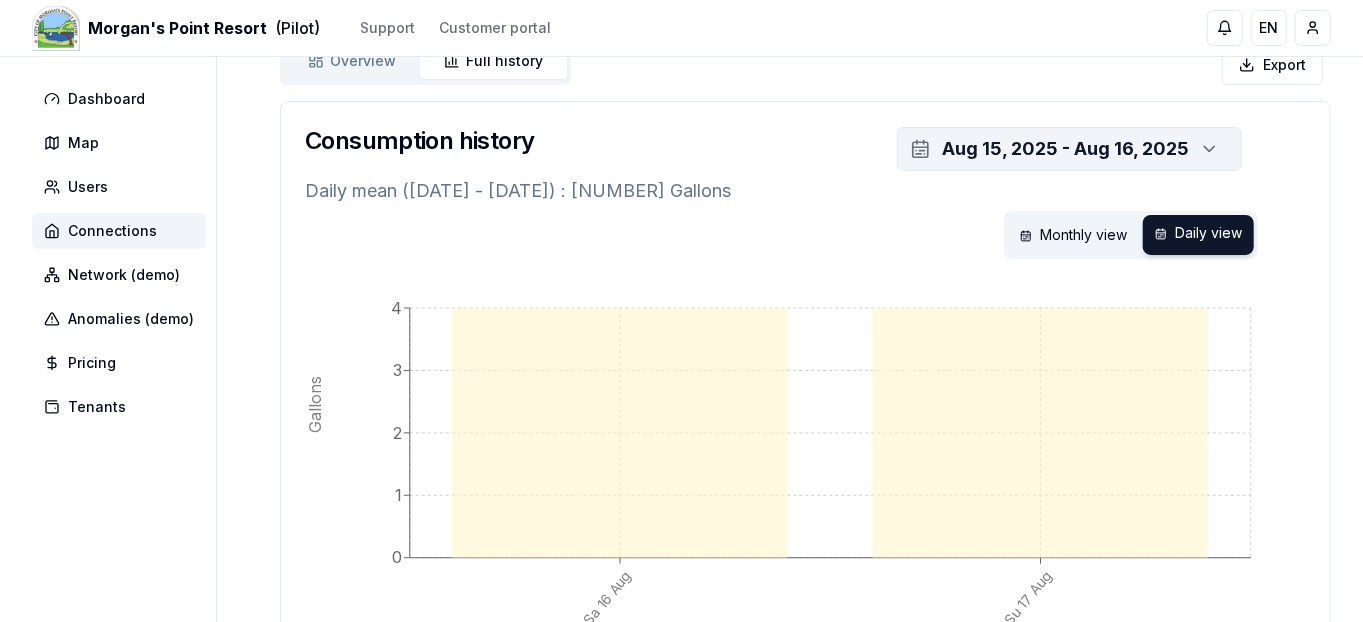 click on "Aug 15, 2025 - Aug 16, 2025" at bounding box center (1065, 149) 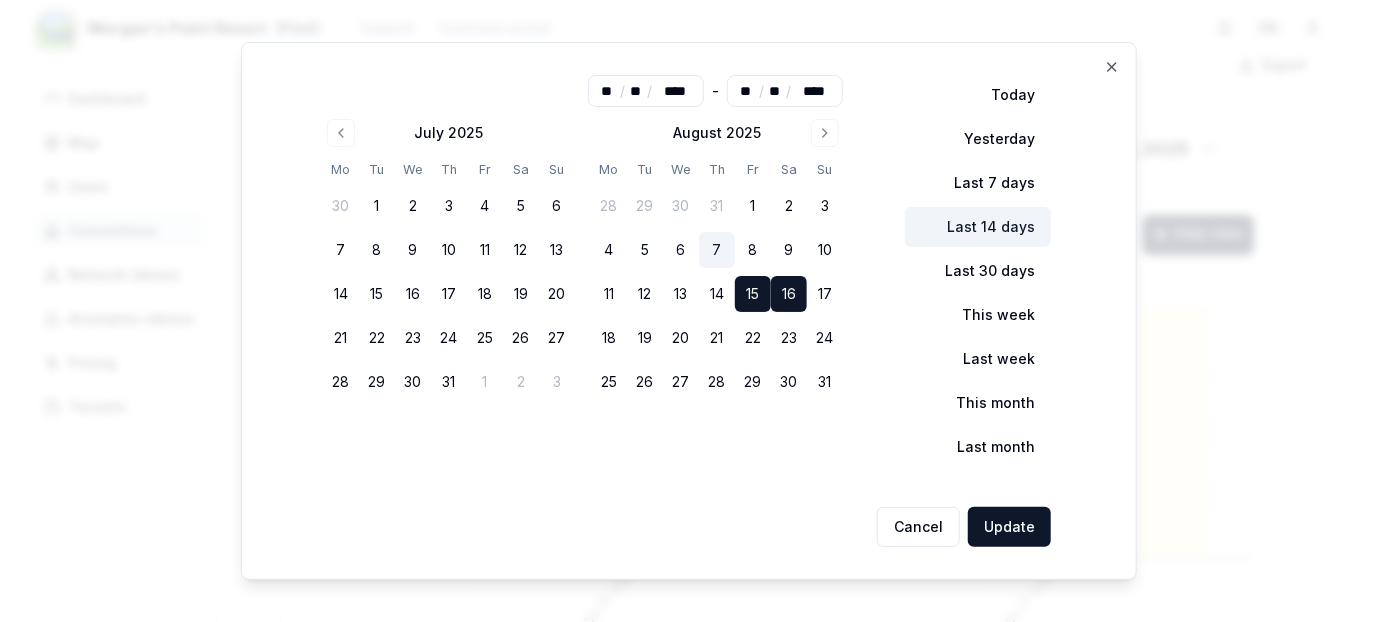 click on "Last 14 days" at bounding box center [978, 227] 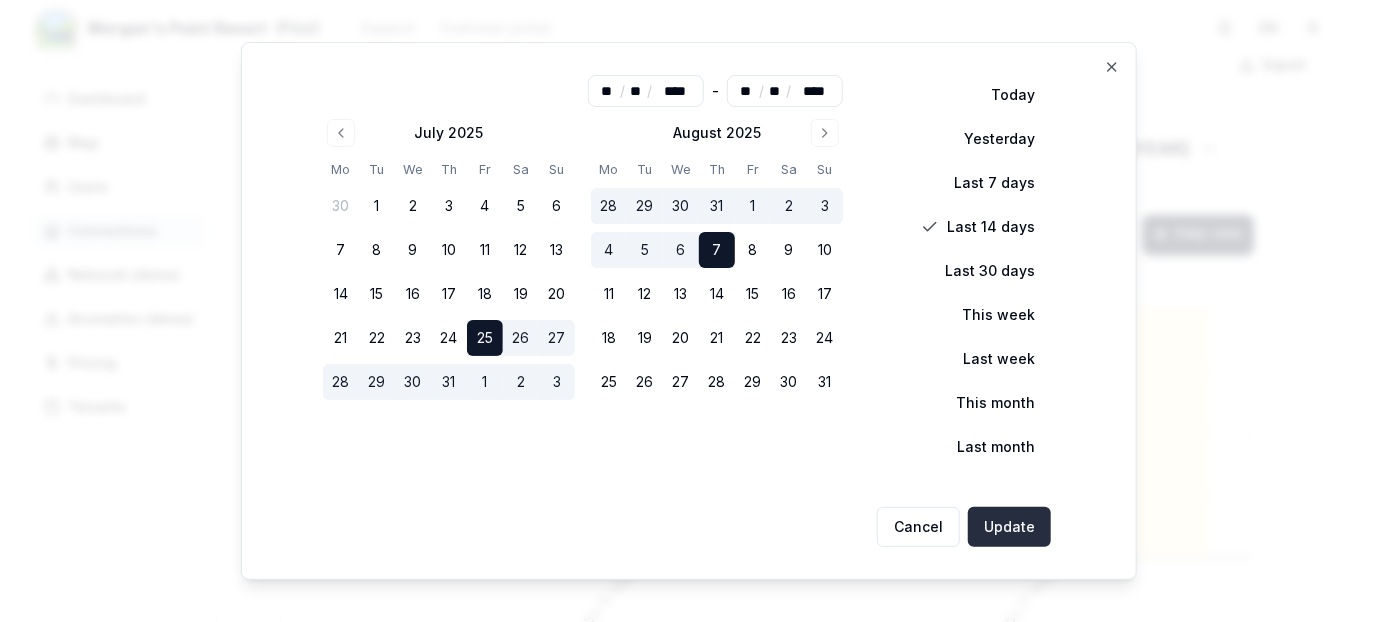 click on "Update" at bounding box center (1009, 527) 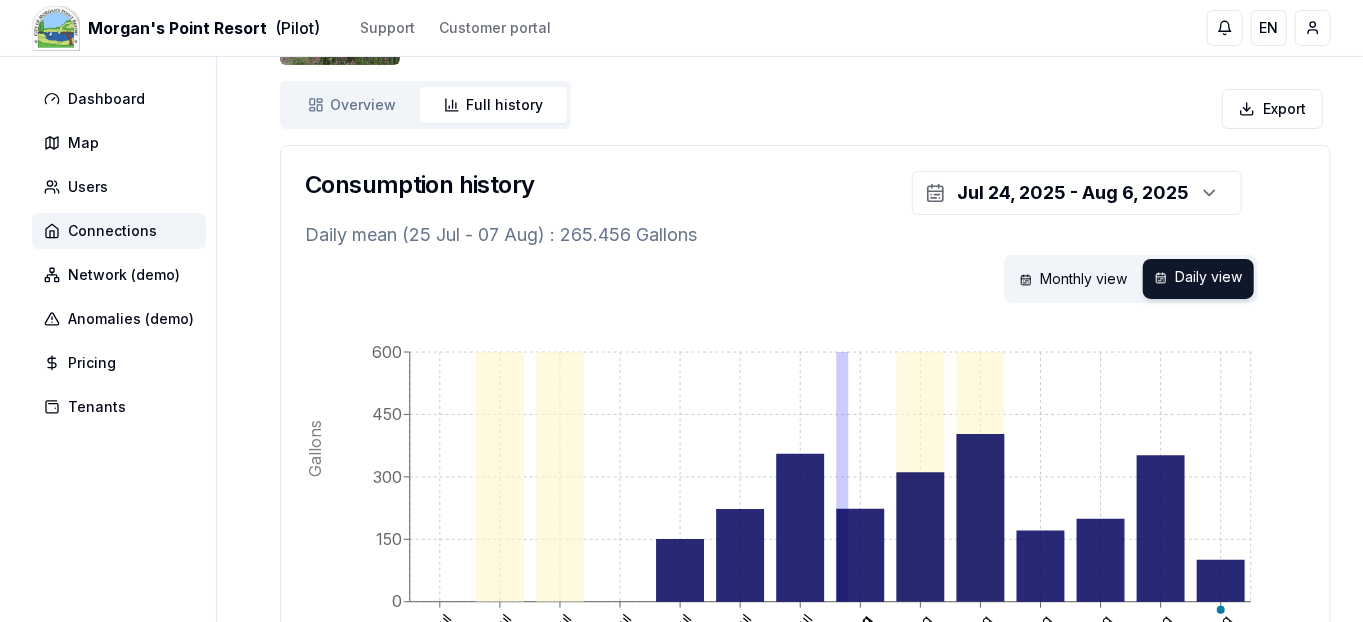 scroll, scrollTop: 168, scrollLeft: 0, axis: vertical 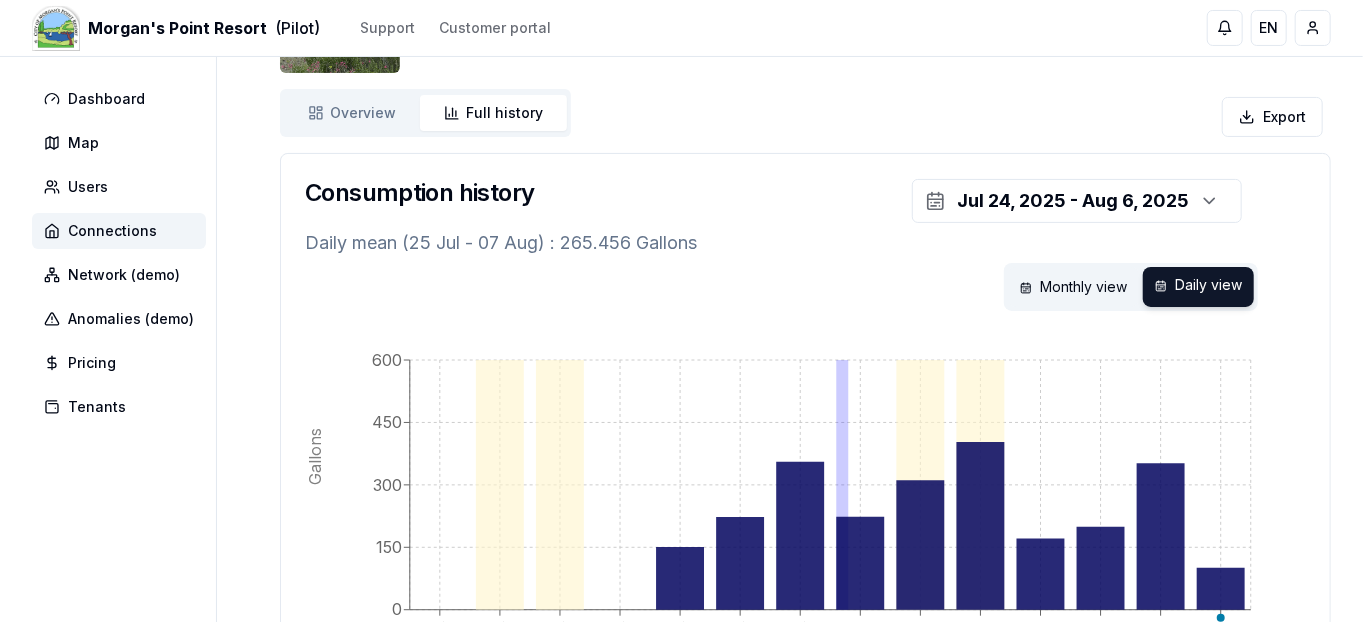 click on "Morgan's Point Resort (Pilot) Support Customer portal EN Jerry Word Dashboard Map Users Connections Network (demo) Anomalies (demo) Pricing Tenants 40 Buttercup Loop Update Location Morgan's Point Resort Factory N° 1551937020 Tags period_60 Supplier Neptune Overview Overview Full history History Export Consumption history Jul 24, 2025 - Aug 6, 2025 Daily mean (25 Jul - 07 Aug) : 265.456 Gallons Monthly view Daily view Fr 25 Jul Sa 26 Jul Su 27 Jul Mo 28 Jul Tu 29 Jul We 30 Jul Th 31 Jul Fr 01 Aug Sa 02 Aug Su 03 Aug Mo 04 Aug Tu 05 Aug We 06 Aug Th 07 Aug 0 150 300 450 600 Gallons Built by   evoly   -  metering forever different . Linkedin 600" at bounding box center (681, 336) 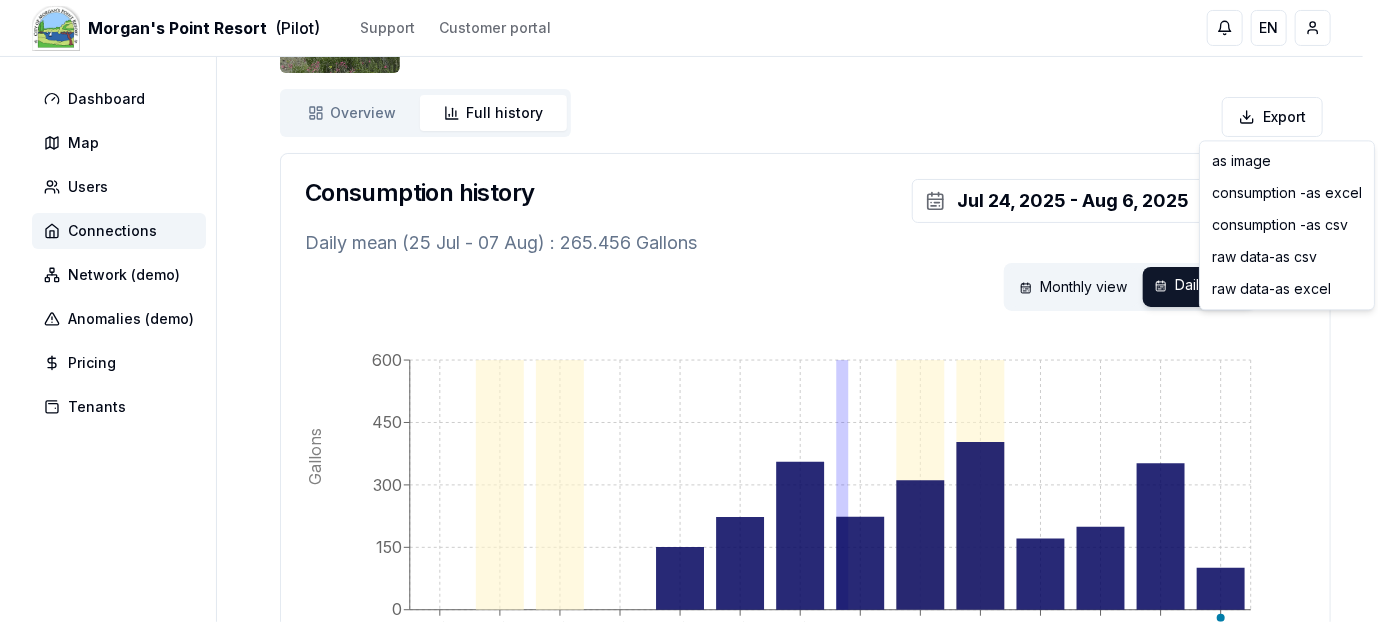 click on "Morgan's Point Resort (Pilot) Support Customer portal EN Jerry Word Dashboard Map Users Connections Network (demo) Anomalies (demo) Pricing Tenants 40 Buttercup Loop Update Location Morgan's Point Resort Factory N° 1551937020 Tags period_60 Supplier Neptune Overview Overview Full history History Export Consumption history Jul 24, 2025 - Aug 6, 2025 Daily mean (25 Jul - 07 Aug) : 265.456 Gallons Monthly view Daily view Fr 25 Jul Sa 26 Jul Su 27 Jul Mo 28 Jul Tu 29 Jul We 30 Jul Th 31 Jul Fr 01 Aug Sa 02 Aug Su 03 Aug Mo 04 Aug Tu 05 Aug We 06 Aug Th 07 Aug 0 150 300 450 600 Gallons Built by   evoly   -  metering forever different . Linkedin 600 as image consumption -  as excel consumption -  as csv raw data  -  as csv raw data  -  as excel" at bounding box center [689, 336] 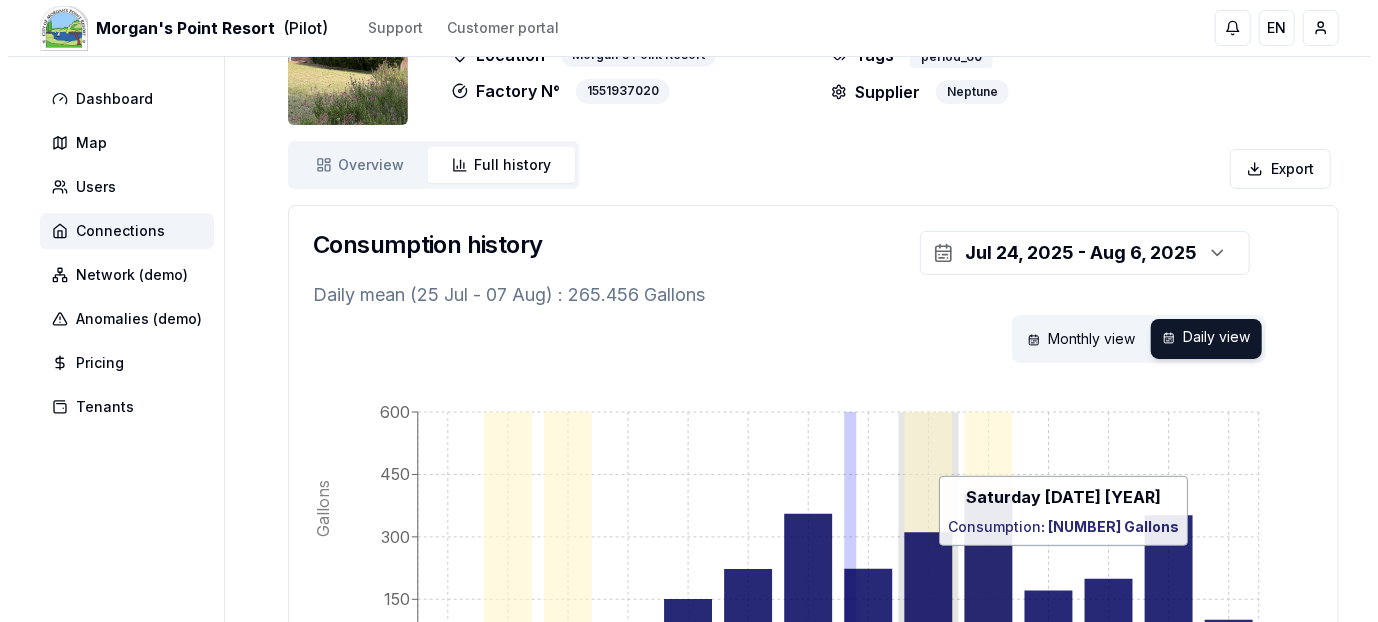 scroll, scrollTop: 114, scrollLeft: 0, axis: vertical 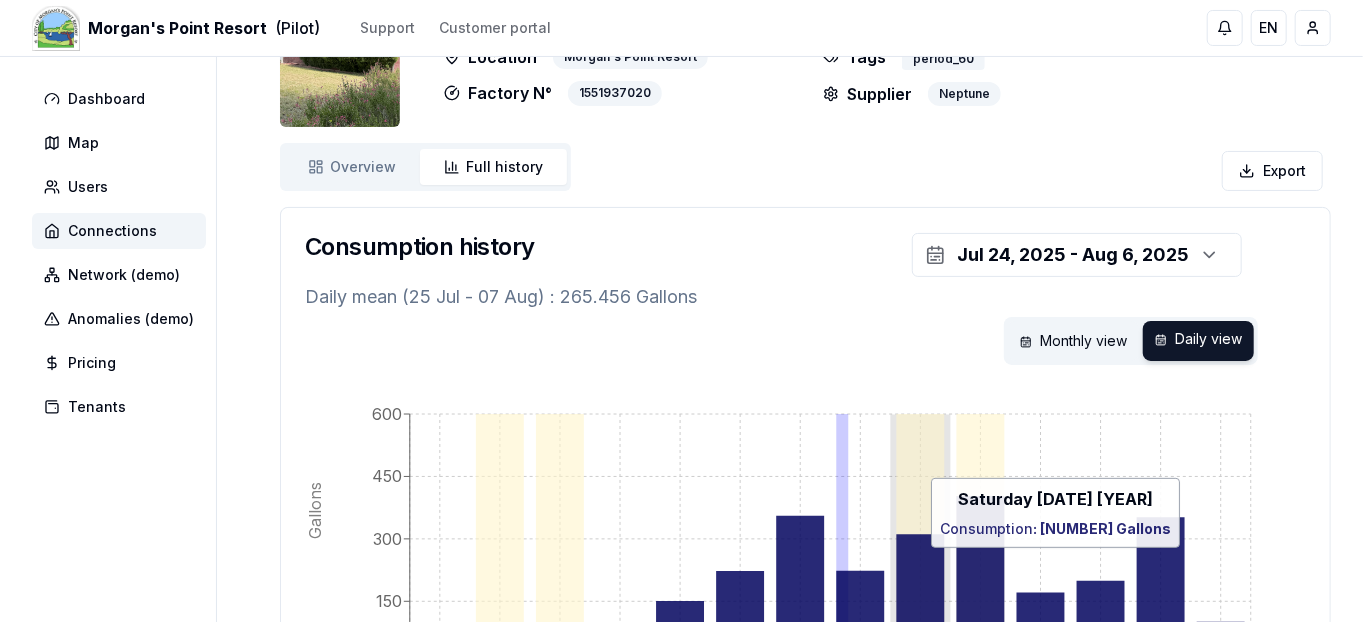click on "Morgan's Point Resort (Pilot) Support Customer portal EN Jerry Word Dashboard Map Users Connections Network (demo) Anomalies (demo) Pricing Tenants 40 Buttercup Loop Update Location Morgan's Point Resort Factory N° 1551937020 Tags period_60 Supplier Neptune Overview Overview Full history History Export Consumption history Jul 24, 2025 - Aug 6, 2025 Daily mean (25 Jul - 07 Aug) : 265.456 Gallons Monthly view Daily view Fr 25 Jul Sa 26 Jul Su 27 Jul Mo 28 Jul Tu 29 Jul We 30 Jul Th 31 Jul Fr 01 Aug Sa 02 Aug Su 03 Aug Mo 04 Aug Tu 05 Aug We 06 Aug Th 07 Aug 0 150 300 450 600 Gallons Saturday 02 Aug 2025 Consumption : 310.9 Gallons Built by   evoly   -  metering forever different . Linkedin 600" at bounding box center (681, 390) 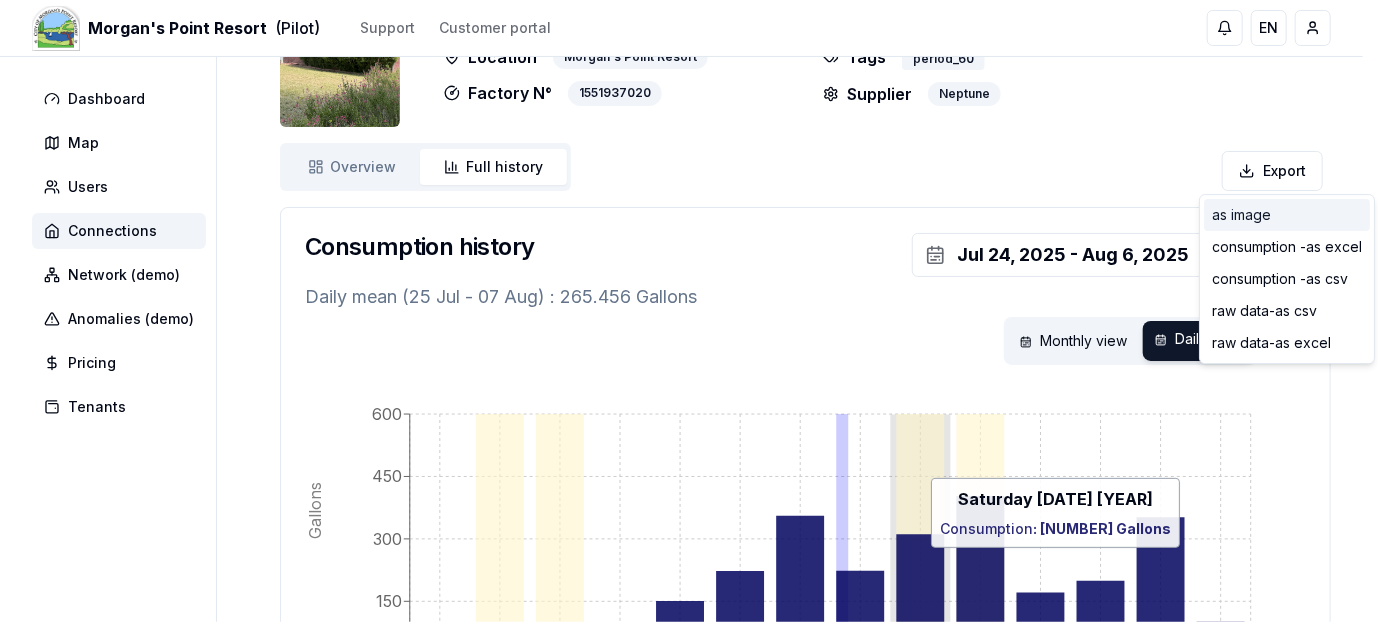 click on "as image" at bounding box center (1287, 215) 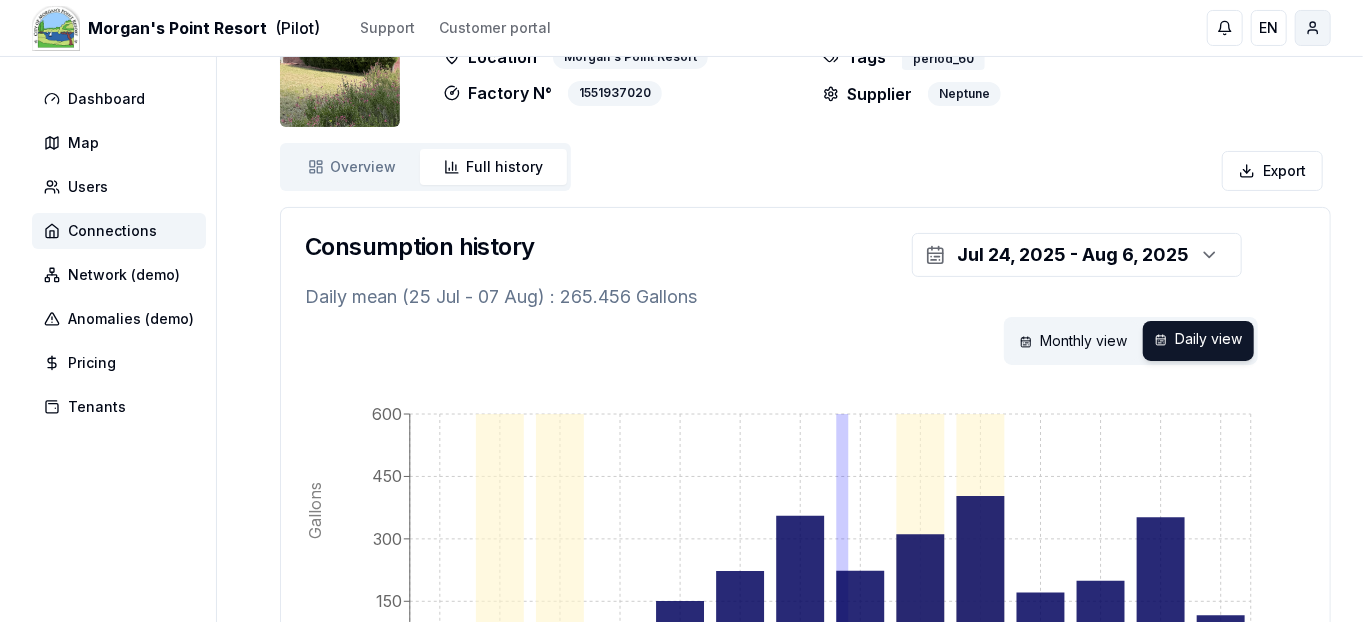click on "Morgan's Point Resort (Pilot) Support Customer portal EN Jerry Word Dashboard Map Users Connections Network (demo) Anomalies (demo) Pricing Tenants 40 Buttercup Loop Update Location Morgan's Point Resort Factory N° 1551937020 Tags period_60 Supplier Neptune Overview Overview Full history History Export Consumption history Jul 24, 2025 - Aug 6, 2025 Daily mean (25 Jul - 07 Aug) : 265.456 Gallons Monthly view Daily view Fr 25 Jul Sa 26 Jul Su 27 Jul Mo 28 Jul Tu 29 Jul We 30 Jul Th 31 Jul Fr 01 Aug Sa 02 Aug Su 03 Aug Mo 04 Aug Tu 05 Aug We 06 Aug Th 07 Aug 0 150 300 450 600 Gallons Built by   evoly   -  metering forever different . Linkedin 600" at bounding box center [681, 390] 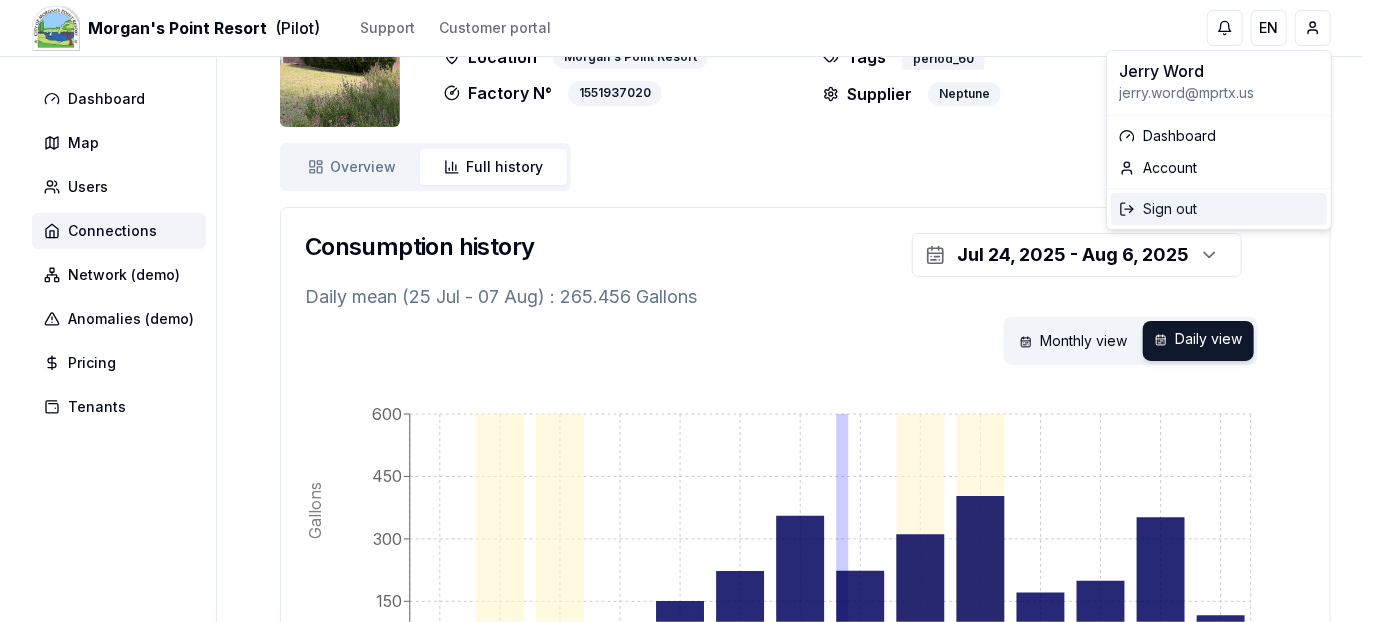 click on "Sign out" at bounding box center (1219, 209) 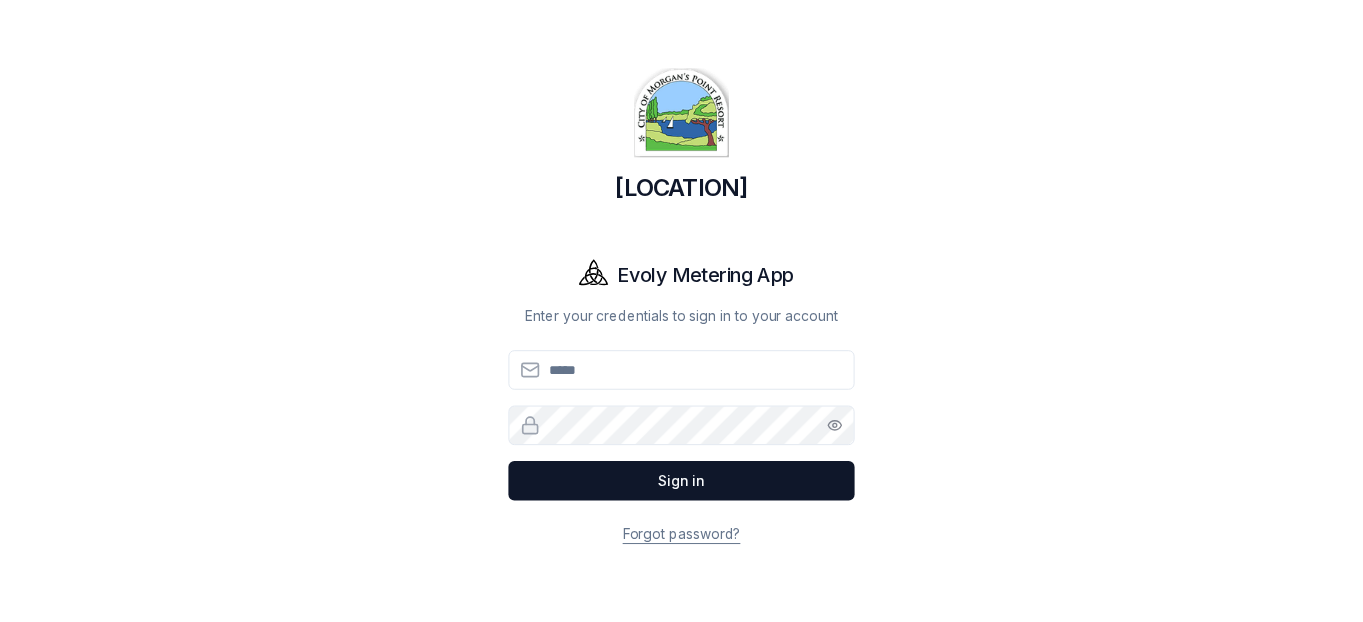 scroll, scrollTop: 0, scrollLeft: 0, axis: both 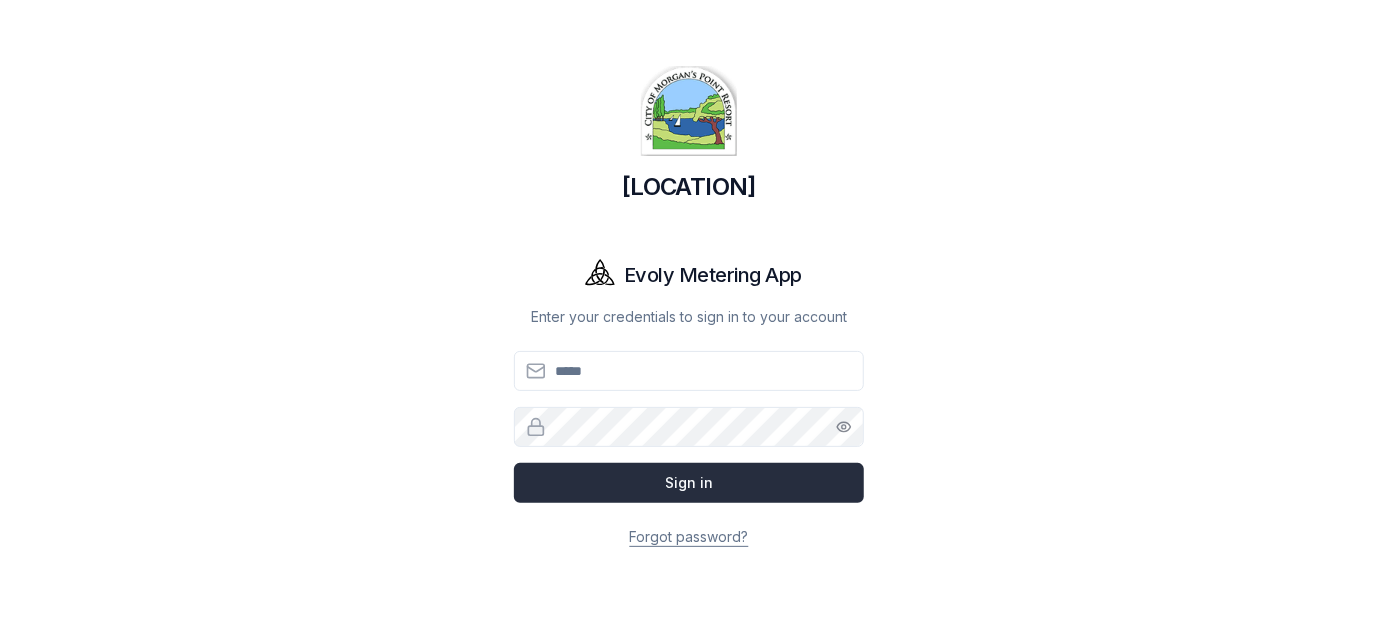 type on "**********" 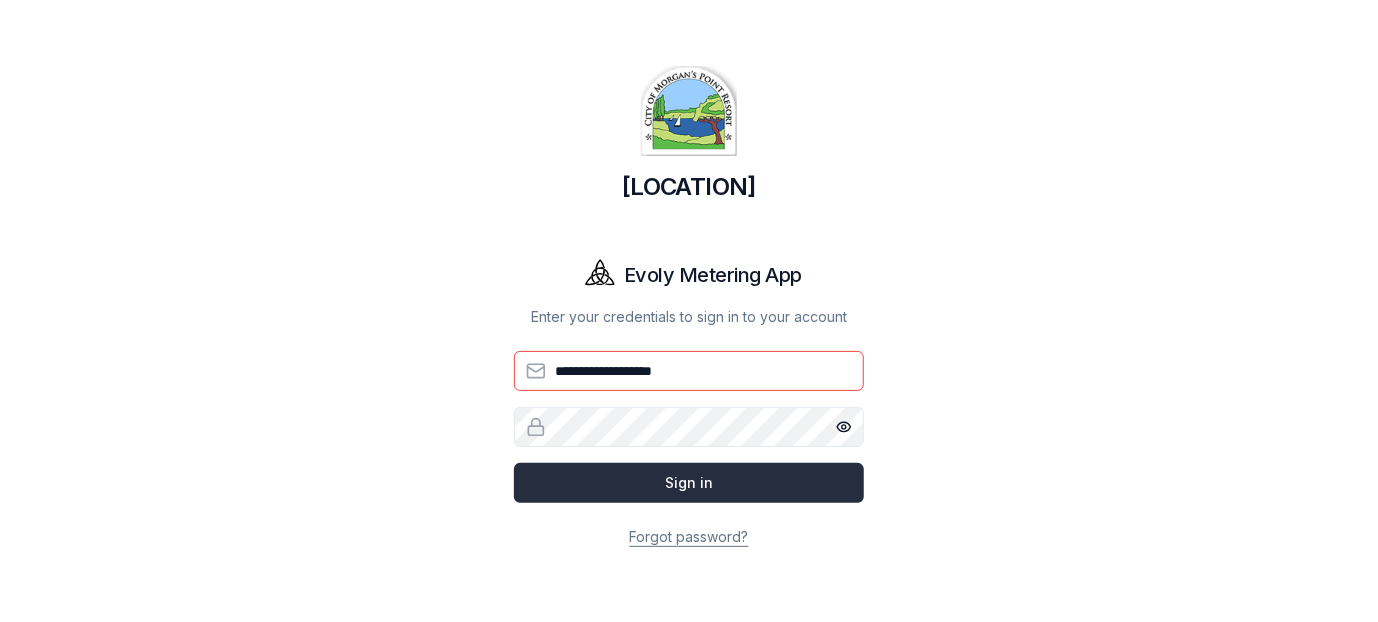 click on "Sign in" at bounding box center (689, 483) 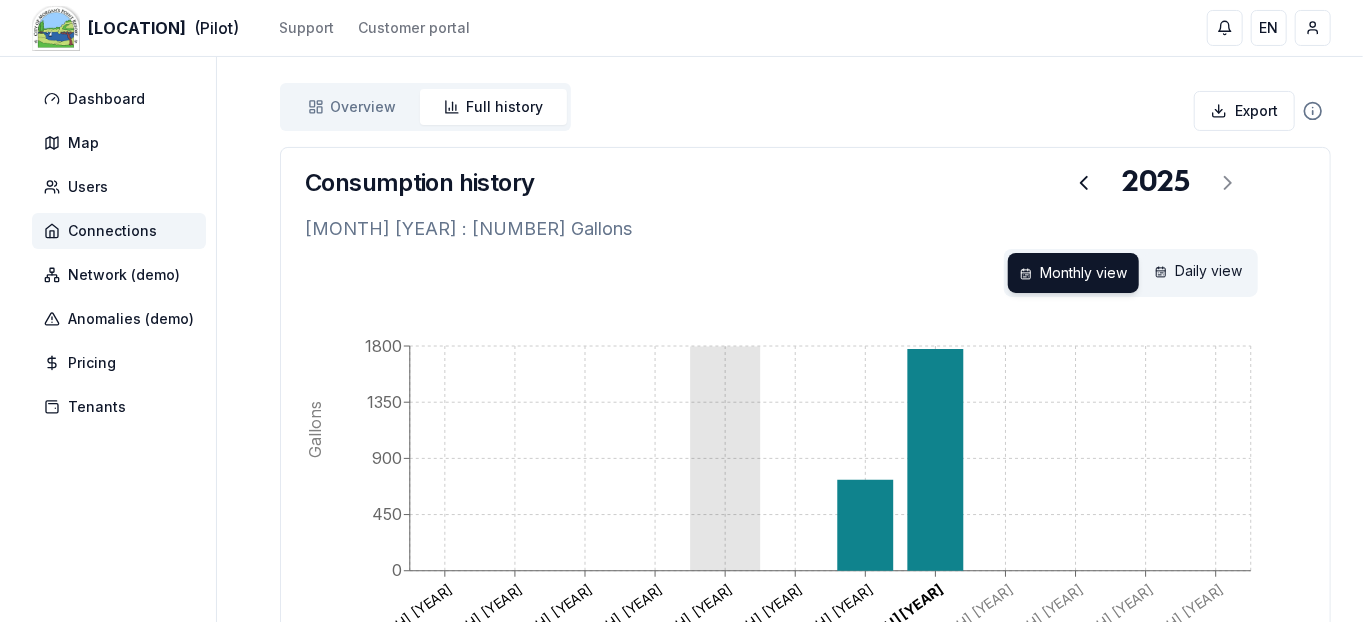 scroll, scrollTop: 0, scrollLeft: 0, axis: both 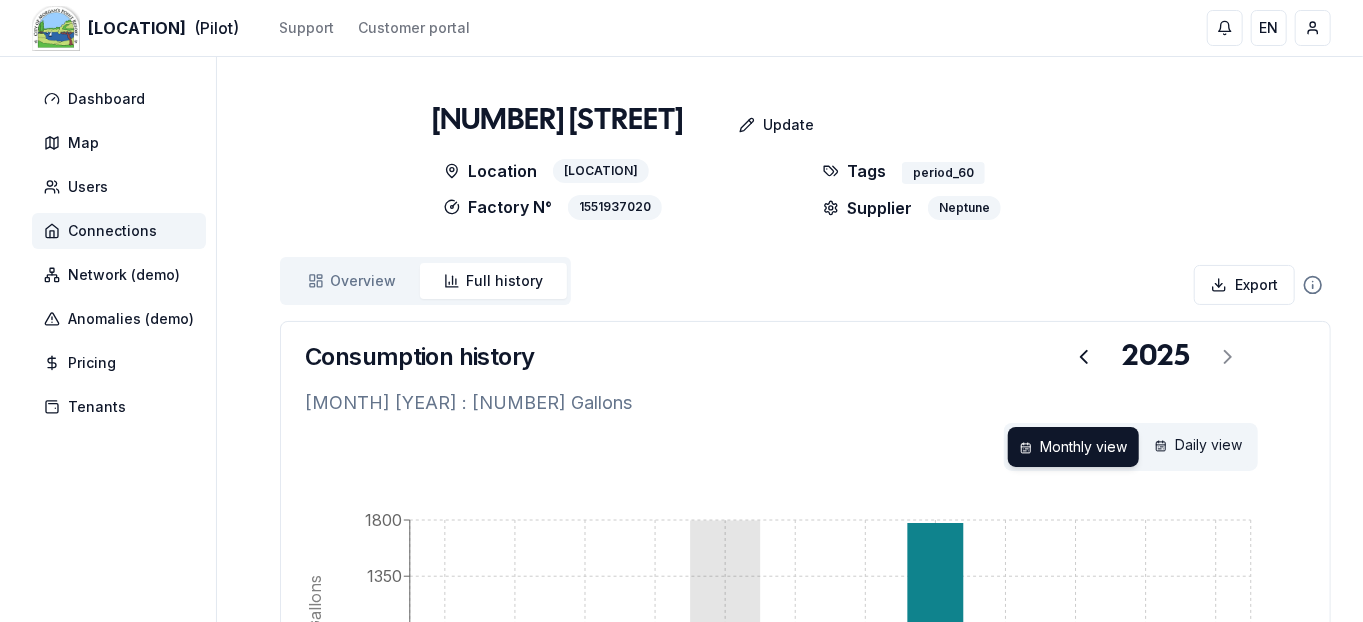 click on "Connections" at bounding box center (112, 231) 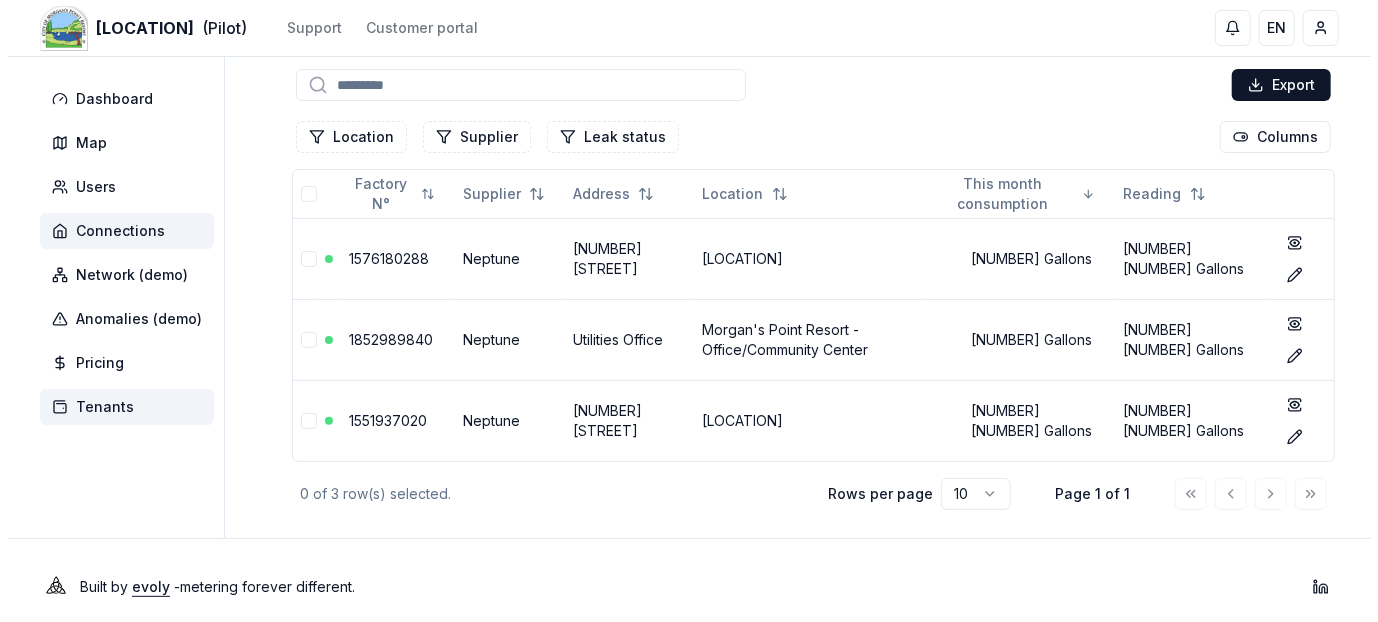 scroll, scrollTop: 121, scrollLeft: 0, axis: vertical 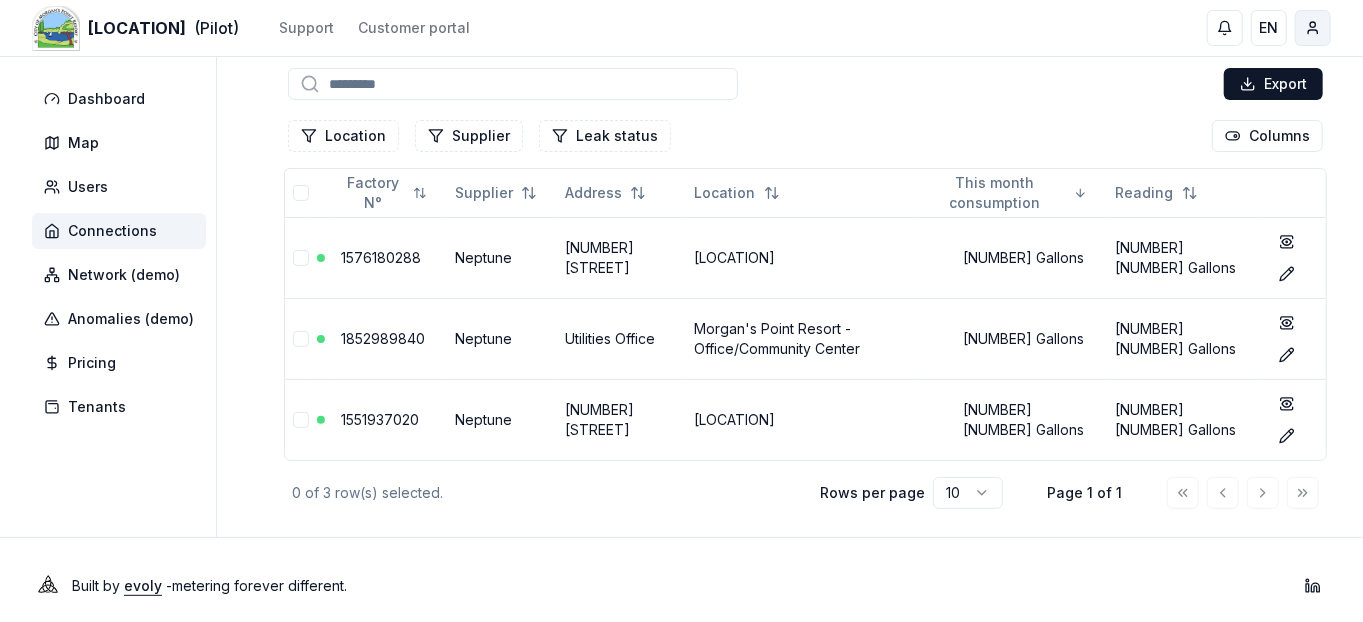 click on "Morgan's Point Resort (Pilot) Support Customer portal EN Jerry Word Dashboard Map Users Connections Network (demo) Anomalies (demo) Pricing Tenants Connections Monitor and manage all the workspace's connections Export Location Supplier Leak status Columns Factory N° Supplier Address Location This month consumption Reading 1576180288 Neptune 60 Morgan Point Boulevard Morgan's Point Resort 6 463.6 Gallons 805 625.1 Gallons show Edit 1852989840 Neptune Utilities Office Morgan's Point Resort - Office/Community Center 2 464.3 Gallons 316 368.2 Gallons show Edit 1551937020 Neptune 40 Buttercup Loop Morgan's Point Resort 1 776.1 Gallons 241 982.6 Gallons show Edit 0 of 3 row(s) selected. Rows per page 10 Page 1 of 1 Built by   evoly   -  metering forever different . Linkedin 0" at bounding box center [681, 256] 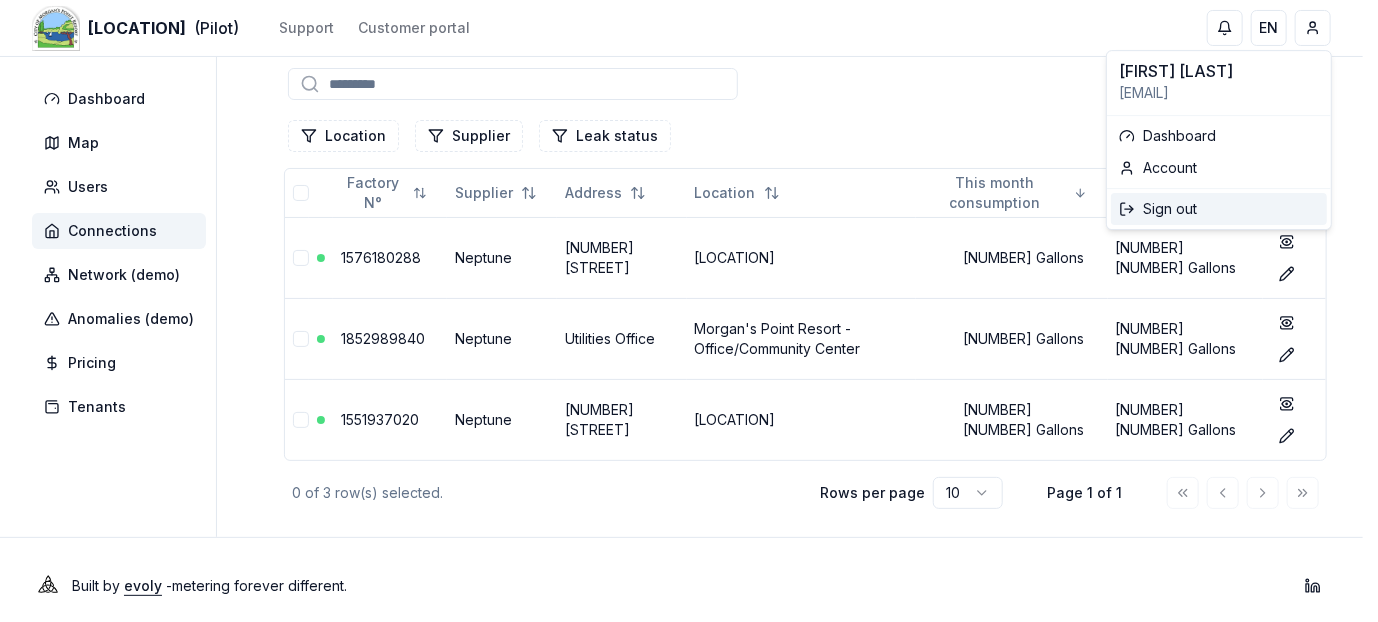 click on "Sign out" at bounding box center (1219, 209) 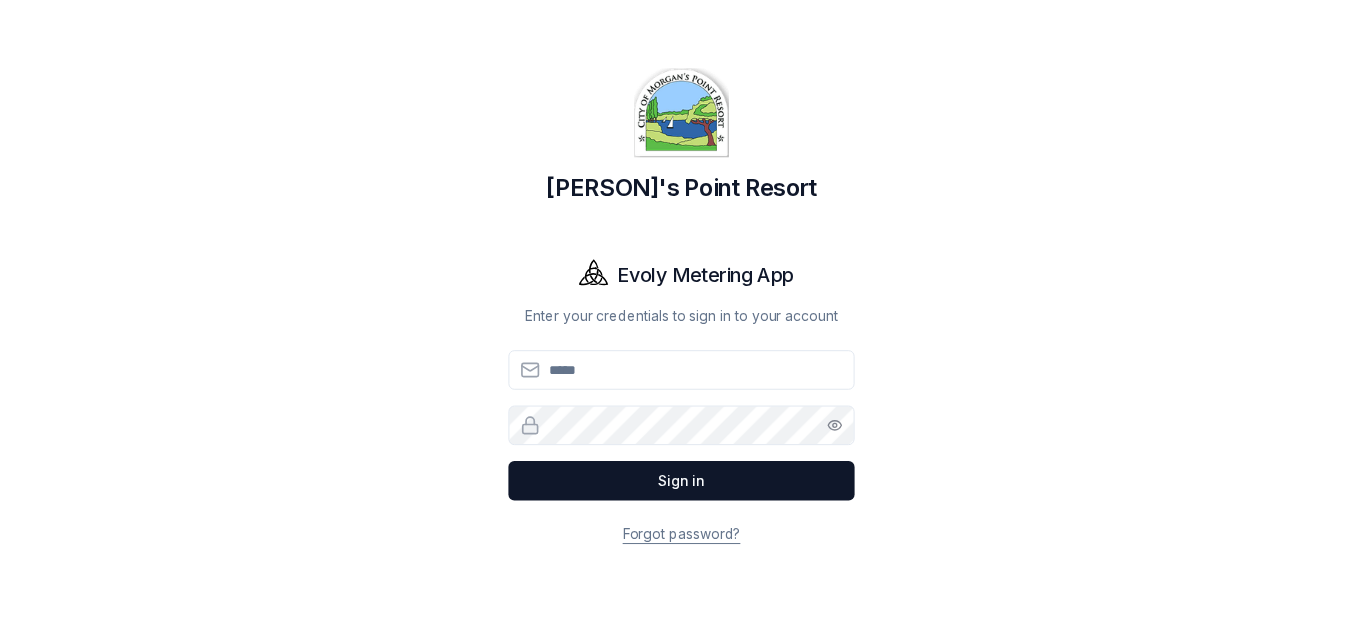 scroll, scrollTop: 0, scrollLeft: 0, axis: both 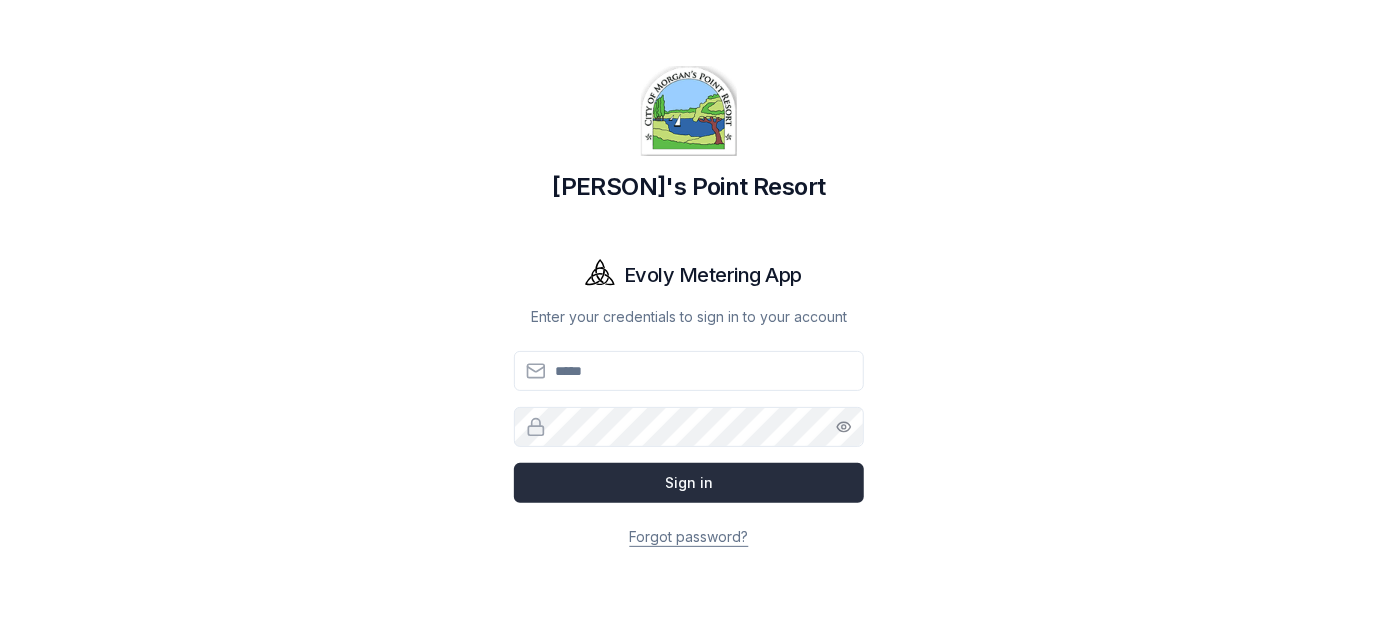 type on "**********" 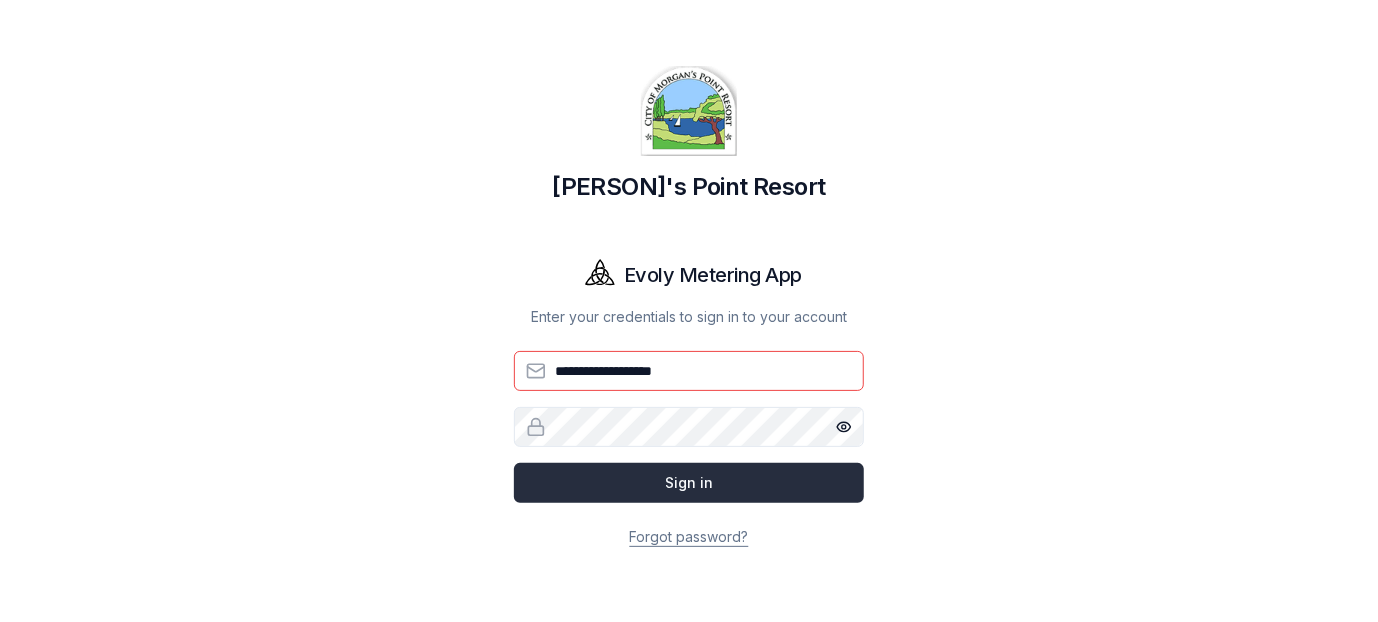 click on "Sign in" at bounding box center [689, 483] 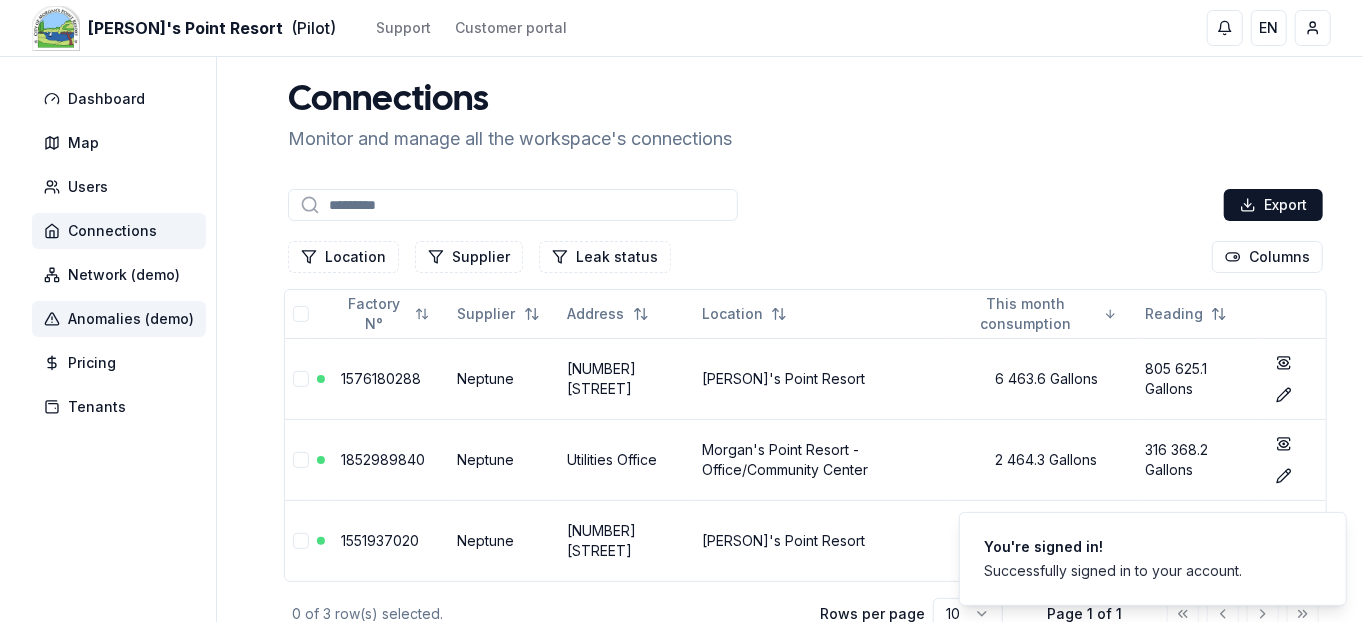 click on "Anomalies (demo)" at bounding box center [131, 319] 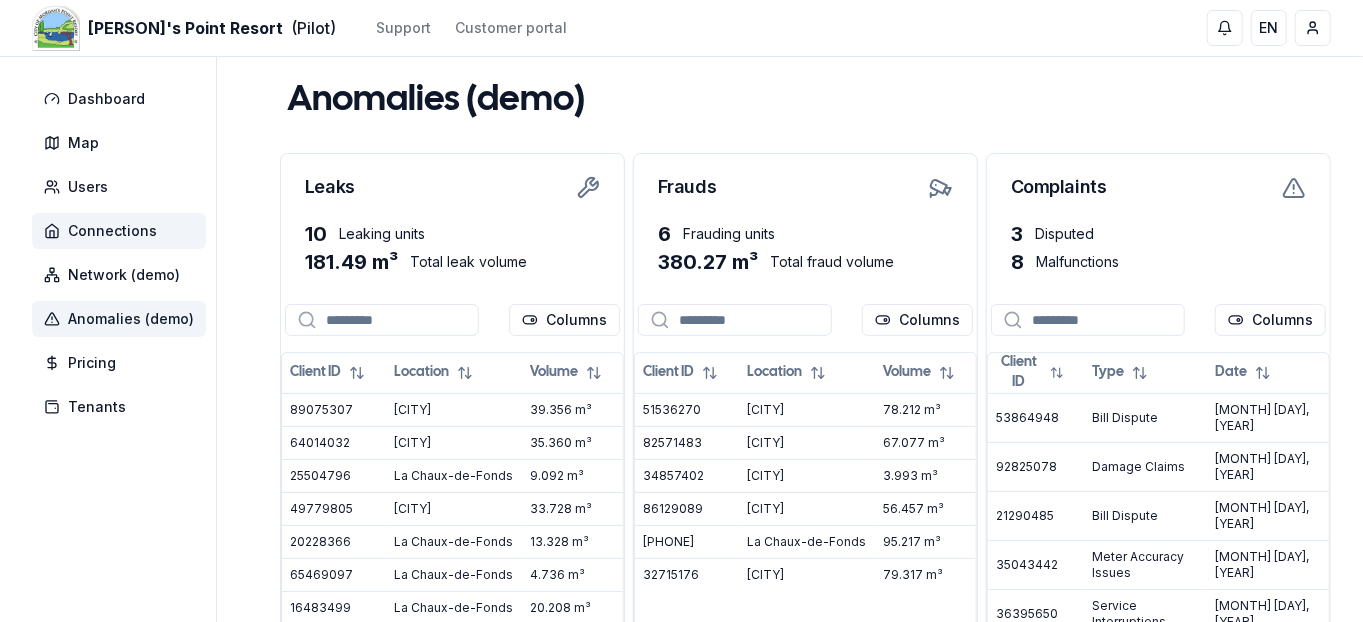 click on "Connections" at bounding box center [112, 231] 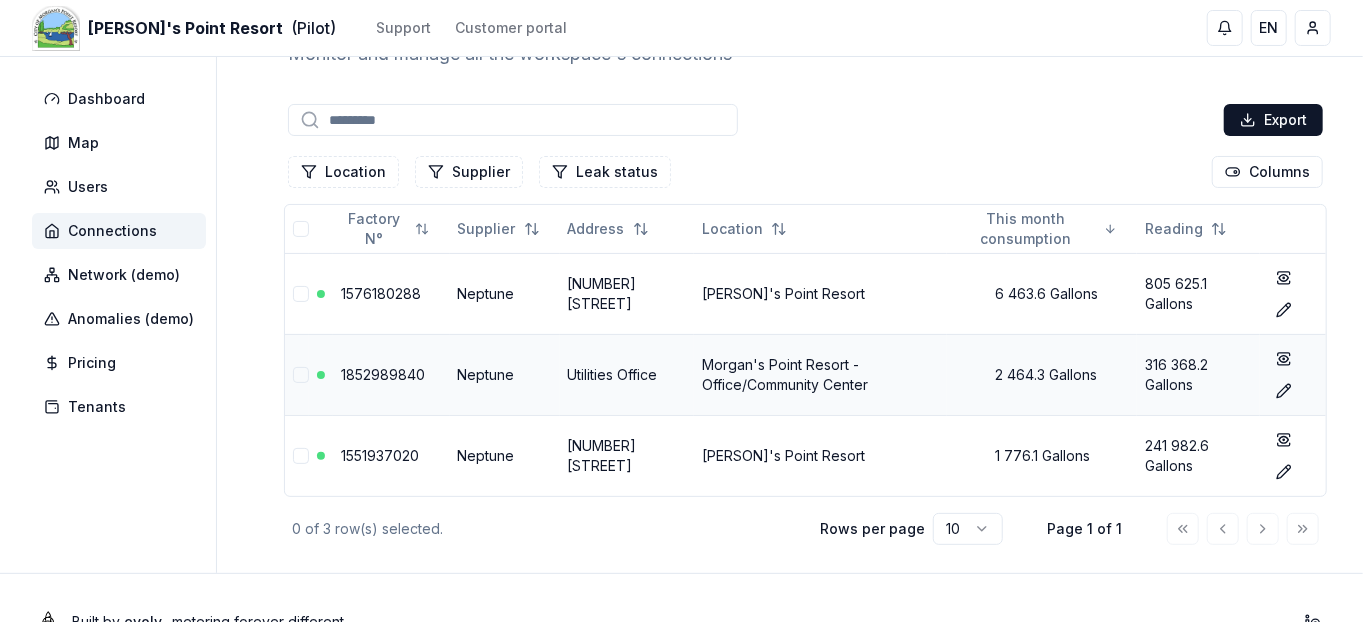 scroll, scrollTop: 115, scrollLeft: 0, axis: vertical 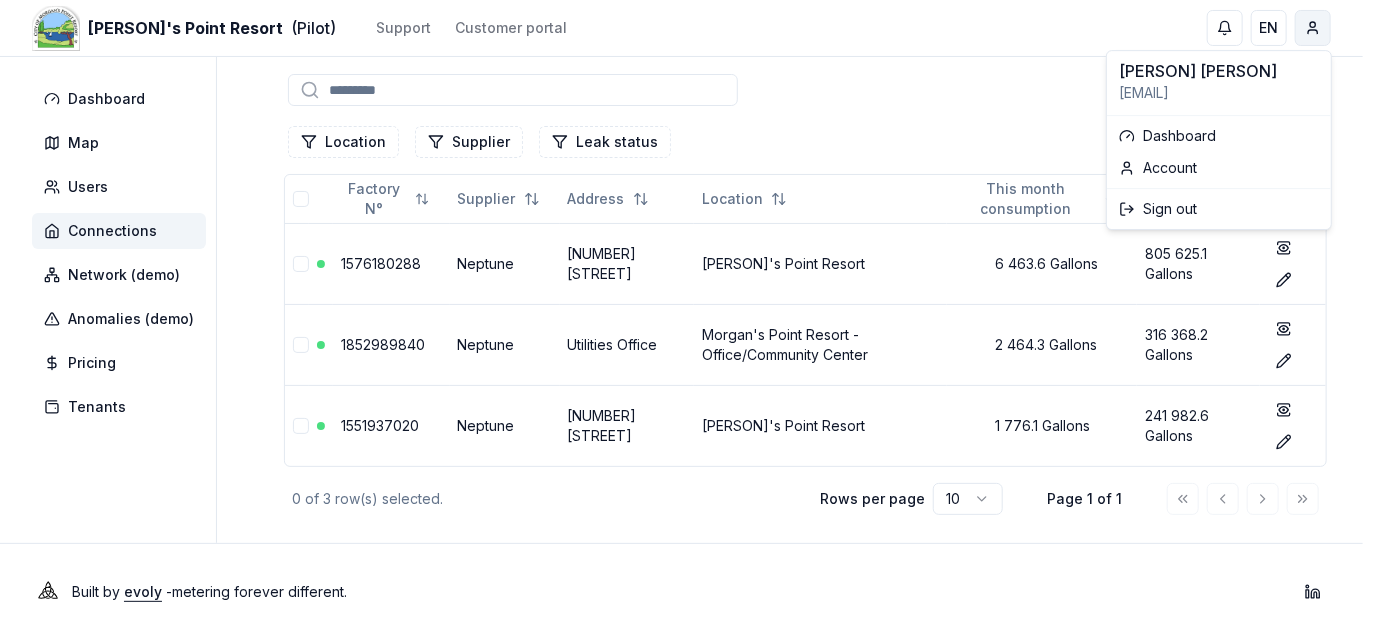 click on "Morgan's Point Resort (Pilot) Support Customer portal EN Jerry Word Dashboard Map Users Connections Network (demo) Anomalies (demo) Pricing Tenants Connections Monitor and manage all the workspace's connections Export Location Supplier Leak status Columns Factory N° Supplier Address Location This month consumption Reading 1576180288 Neptune 60 Morgan Point Boulevard Morgan's Point Resort 6 463.6 Gallons 805 625.1 Gallons show Edit 1852989840 Neptune Utilities Office Morgan's Point Resort - Office/Community Center 2 464.3 Gallons 316 368.2 Gallons show Edit 1551937020 Neptune 40 Buttercup Loop Morgan's Point Resort 1 776.1 Gallons 241 982.6 Gallons show Edit 0 of 3 row(s) selected. Rows per page 10 Page 1 of 1 Built by   evoly   -  metering forever different . Linkedin Jerry Word jerry.word@mprtx.us Dashboard Account Sign out" at bounding box center (689, 262) 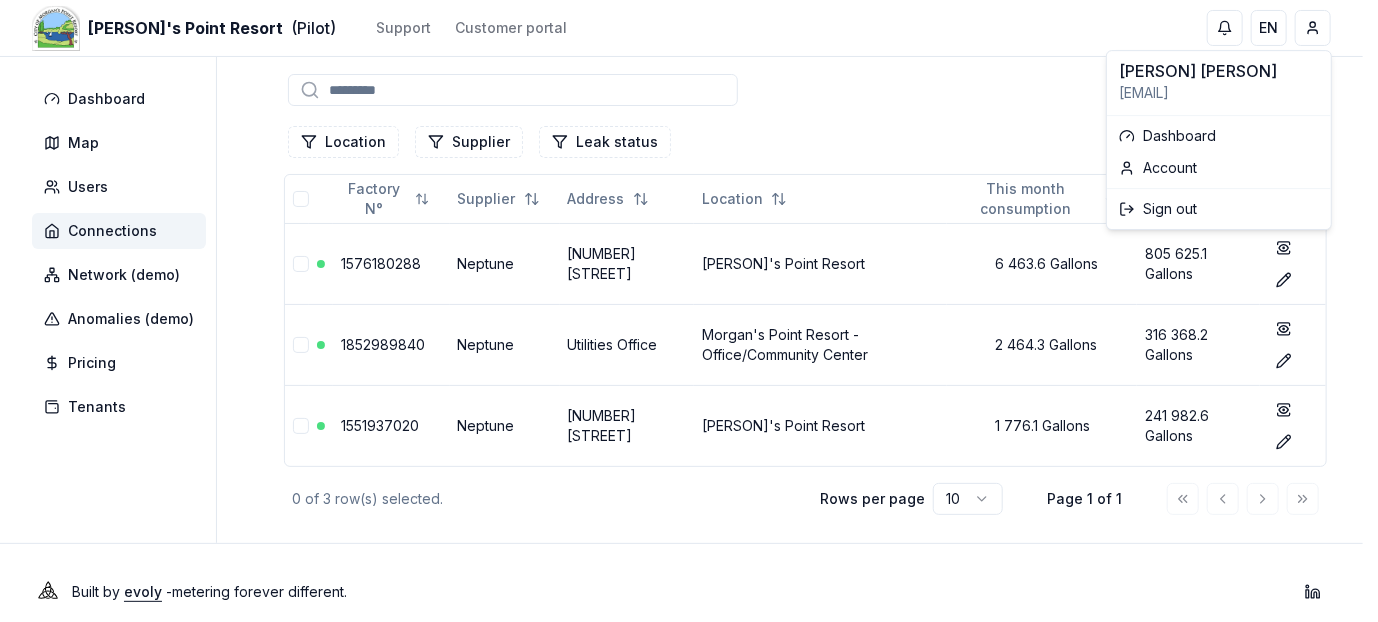 click on "Morgan's Point Resort (Pilot) Support Customer portal EN Jerry Word Dashboard Map Users Connections Network (demo) Anomalies (demo) Pricing Tenants Connections Monitor and manage all the workspace's connections Export Location Supplier Leak status Columns Factory N° Supplier Address Location This month consumption Reading 1576180288 Neptune 60 Morgan Point Boulevard Morgan's Point Resort 6 463.6 Gallons 805 625.1 Gallons show Edit 1852989840 Neptune Utilities Office Morgan's Point Resort - Office/Community Center 2 464.3 Gallons 316 368.2 Gallons show Edit 1551937020 Neptune 40 Buttercup Loop Morgan's Point Resort 1 776.1 Gallons 241 982.6 Gallons show Edit 0 of 3 row(s) selected. Rows per page 10 Page 1 of 1 Built by   evoly   -  metering forever different . Linkedin Jerry Word jerry.word@mprtx.us Dashboard Account Sign out" at bounding box center (689, 262) 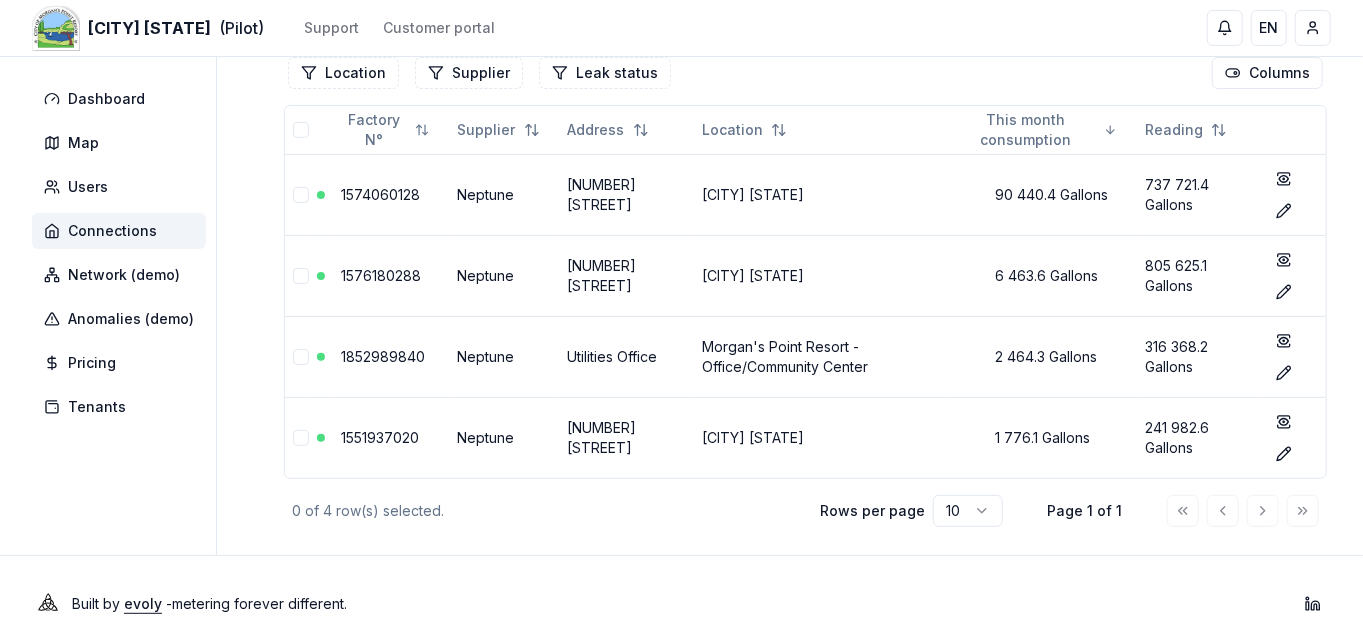scroll, scrollTop: 186, scrollLeft: 0, axis: vertical 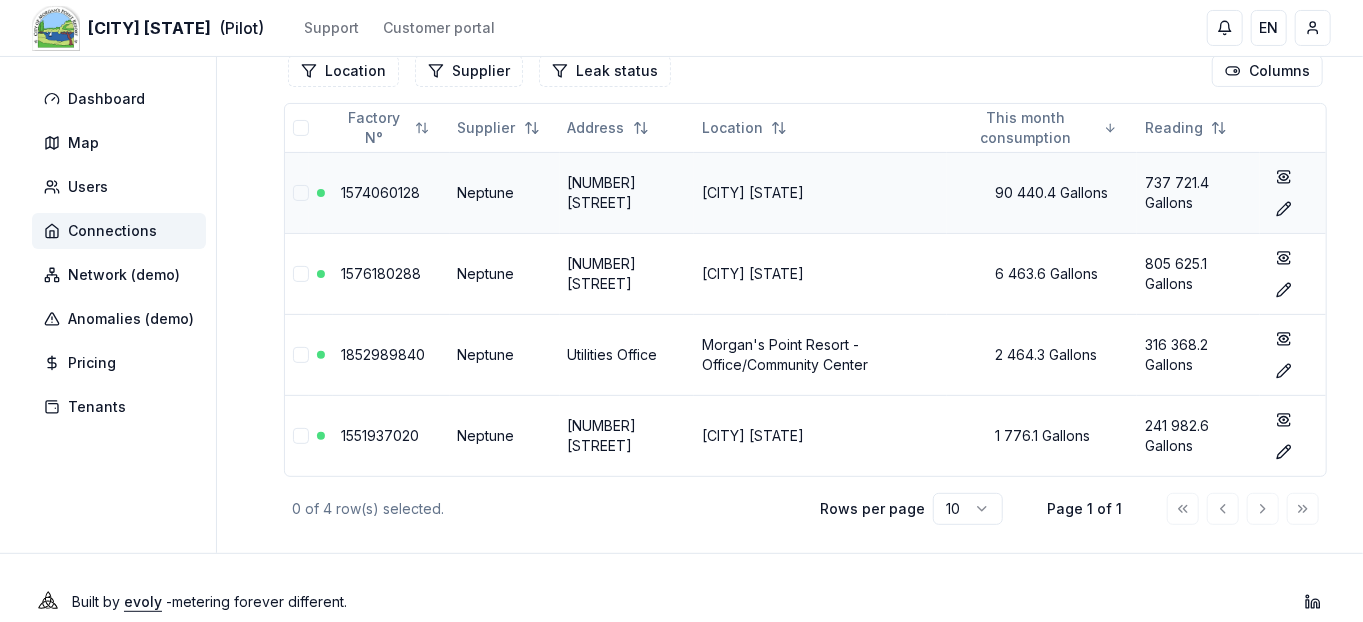 click on "1574060128" at bounding box center (380, 192) 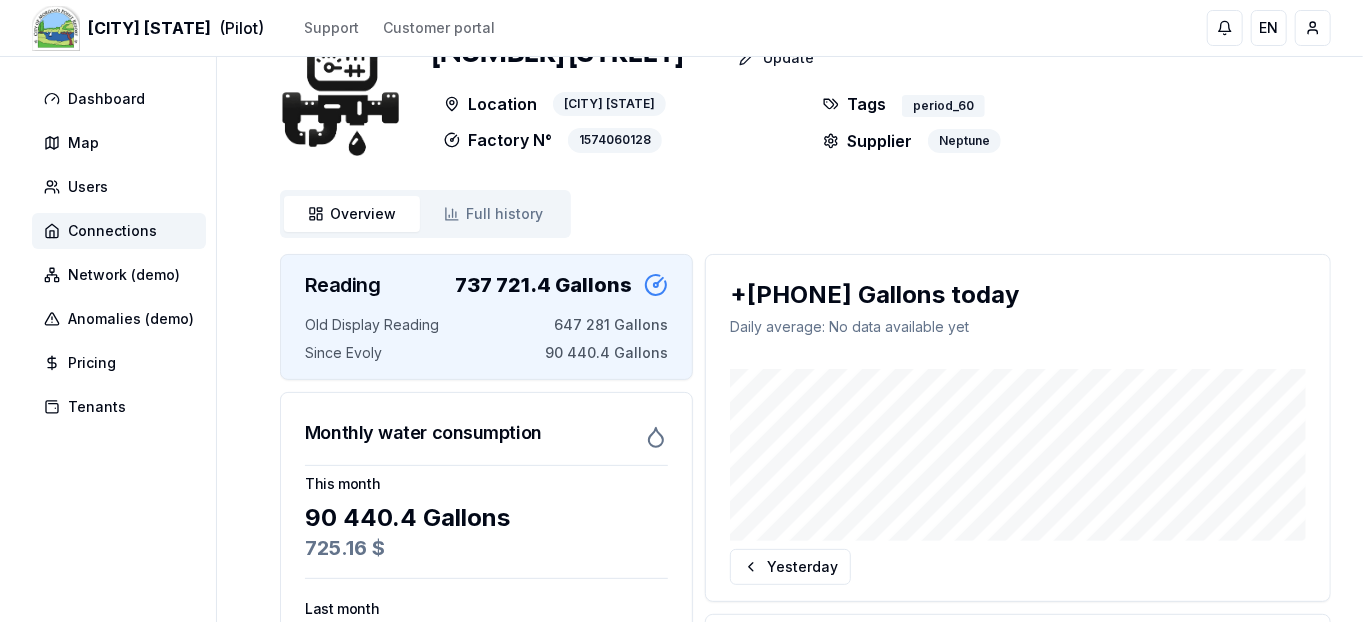 scroll, scrollTop: 24, scrollLeft: 0, axis: vertical 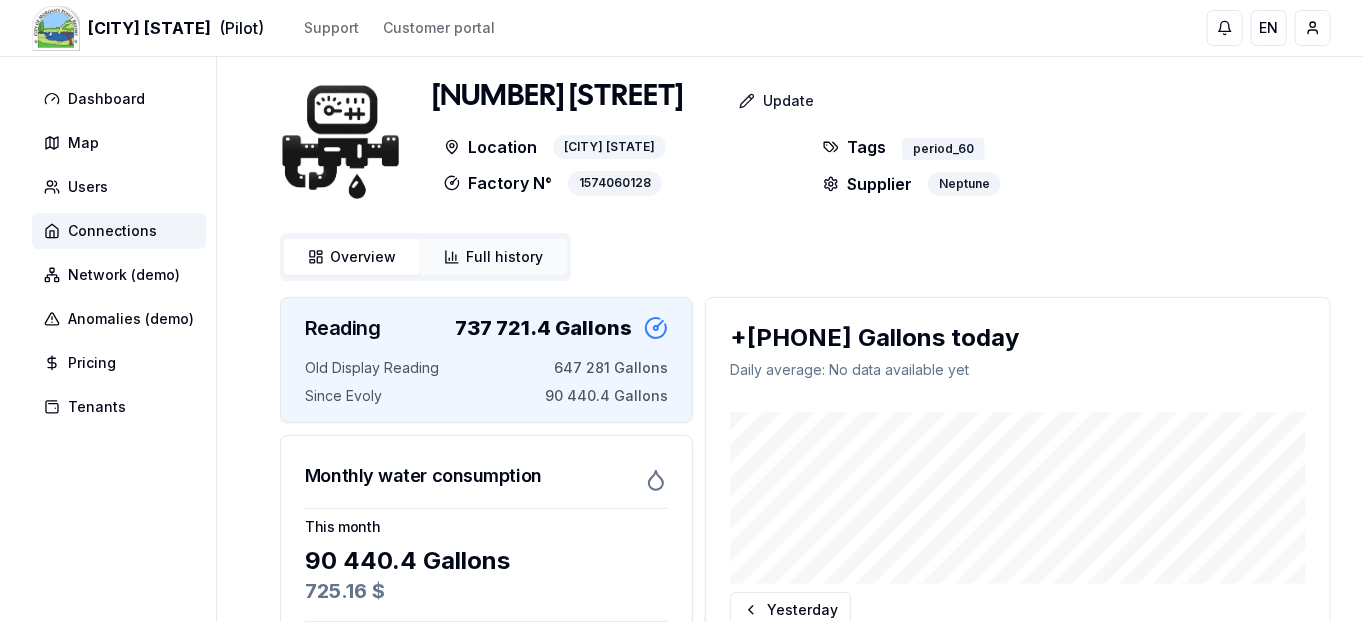 click on "Full history" at bounding box center [504, 257] 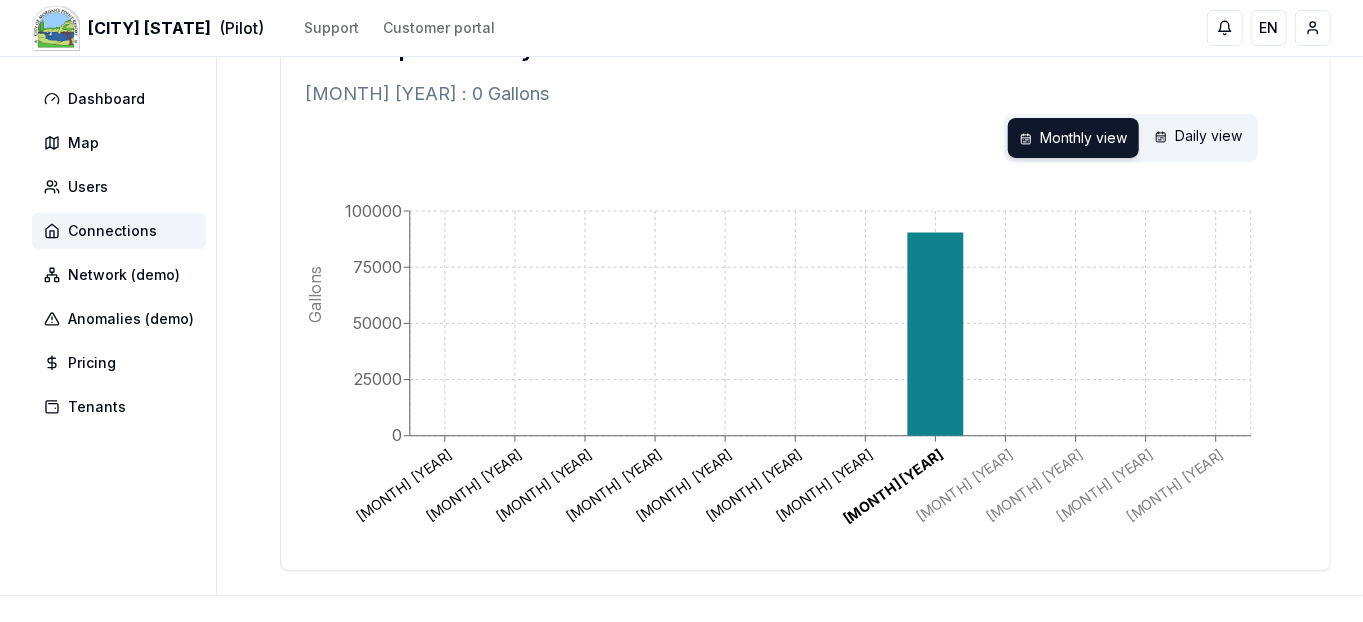 scroll, scrollTop: 310, scrollLeft: 0, axis: vertical 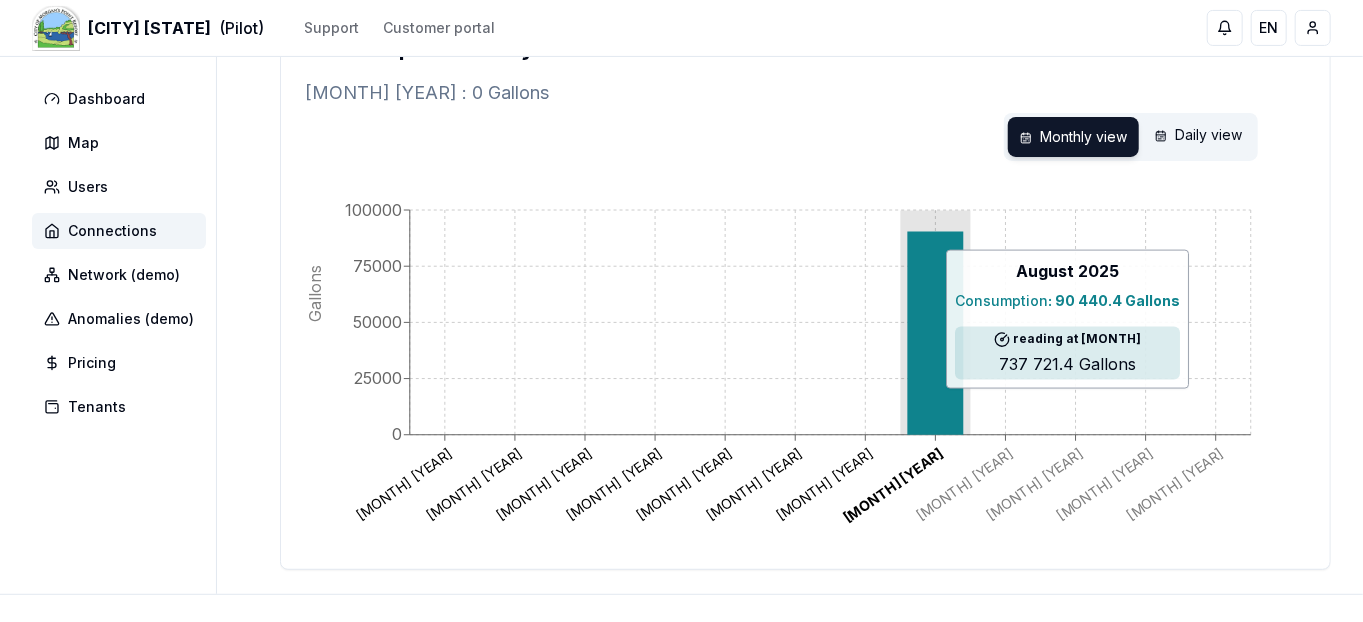 click 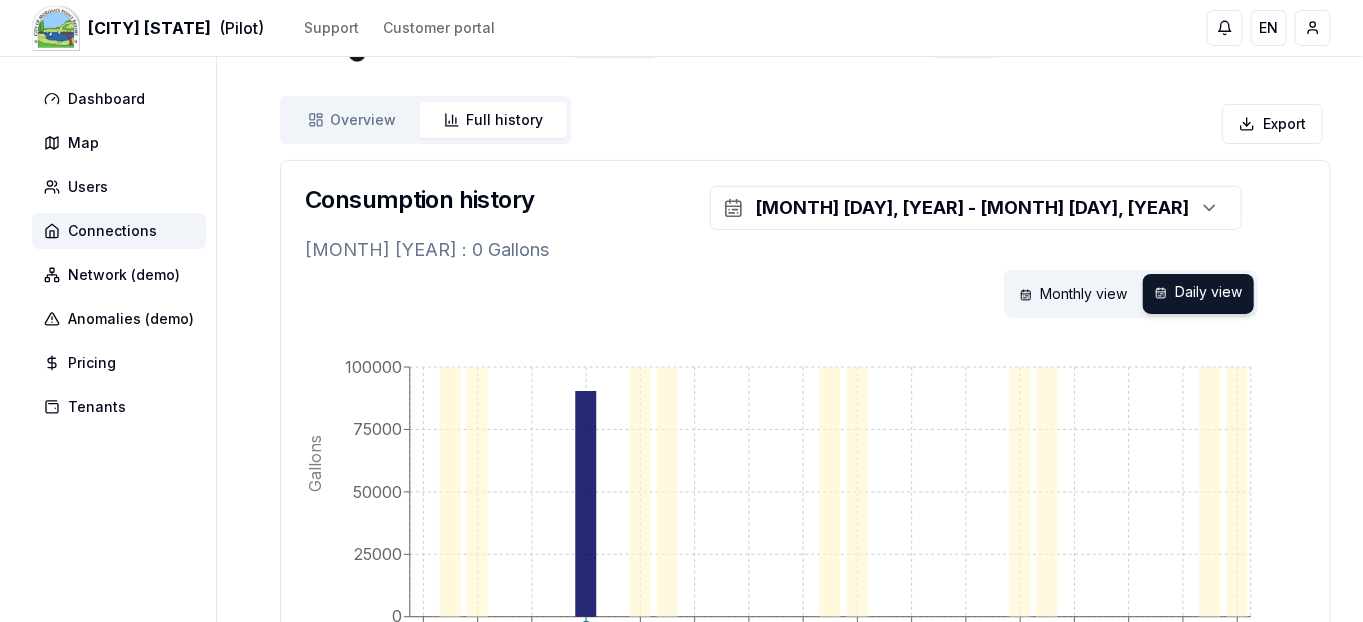 scroll, scrollTop: 38, scrollLeft: 0, axis: vertical 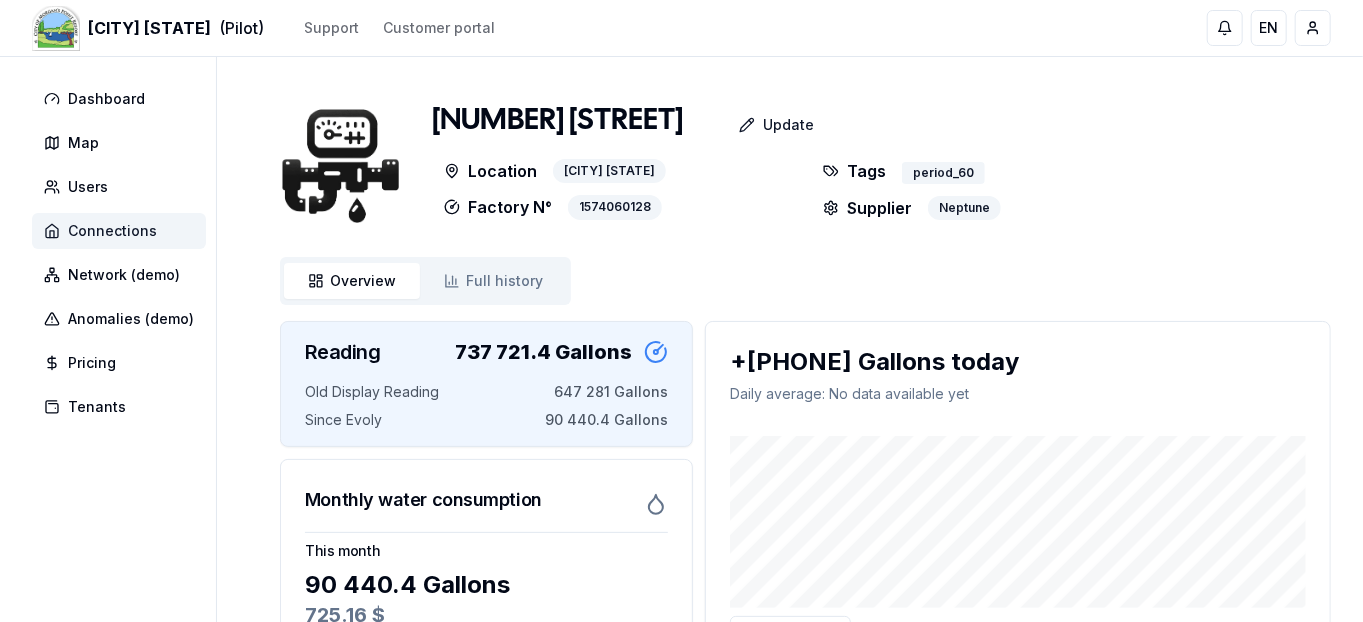 click on "Connections" at bounding box center (112, 231) 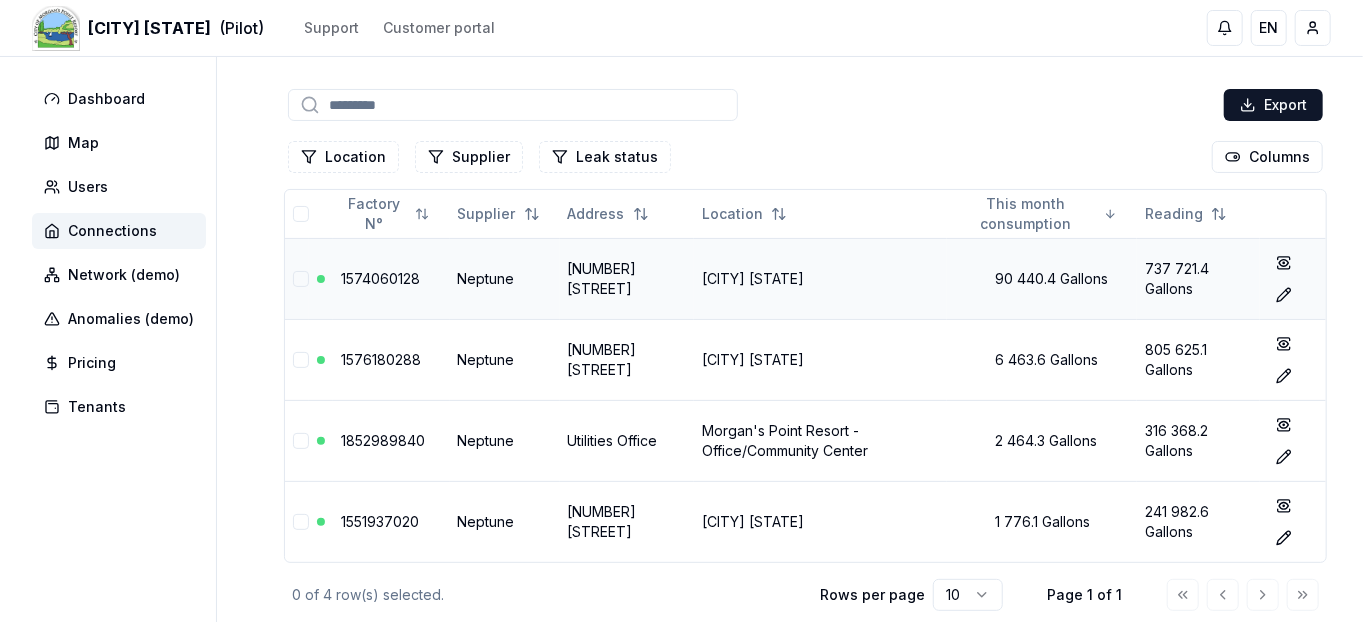 scroll, scrollTop: 108, scrollLeft: 0, axis: vertical 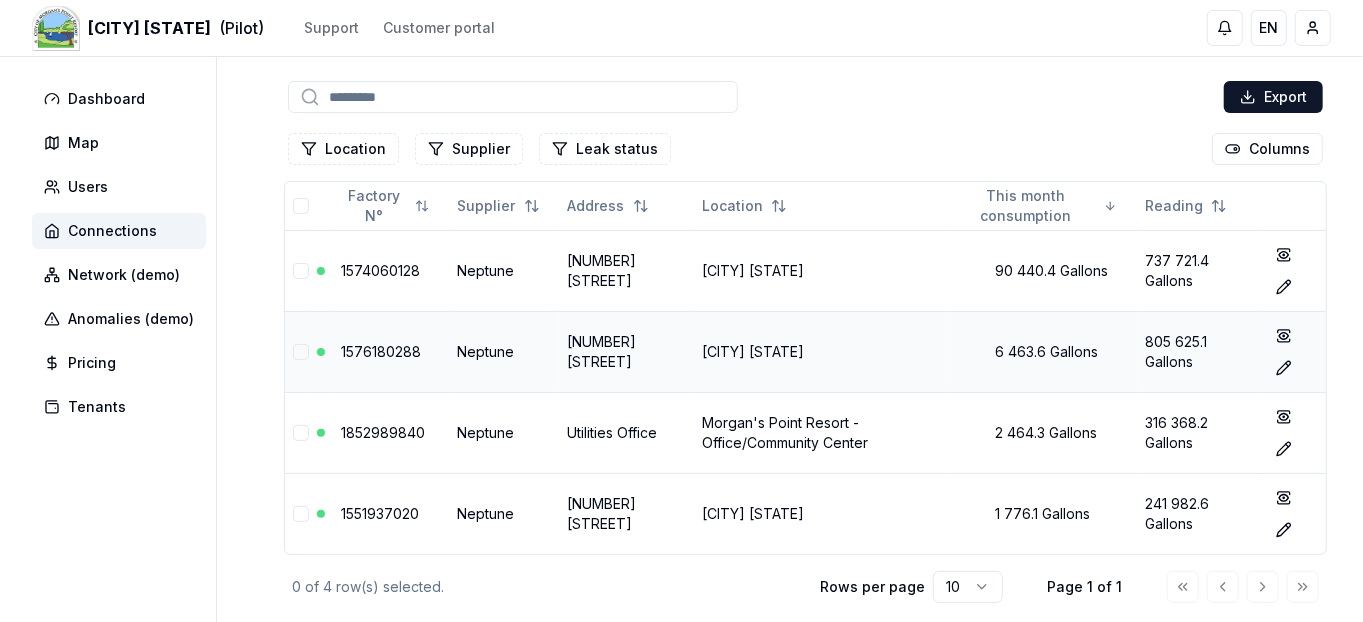 click on "1576180288" at bounding box center [381, 351] 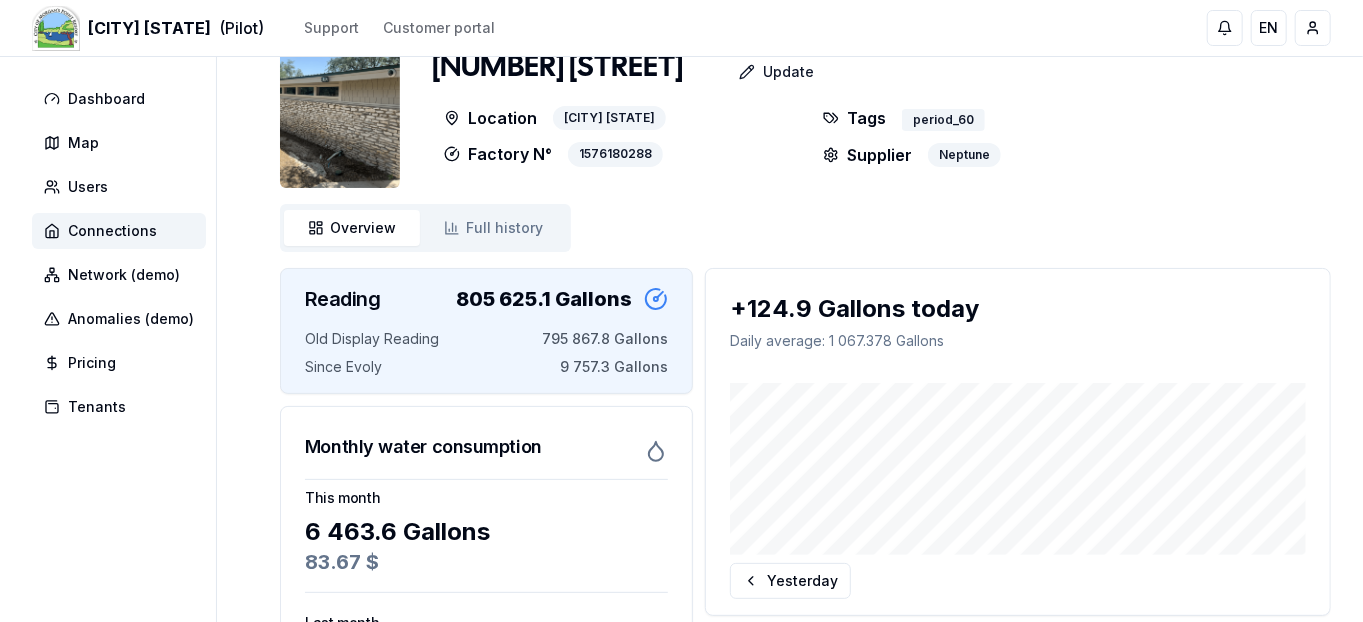 scroll, scrollTop: 58, scrollLeft: 0, axis: vertical 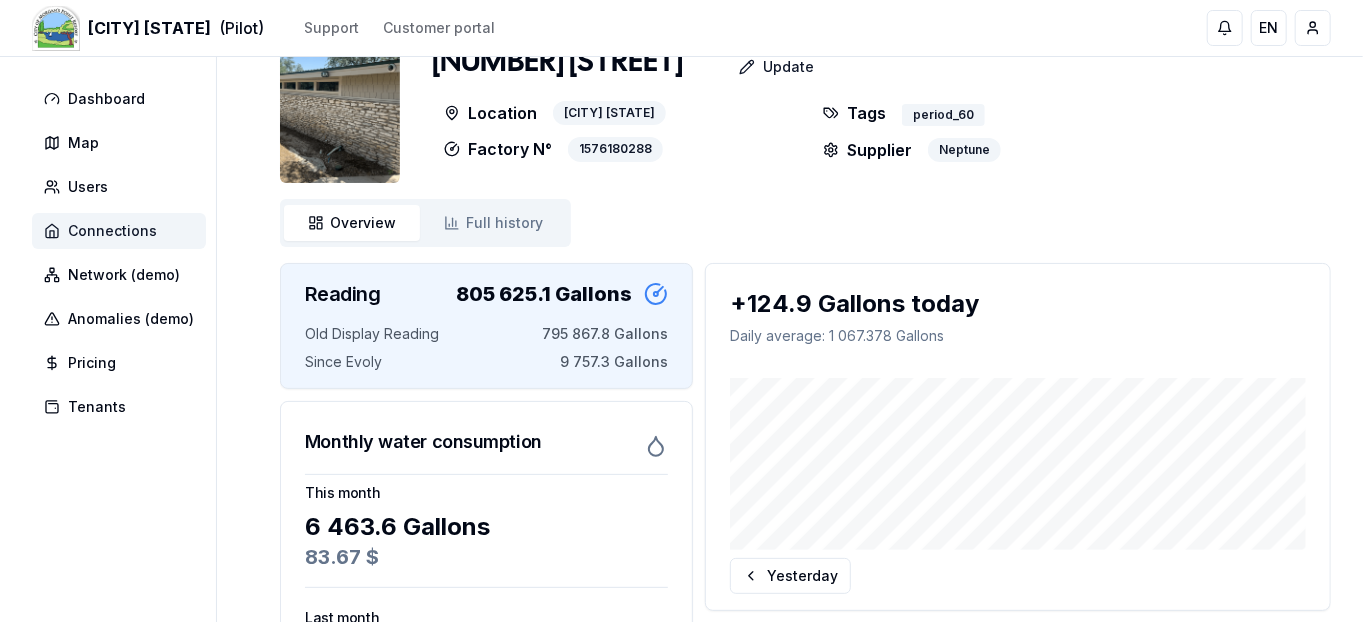 click on "Connections" at bounding box center [119, 231] 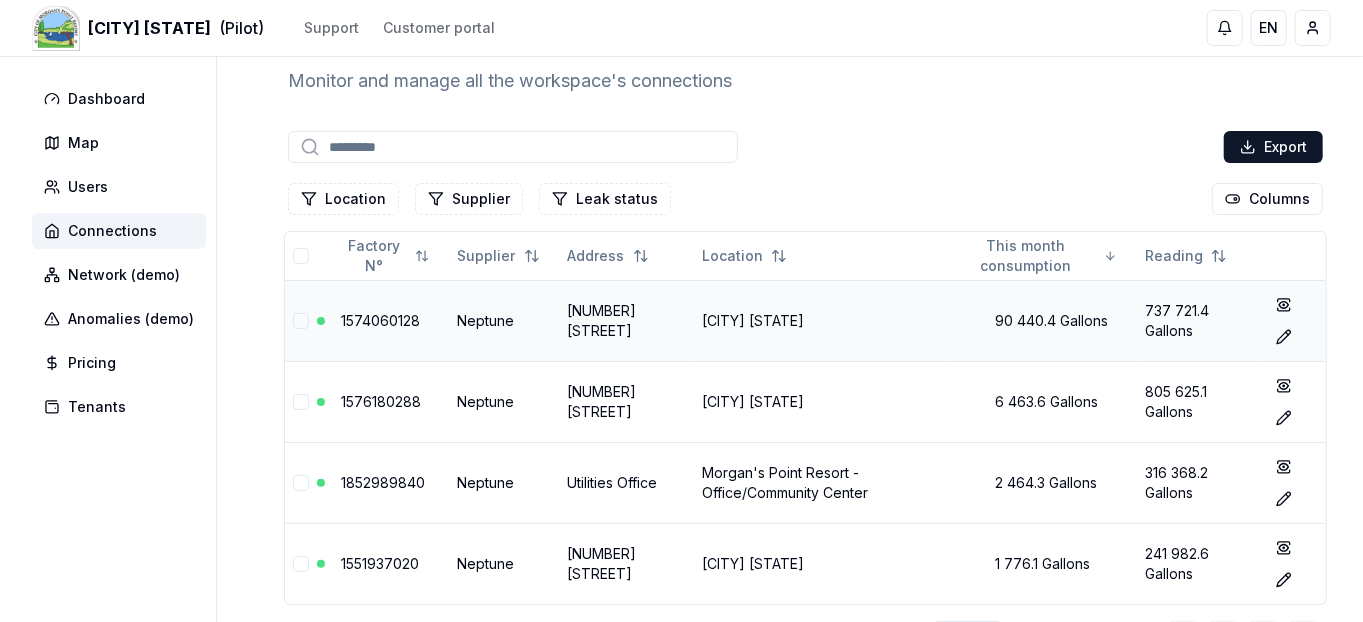 click on "1574060128" at bounding box center [380, 320] 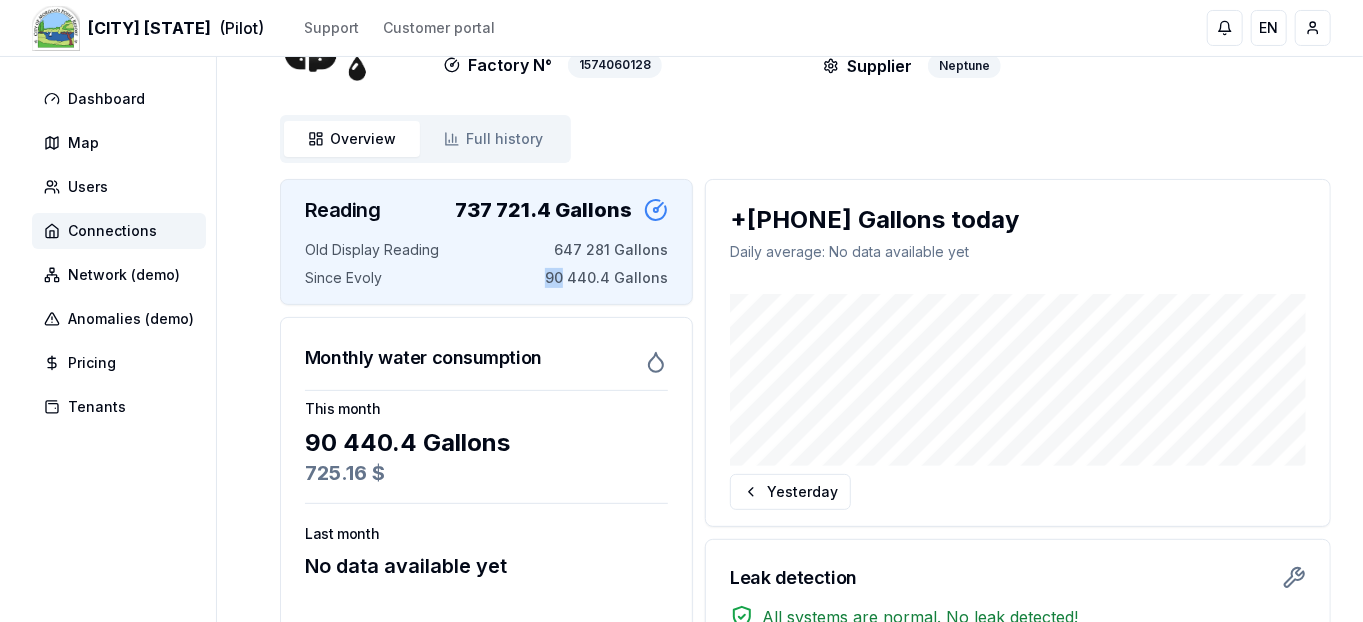 scroll, scrollTop: 137, scrollLeft: 0, axis: vertical 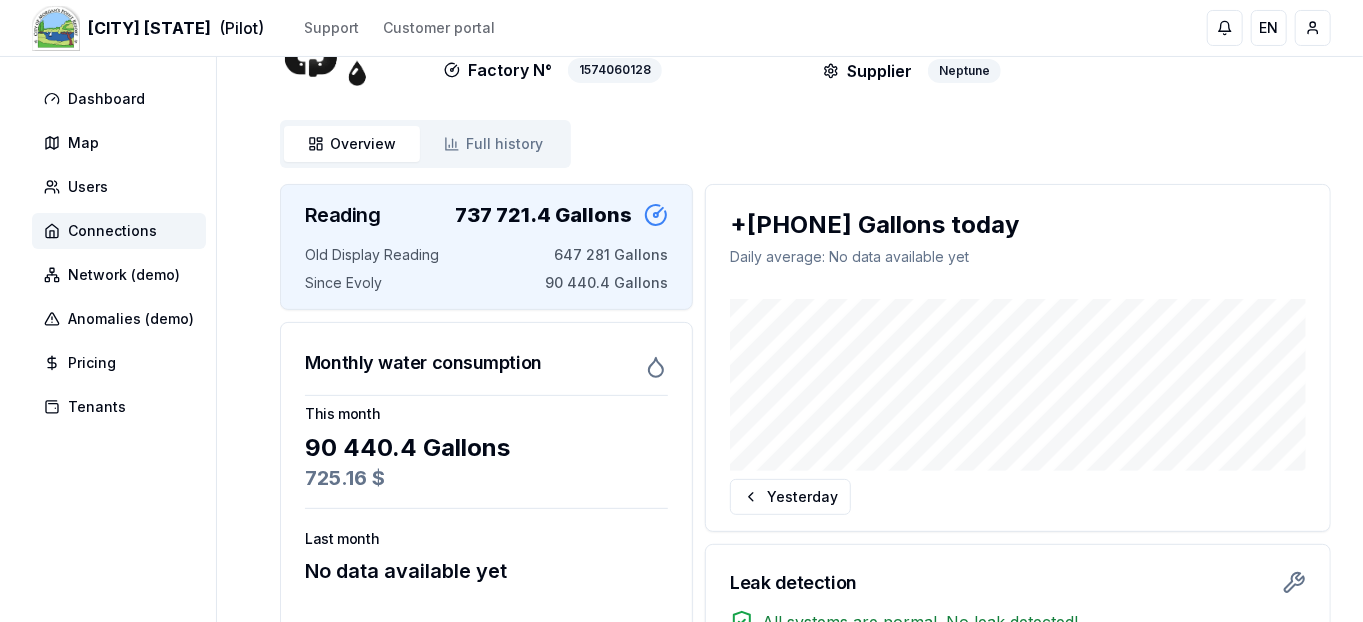 click on "Since Evoly 90 440.4   Gallons" at bounding box center (486, 283) 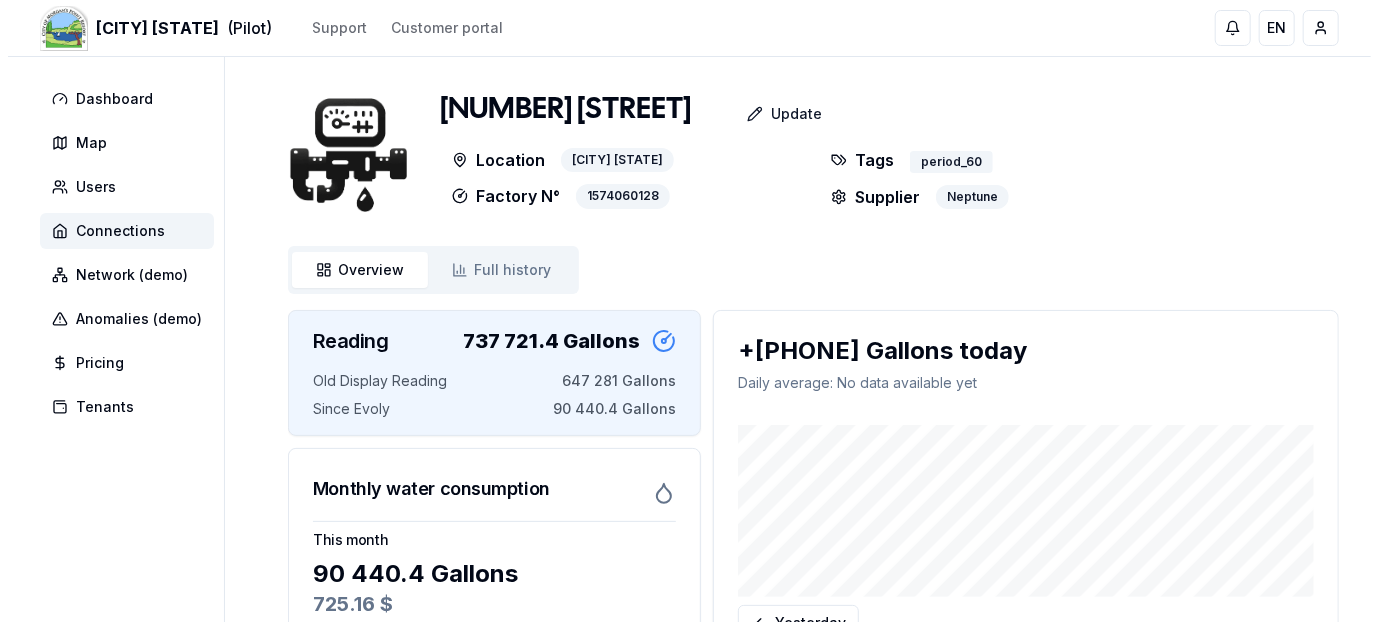 scroll, scrollTop: 0, scrollLeft: 0, axis: both 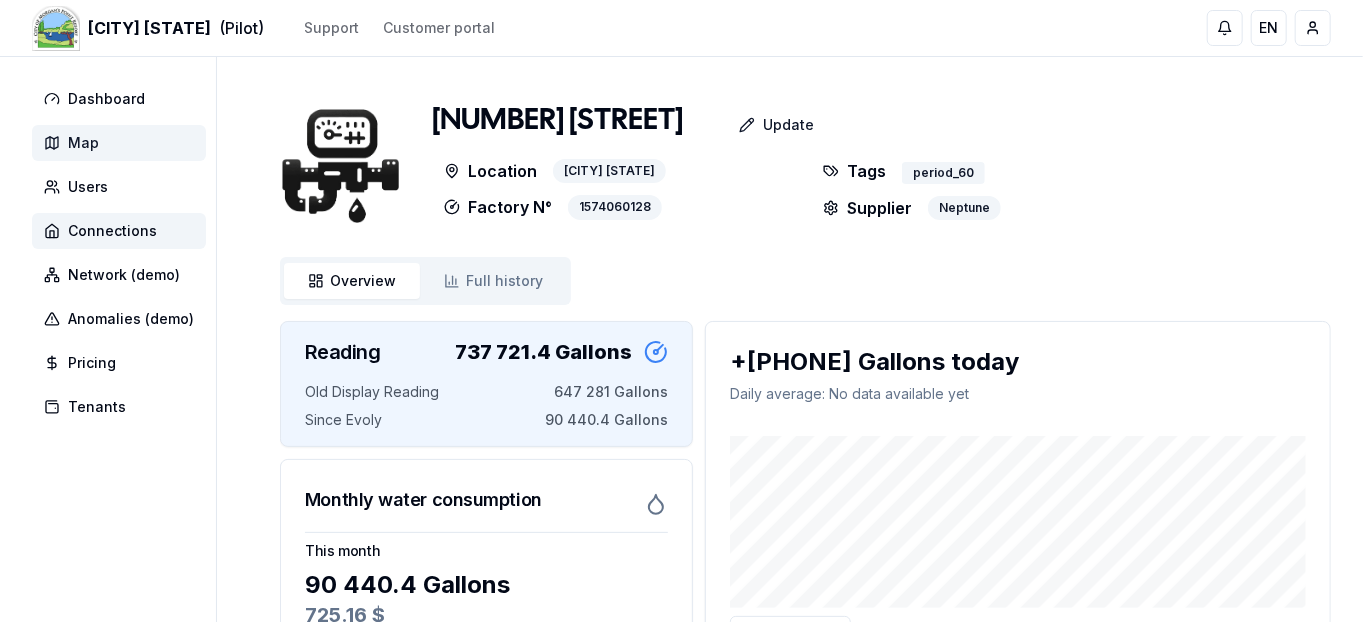 click on "Map" at bounding box center [83, 143] 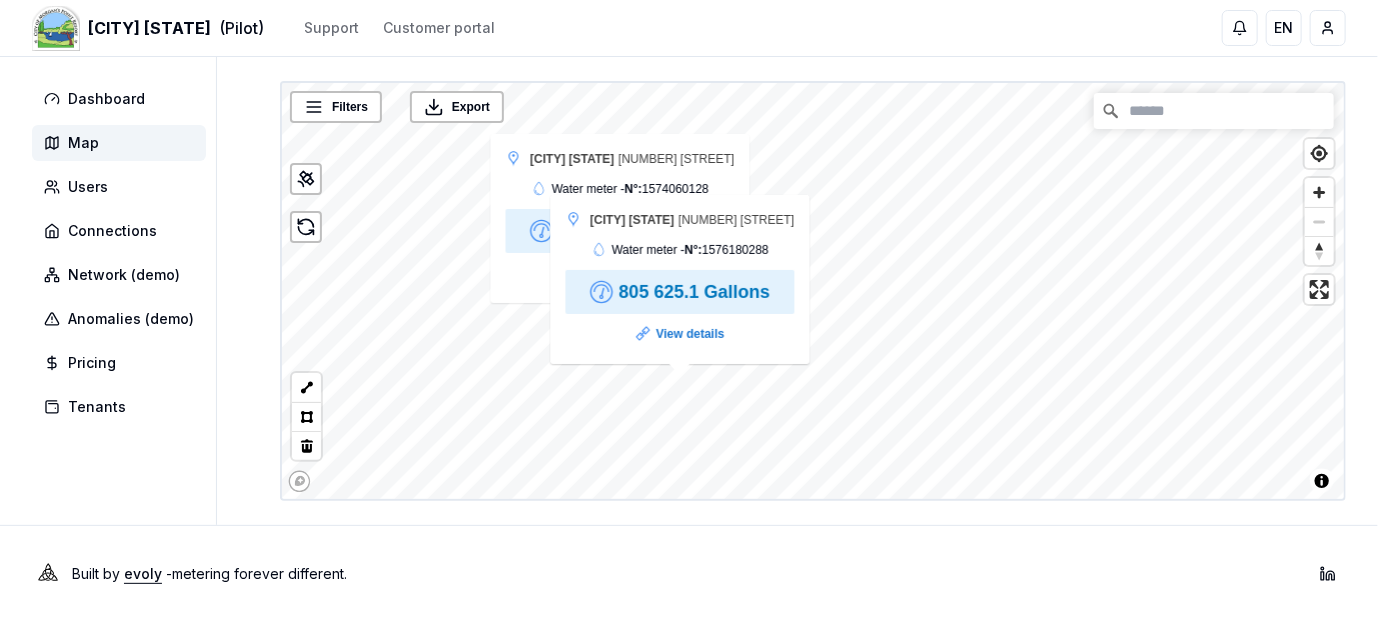 click on "805 625.1 Gallons" at bounding box center (694, 292) 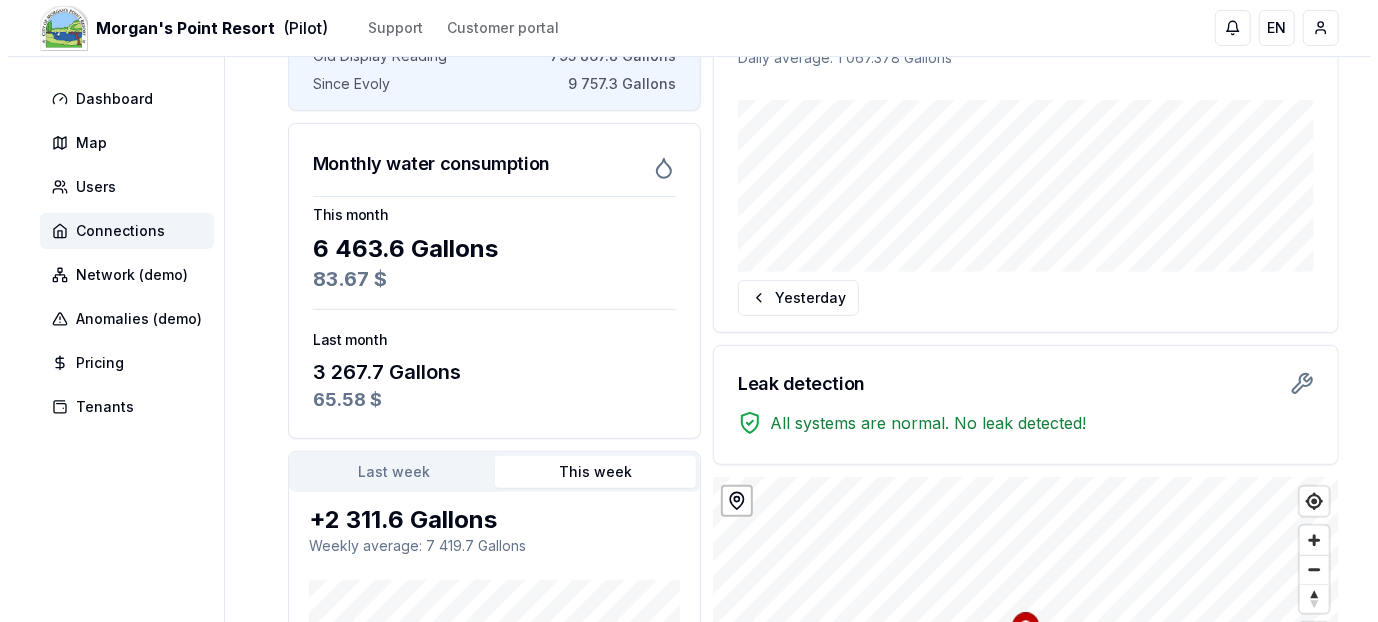scroll, scrollTop: 341, scrollLeft: 0, axis: vertical 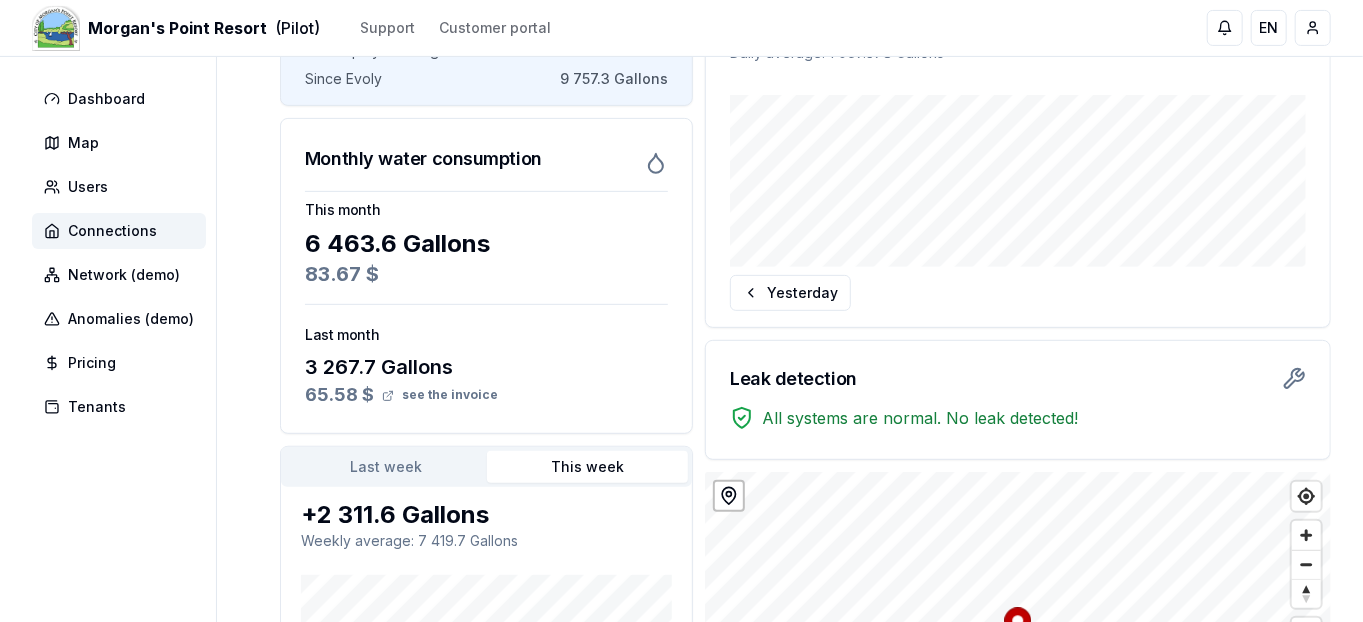 click on "65.58   $ see the invoice" at bounding box center (486, 395) 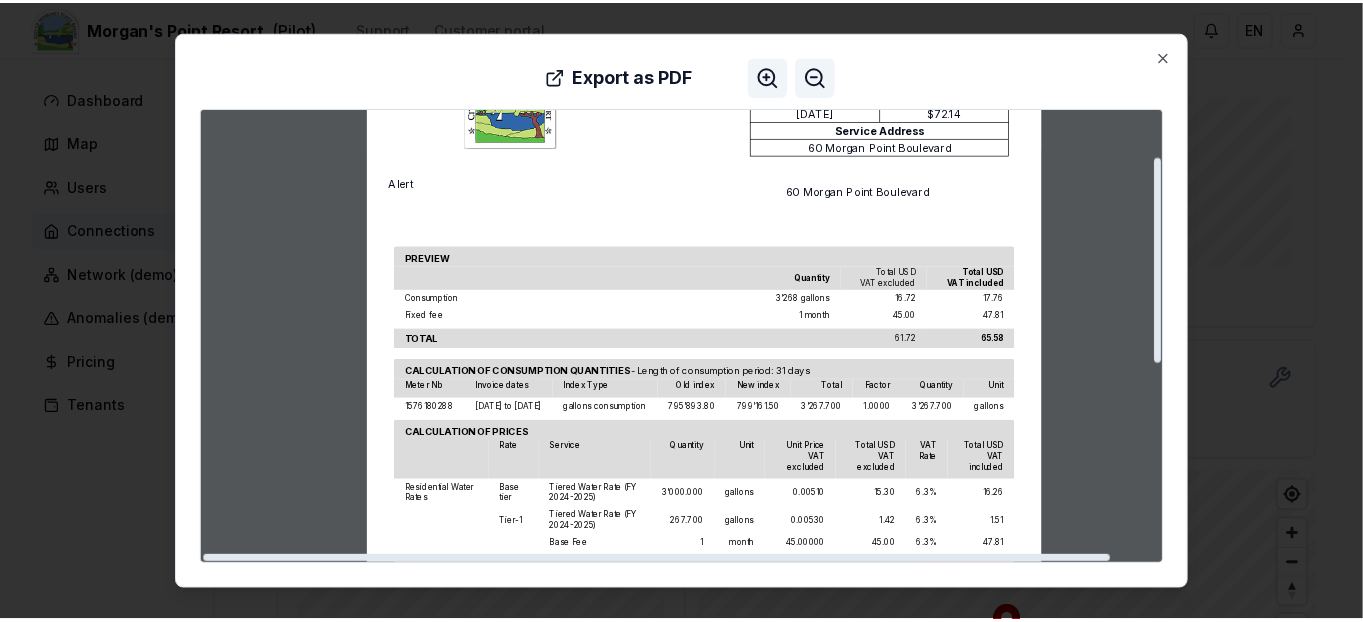 scroll, scrollTop: 0, scrollLeft: 1, axis: horizontal 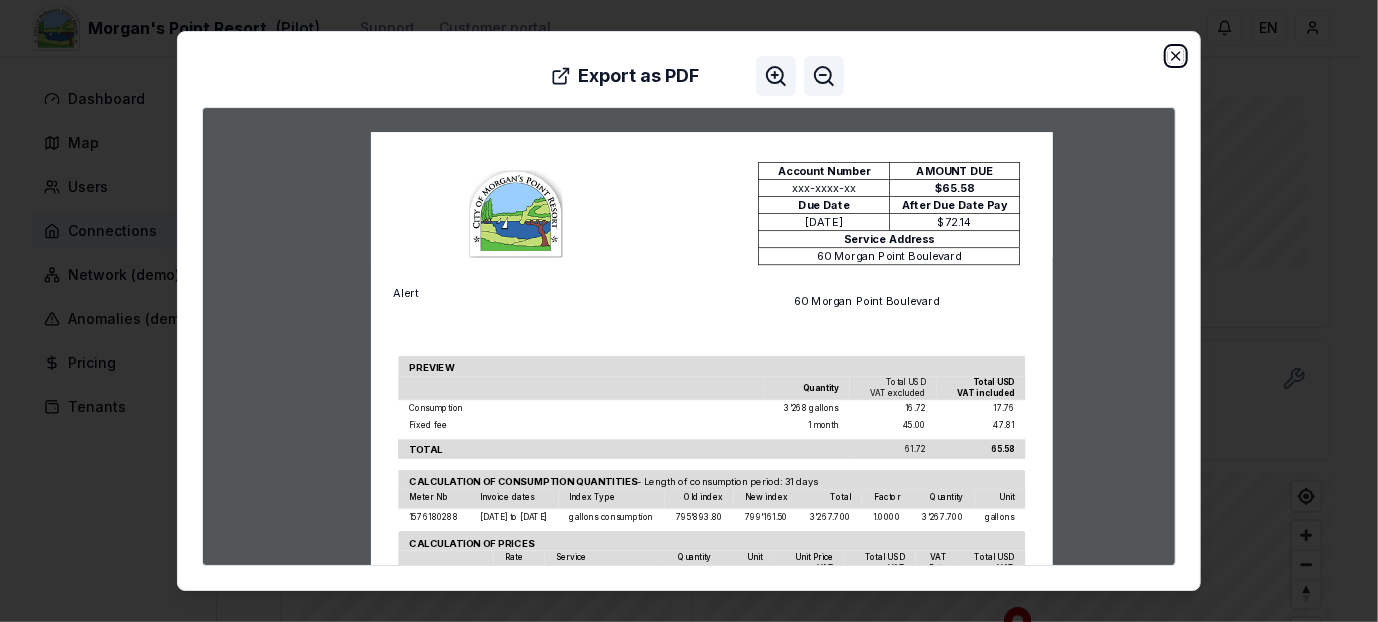 click 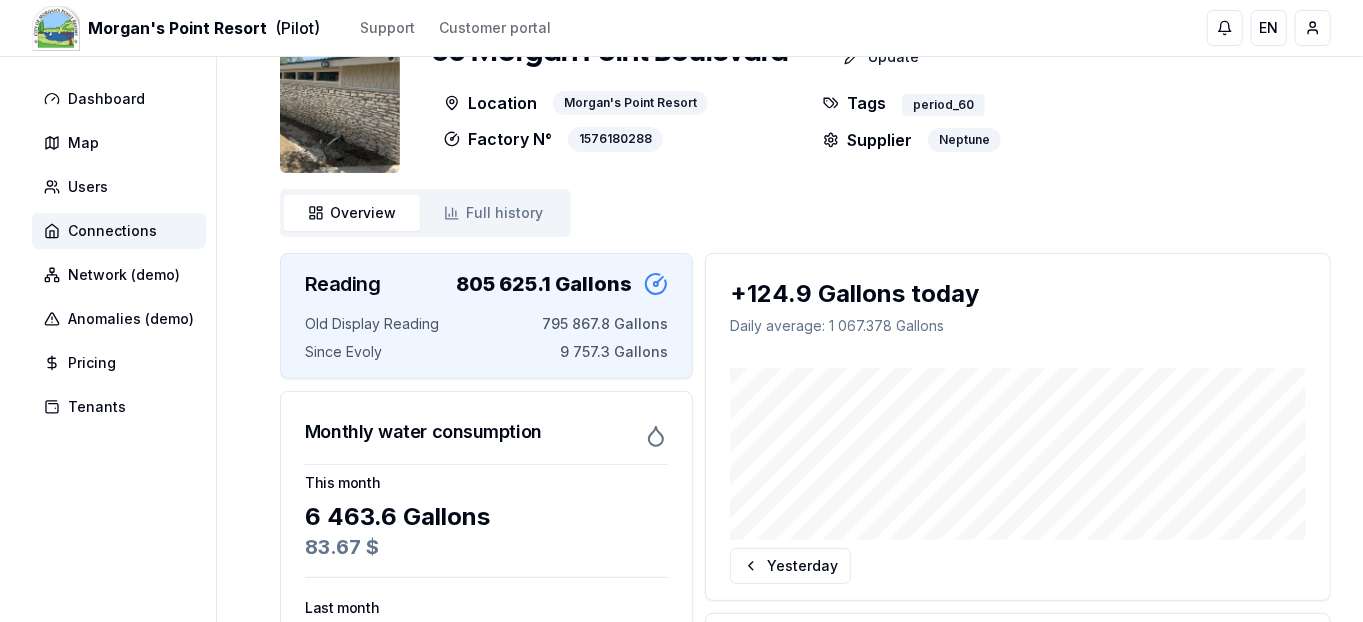 scroll, scrollTop: 63, scrollLeft: 0, axis: vertical 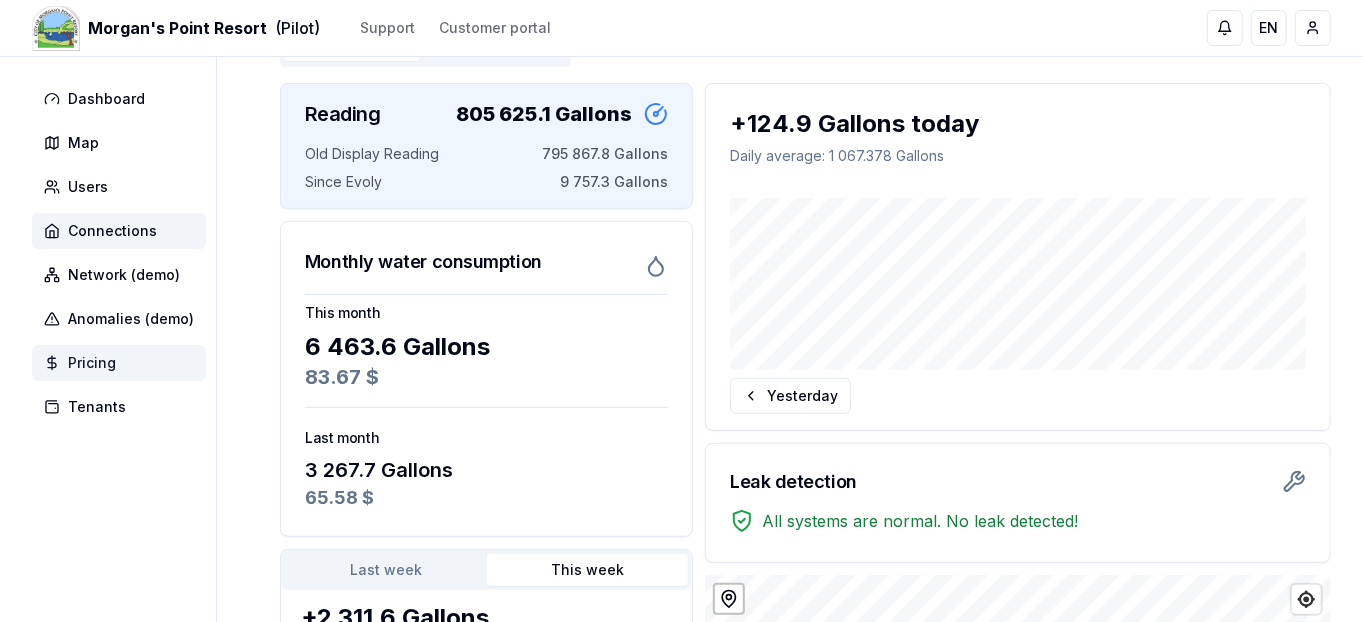 click on "Pricing" at bounding box center [92, 363] 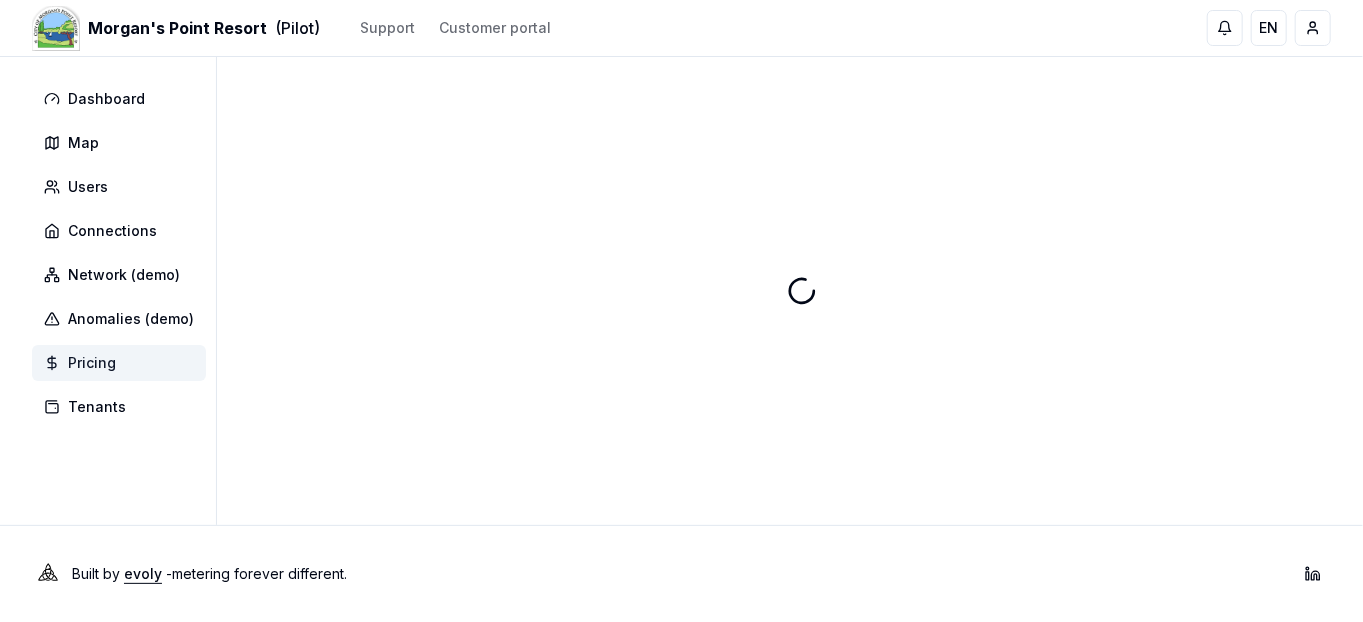 scroll, scrollTop: 0, scrollLeft: 0, axis: both 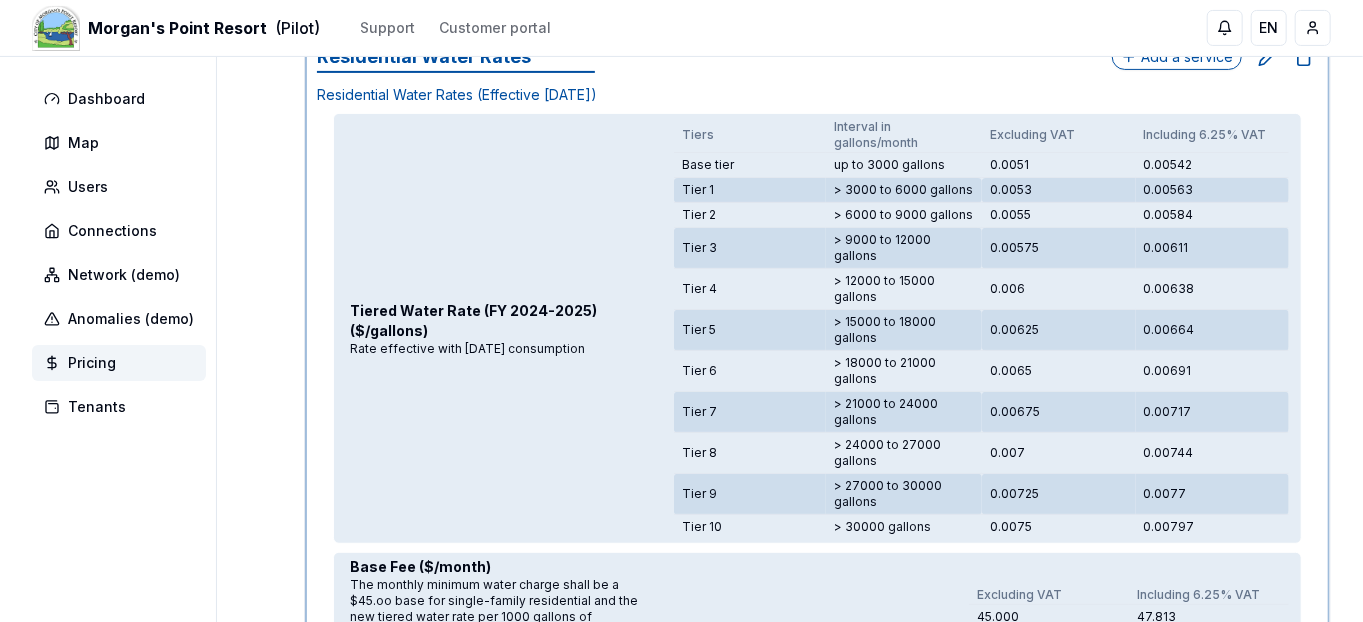 click on "Add a service" at bounding box center [1217, 57] 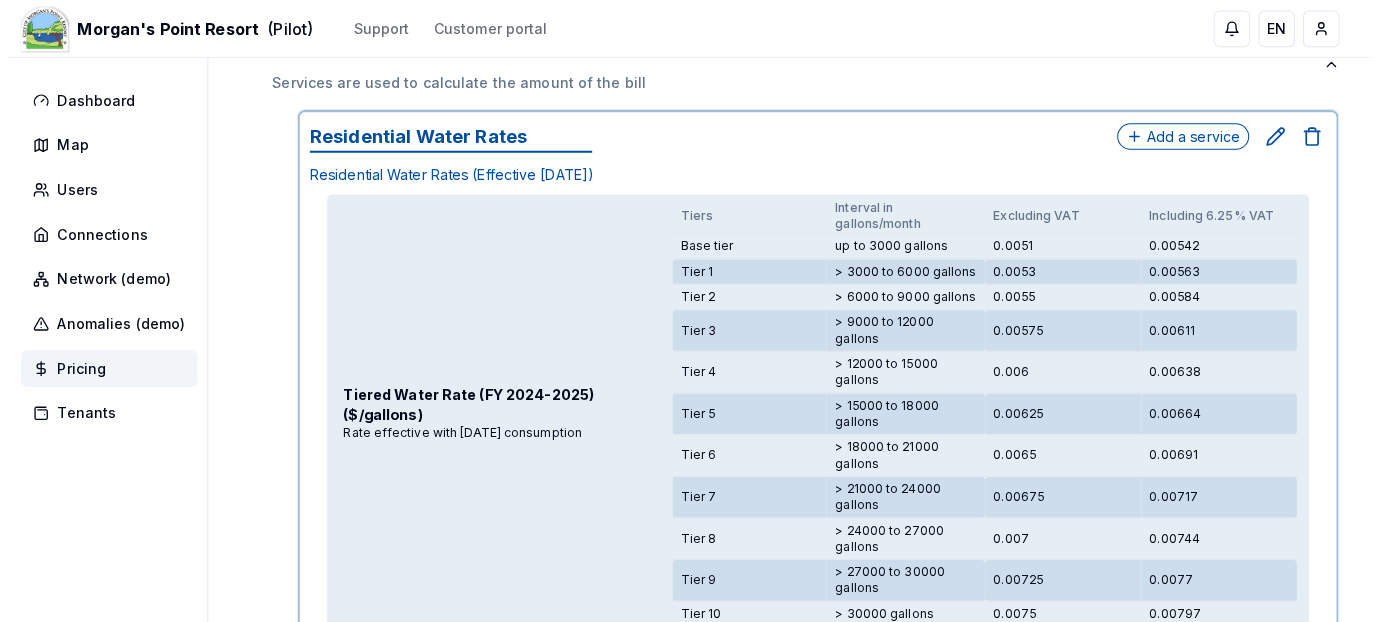 scroll, scrollTop: 222, scrollLeft: 0, axis: vertical 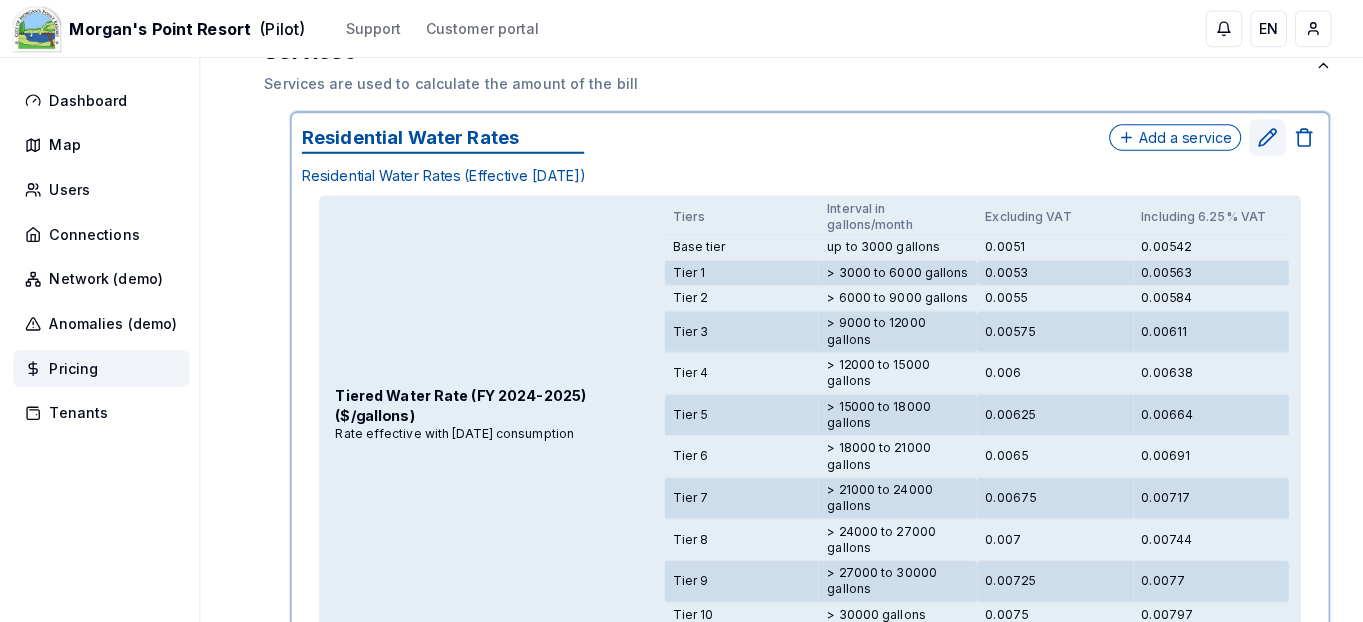 click 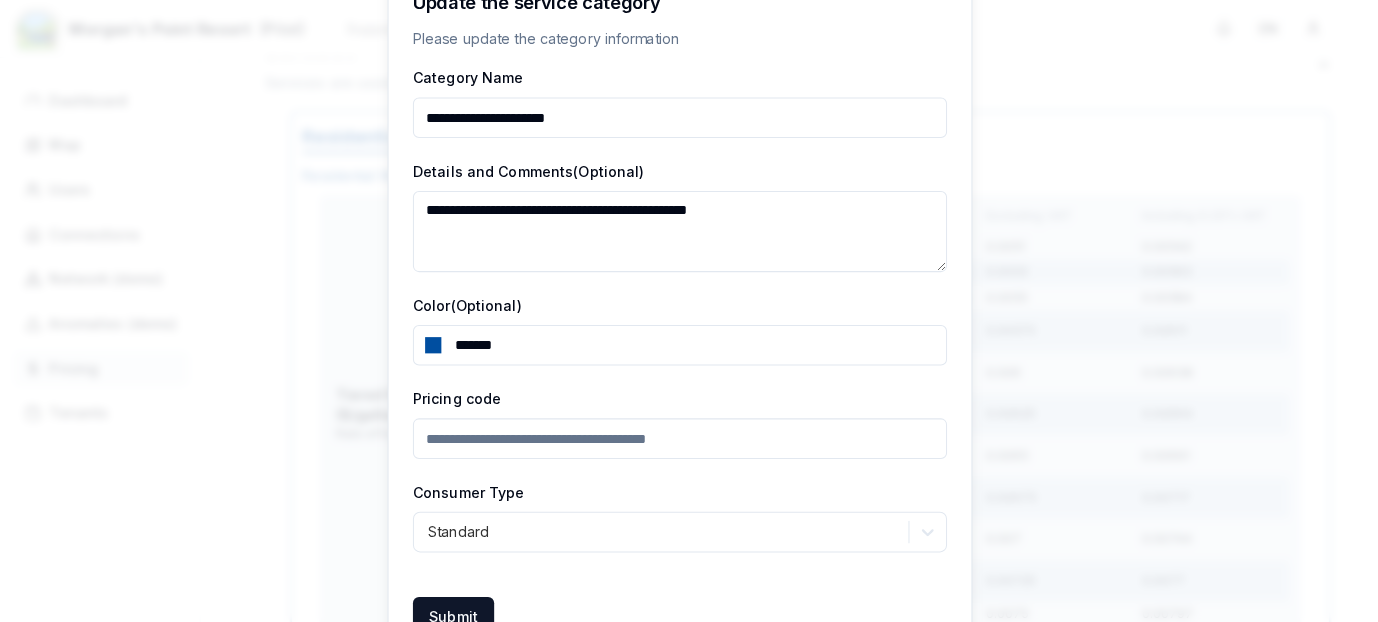 click at bounding box center [689, 311] 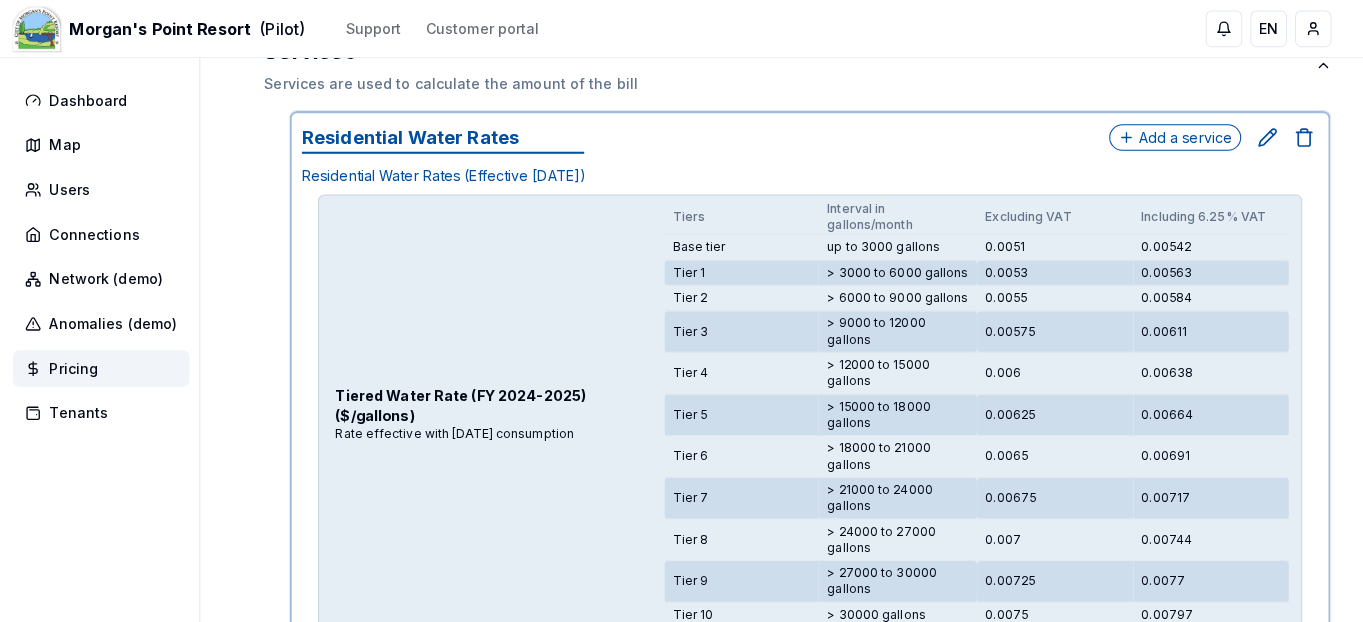 click on "0.006" at bounding box center [1059, 367] 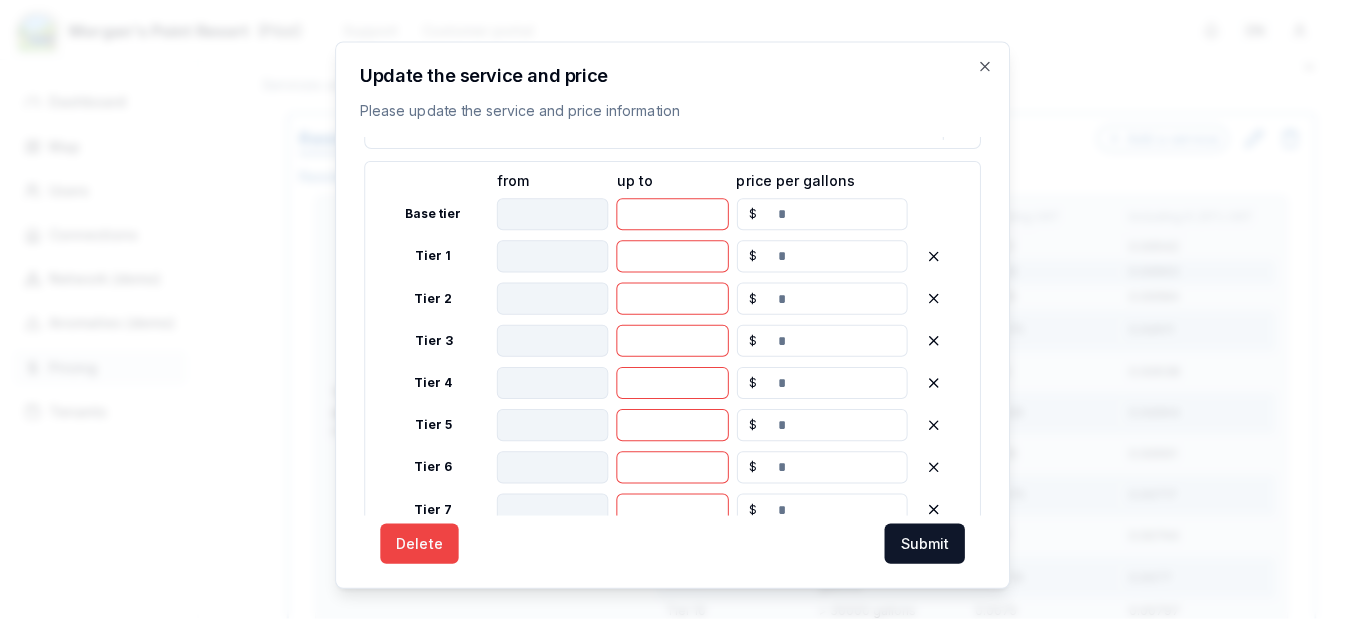 scroll, scrollTop: 335, scrollLeft: 0, axis: vertical 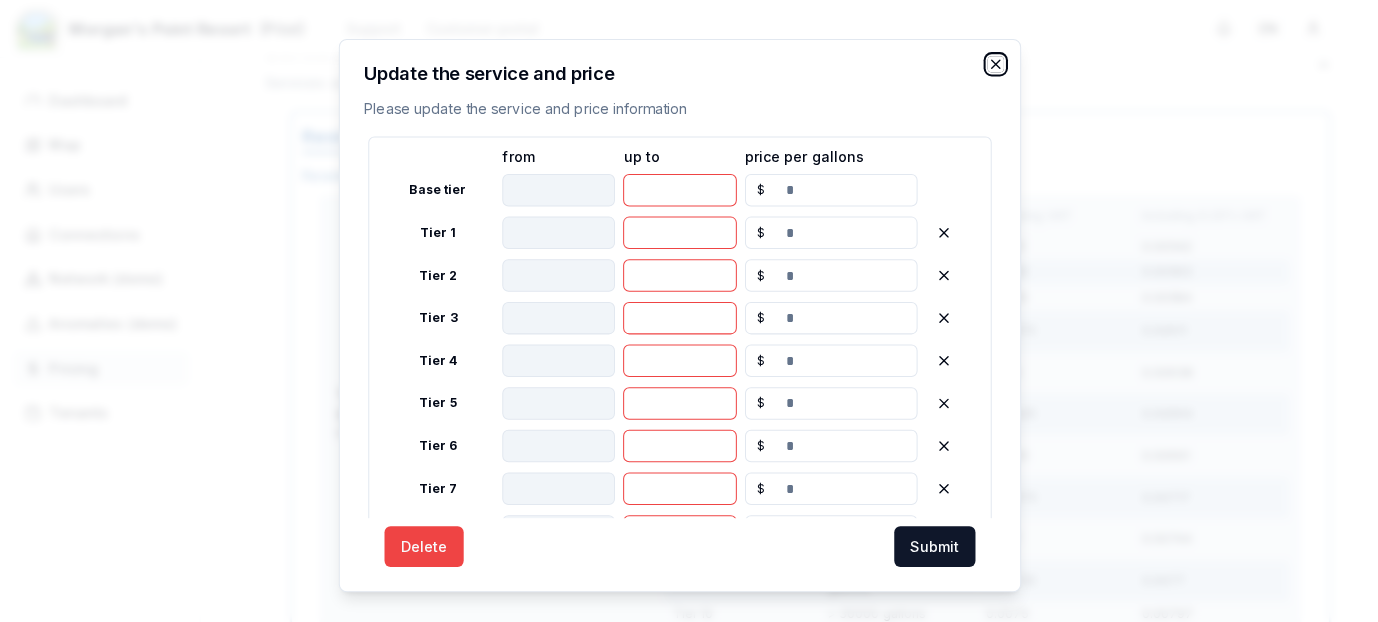 click 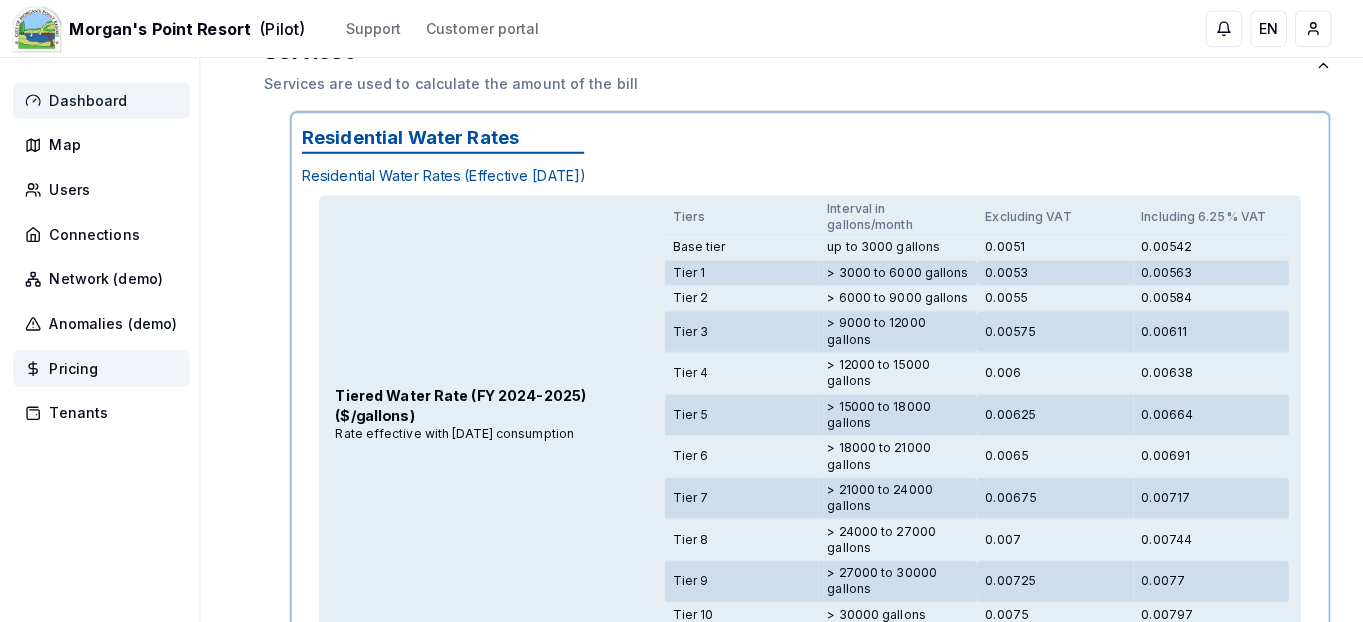 click on "Dashboard" at bounding box center (106, 99) 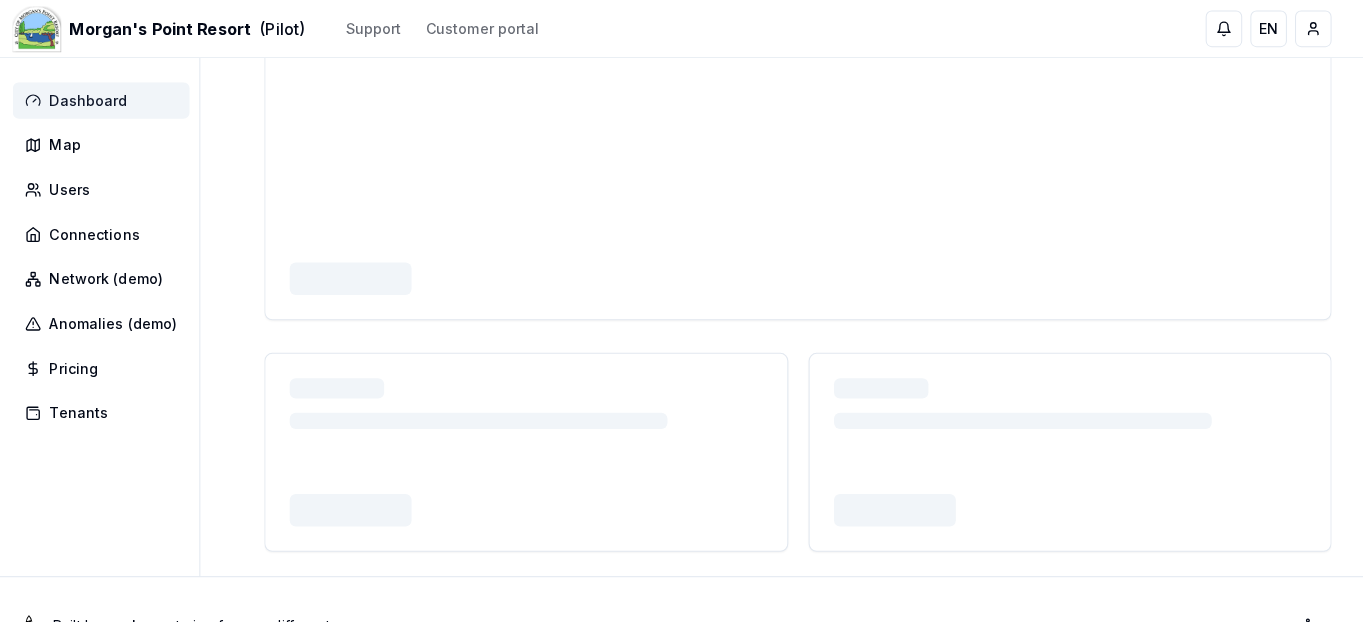 scroll, scrollTop: 0, scrollLeft: 0, axis: both 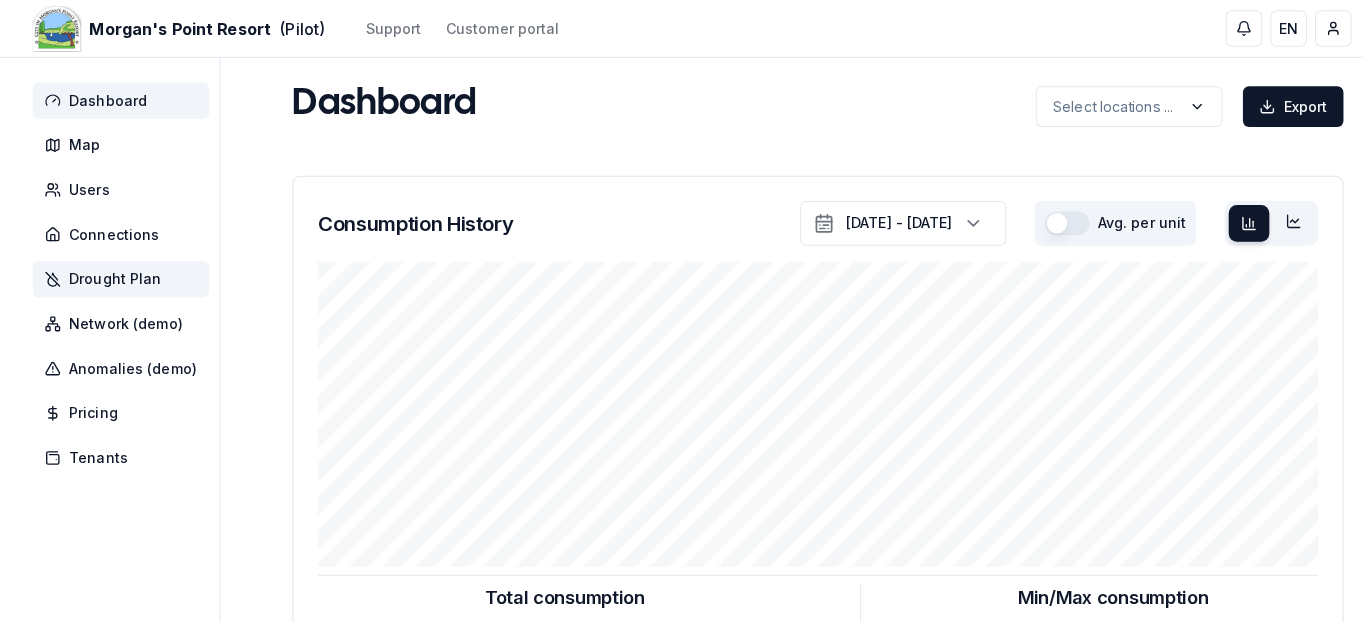 click on "Drought Plan" at bounding box center [113, 275] 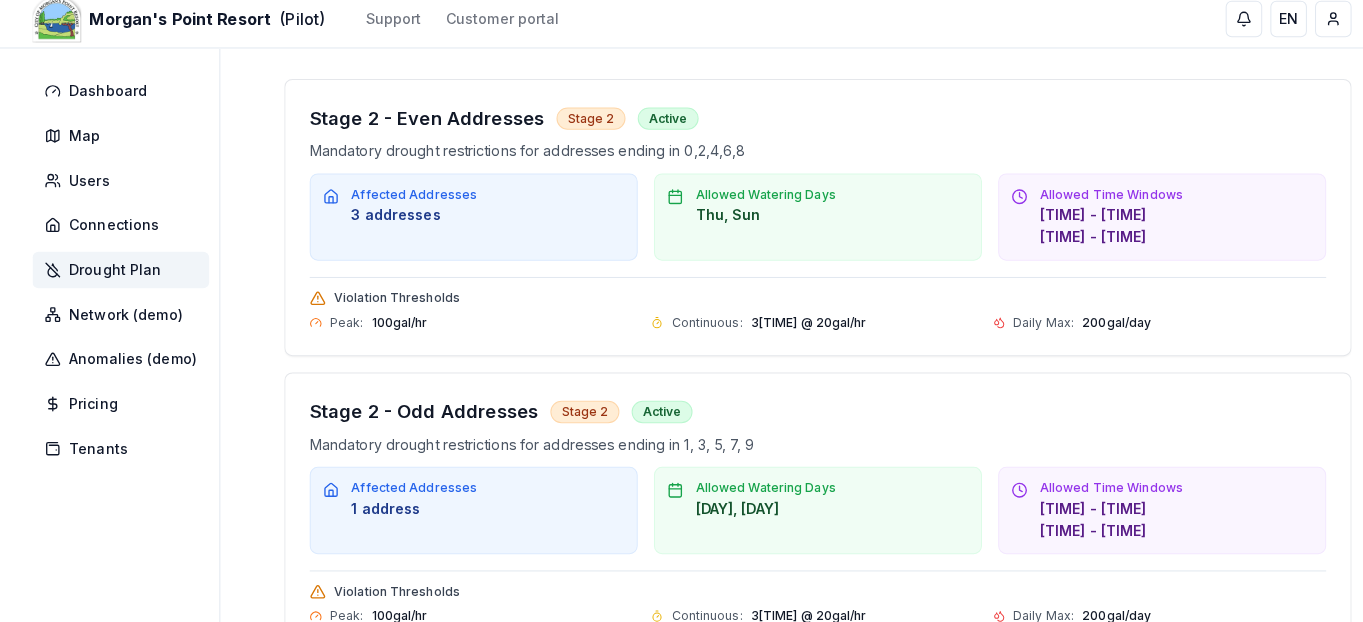 scroll, scrollTop: 169, scrollLeft: 0, axis: vertical 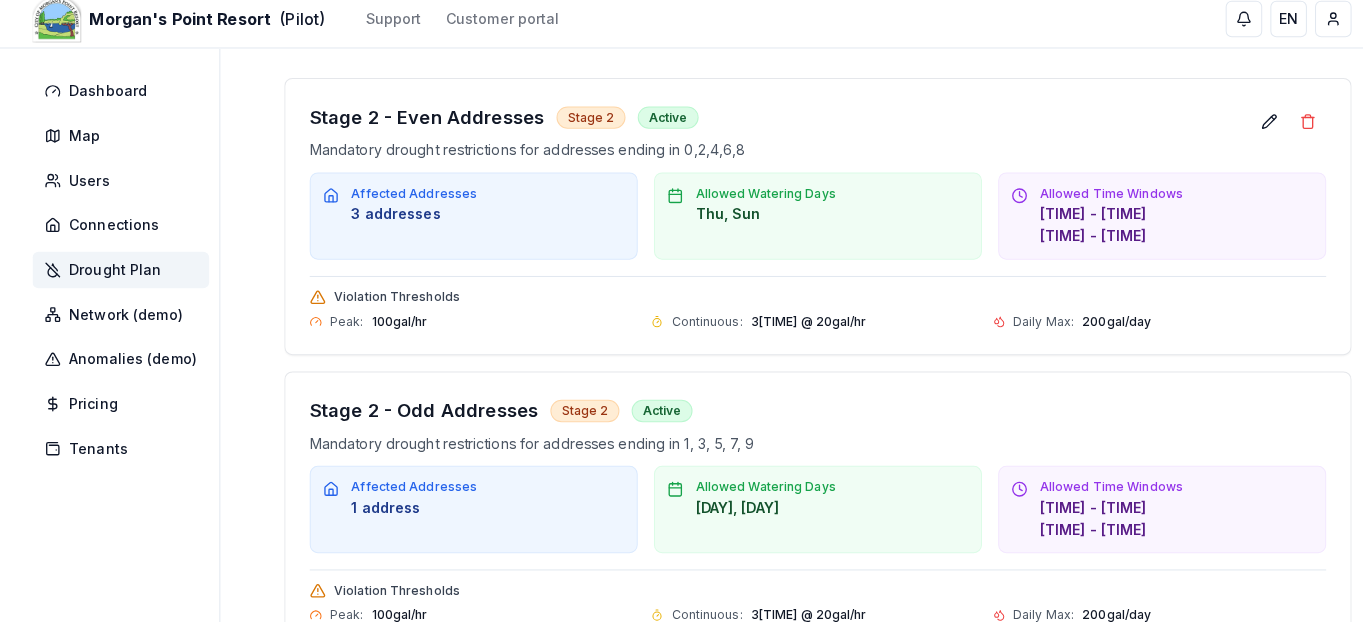 click on "Affected Addresses [NUMBER] addresses" at bounding box center (466, 222) 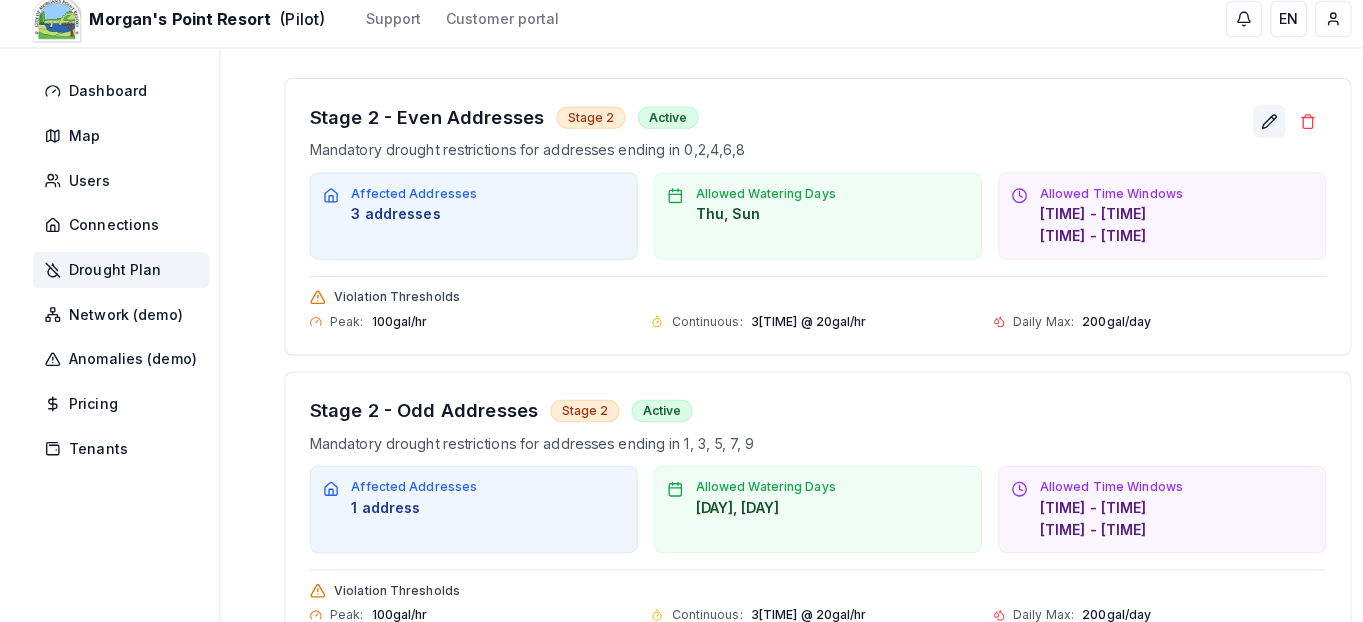click 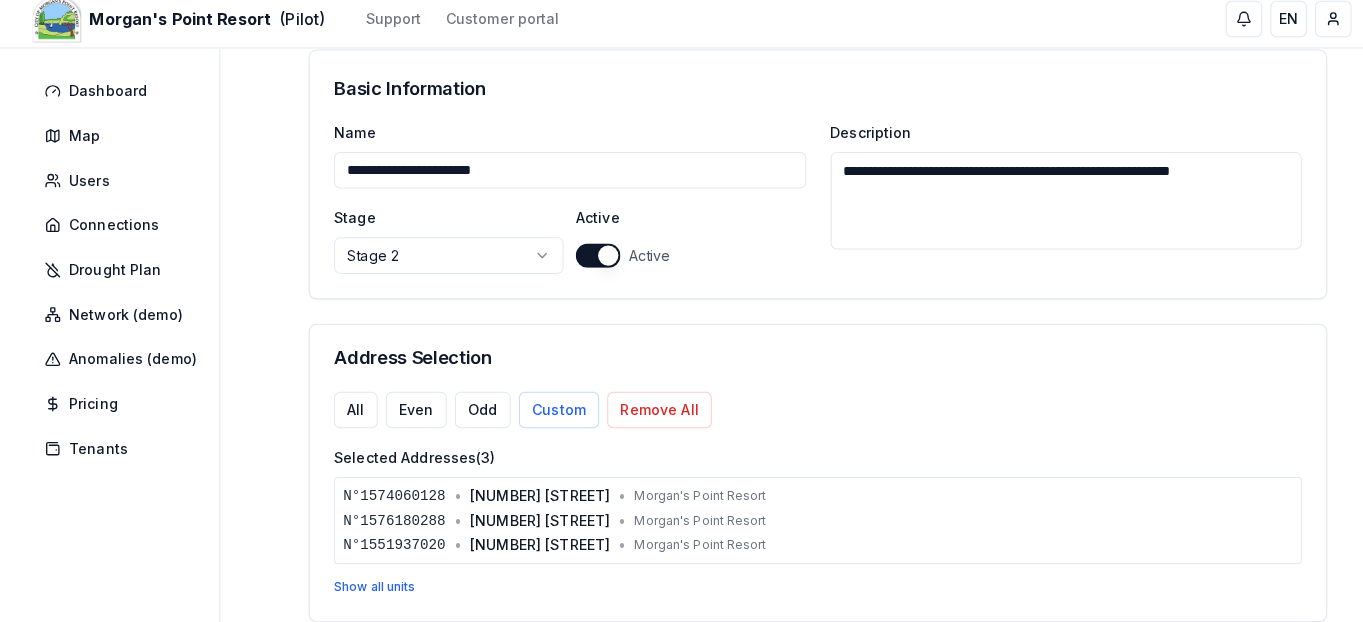 scroll, scrollTop: 403, scrollLeft: 0, axis: vertical 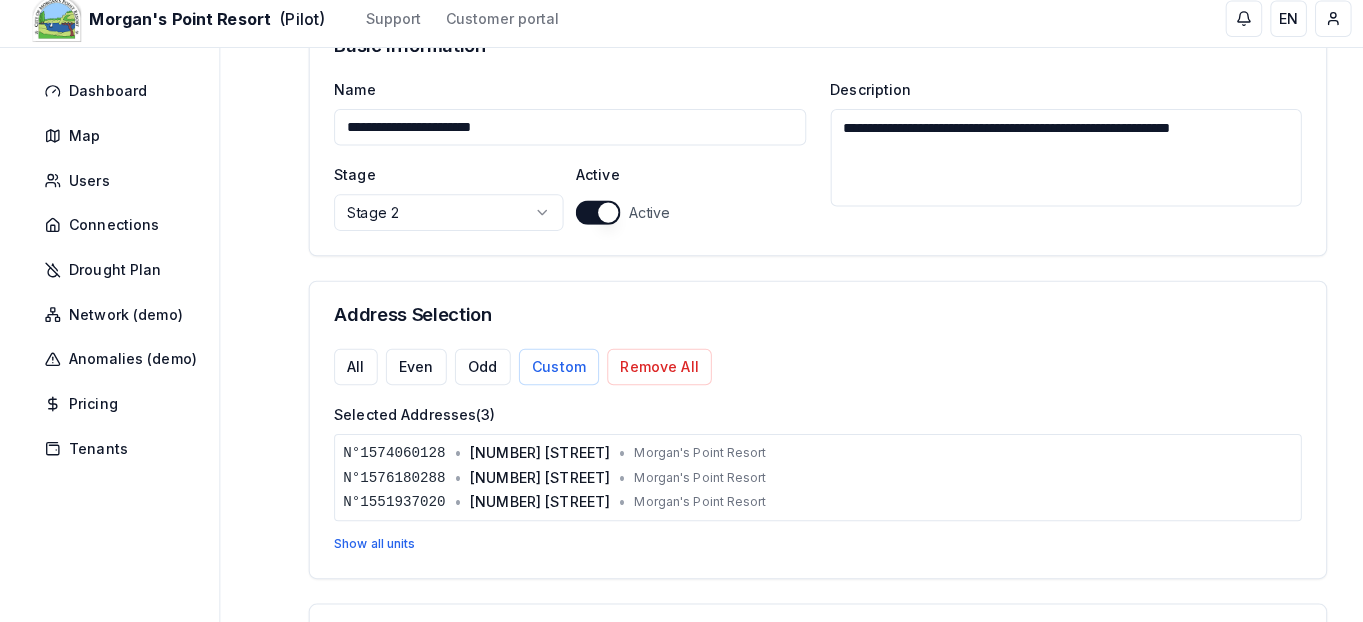 click on "N° [NUMBER] • [NUMBER] [STREET] • [CITY]" at bounding box center [805, 456] 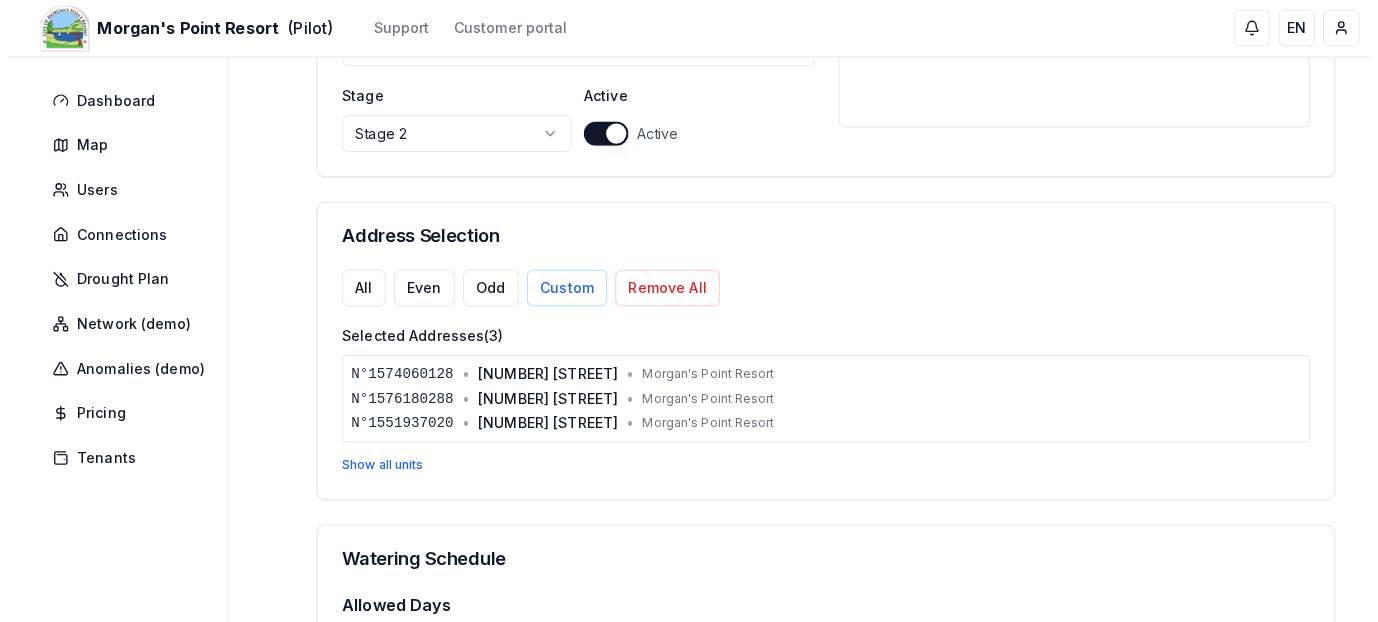 scroll, scrollTop: 451, scrollLeft: 0, axis: vertical 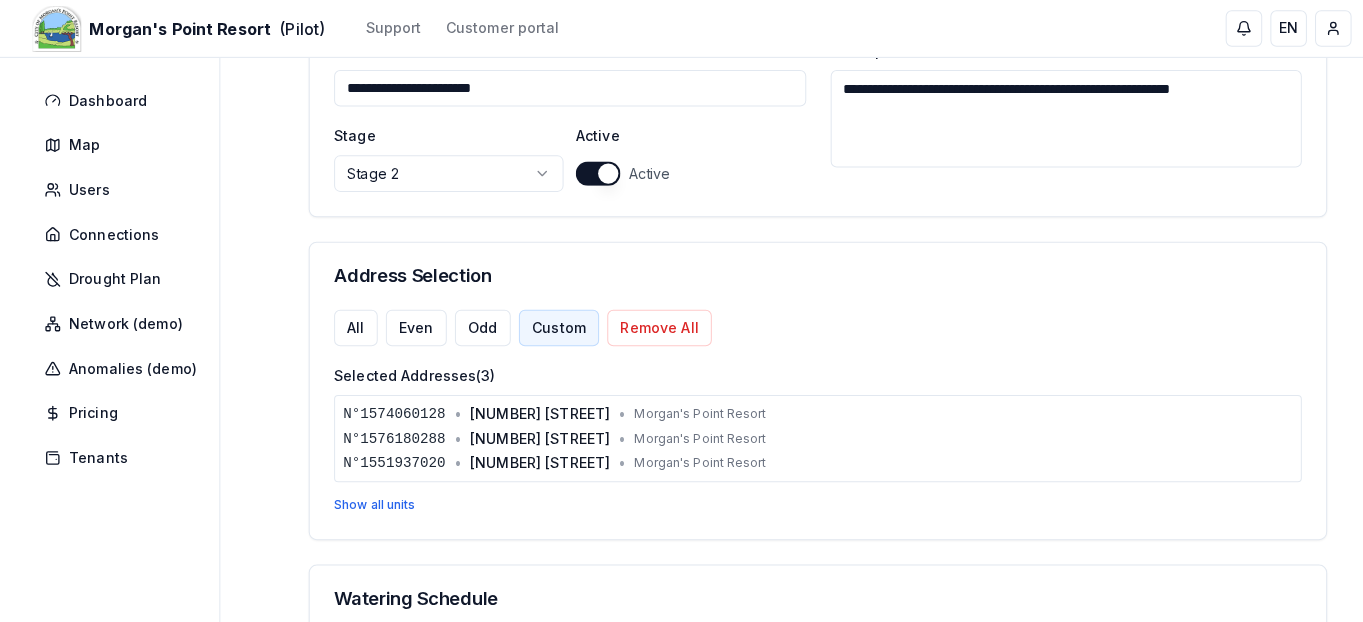 click on "Custom" at bounding box center [550, 323] 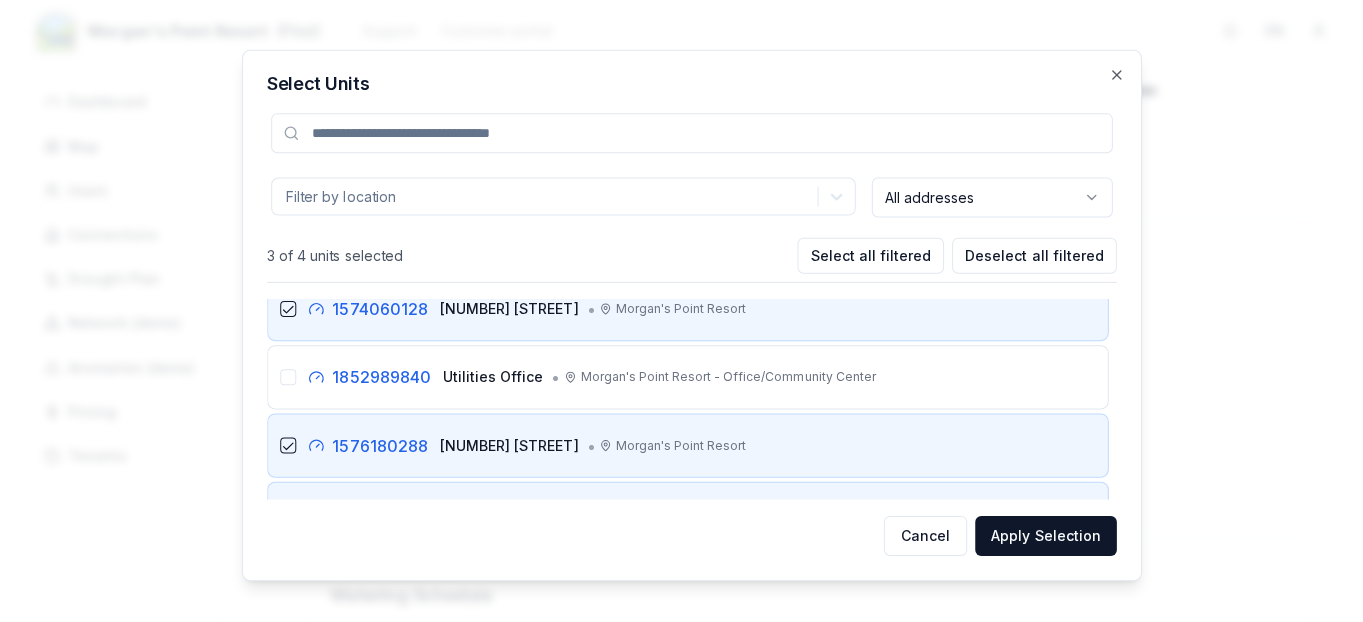 scroll, scrollTop: 10, scrollLeft: 0, axis: vertical 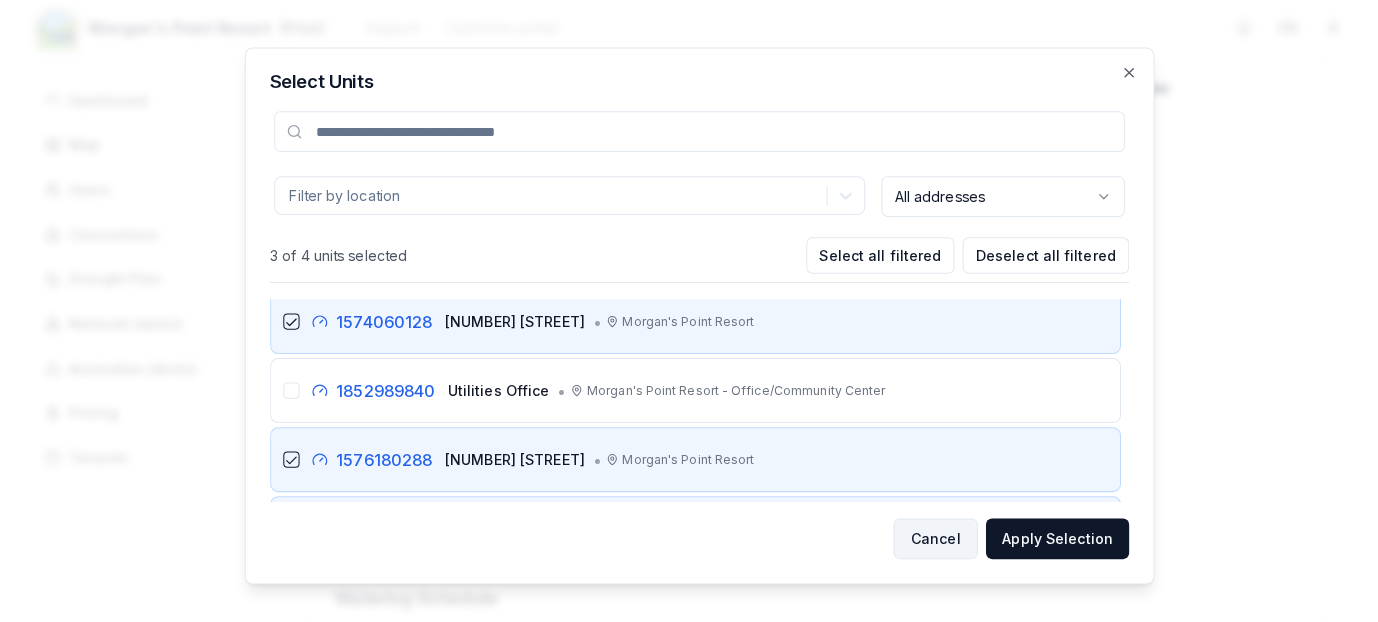 click on "Cancel" at bounding box center [921, 530] 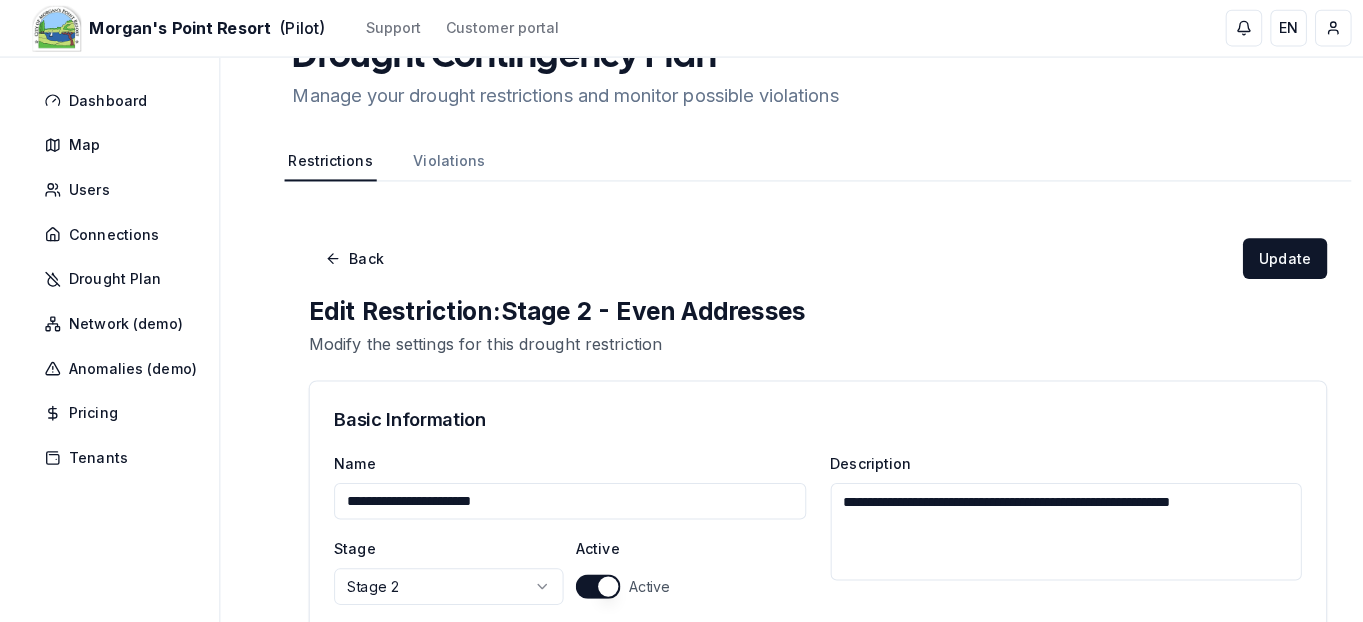 scroll, scrollTop: 0, scrollLeft: 0, axis: both 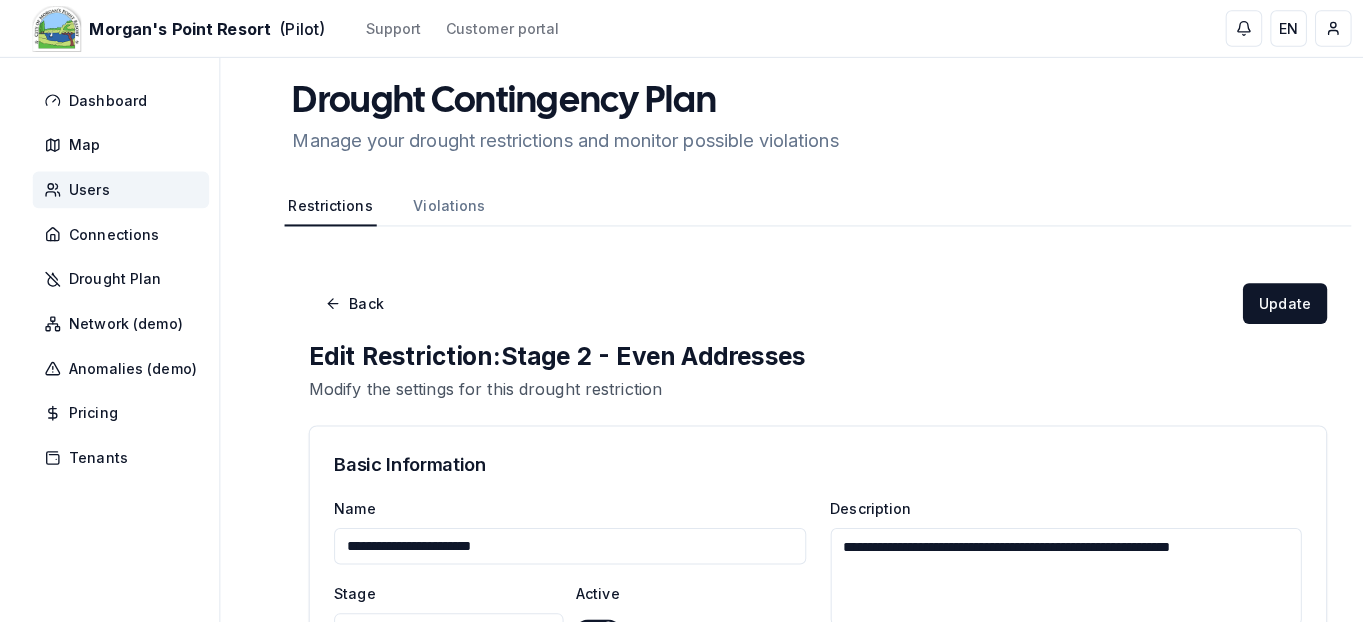 click on "Users" at bounding box center [88, 187] 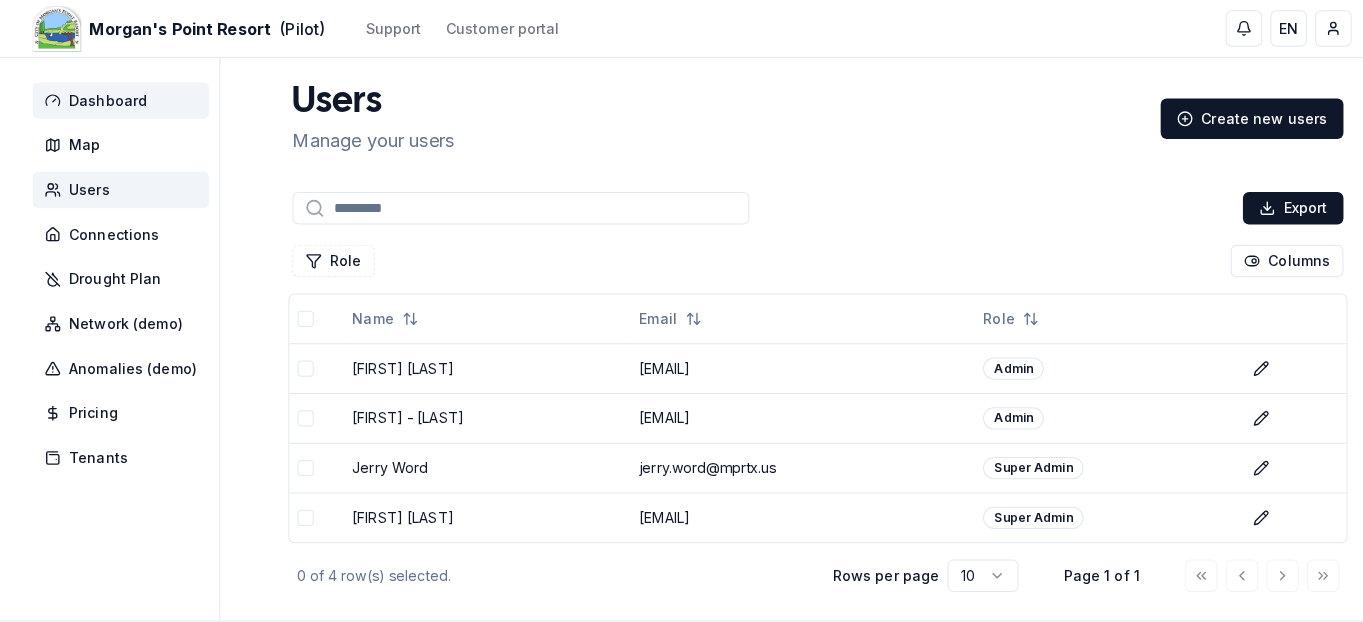 click on "Dashboard" at bounding box center (106, 99) 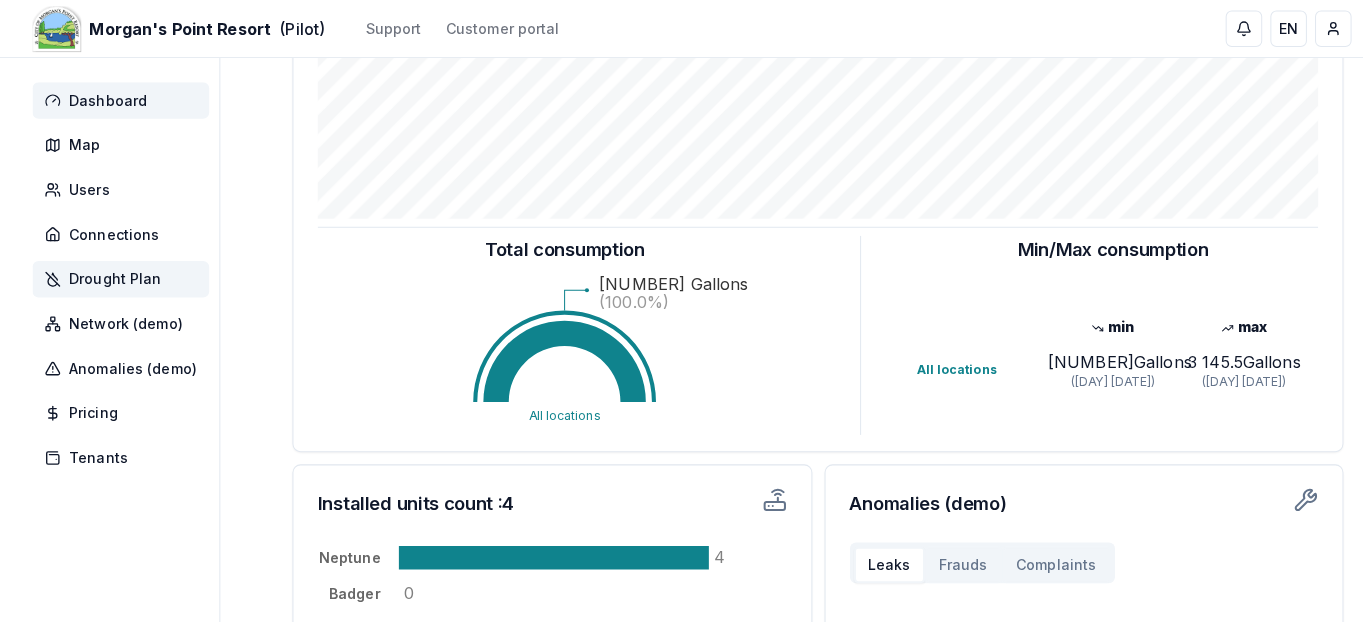 scroll, scrollTop: 342, scrollLeft: 0, axis: vertical 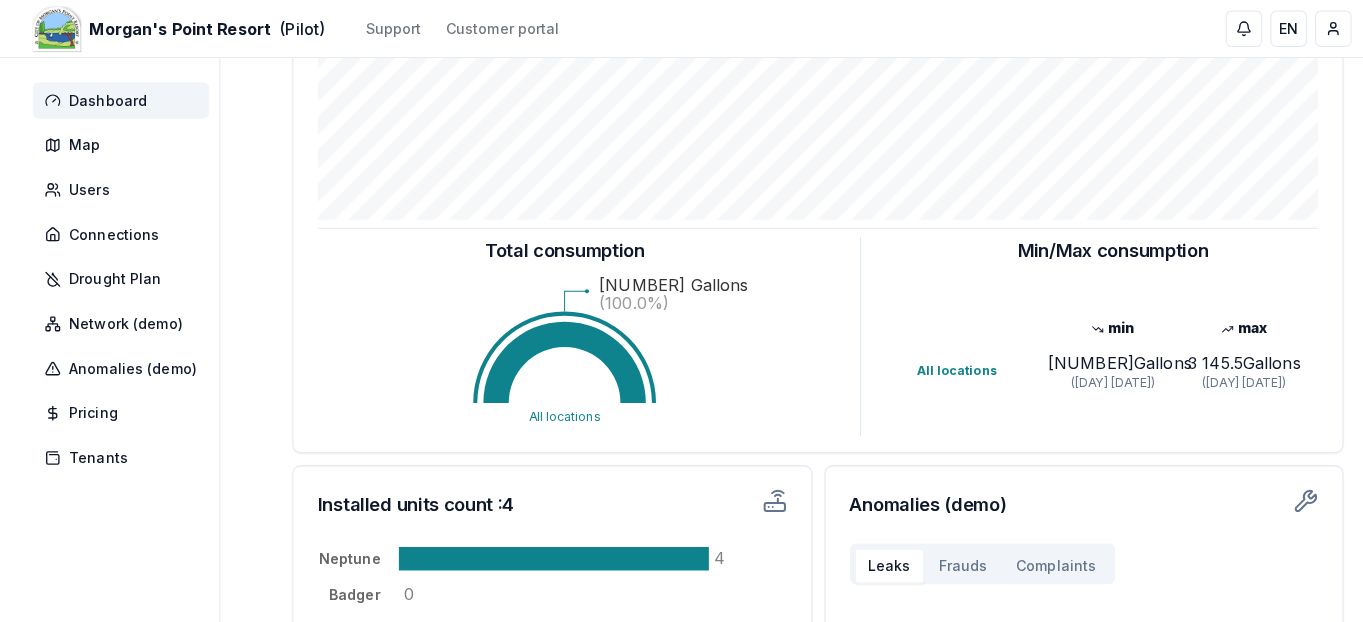 click on "[NUMBER] Gallons" at bounding box center (1225, 357) 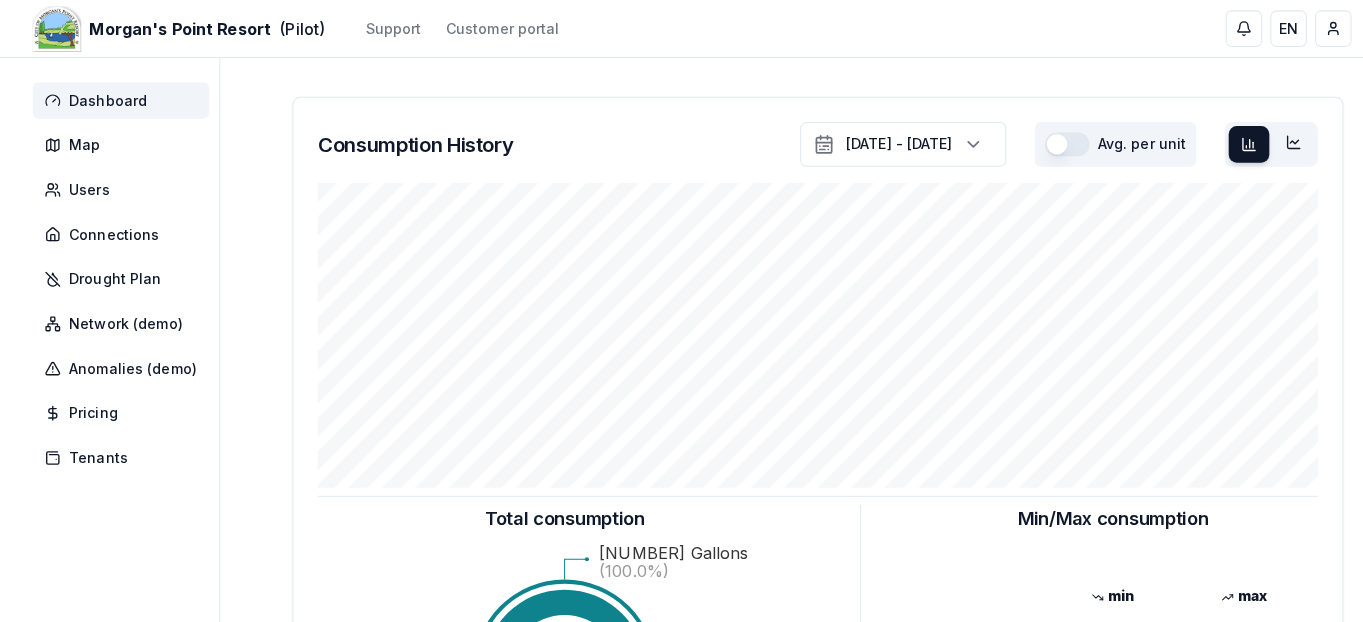 scroll, scrollTop: 73, scrollLeft: 0, axis: vertical 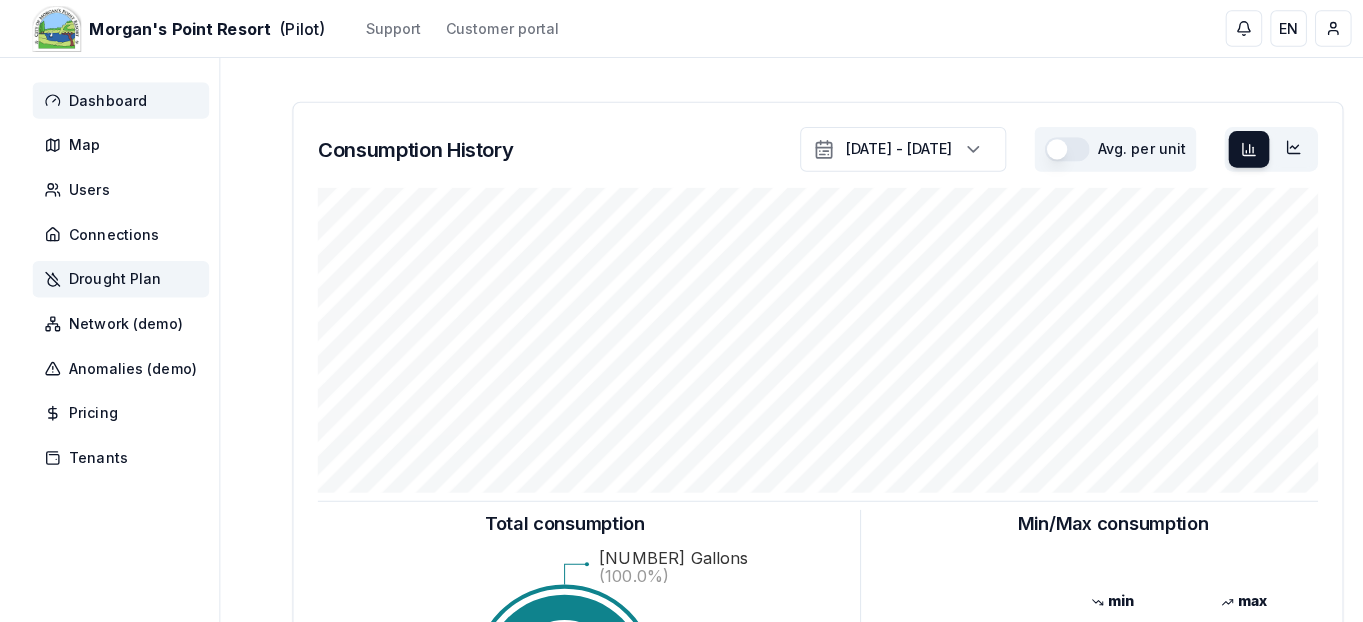 click on "Drought Plan" at bounding box center (113, 275) 